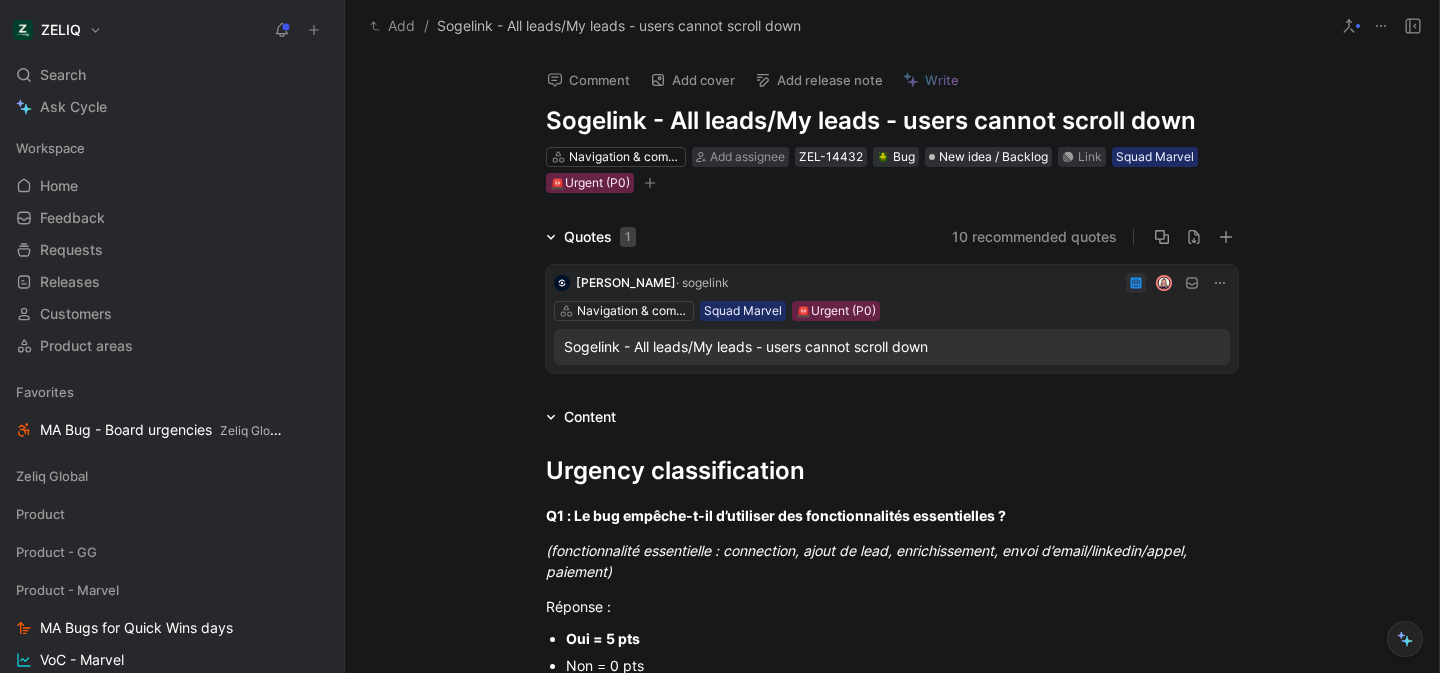 scroll, scrollTop: 0, scrollLeft: 0, axis: both 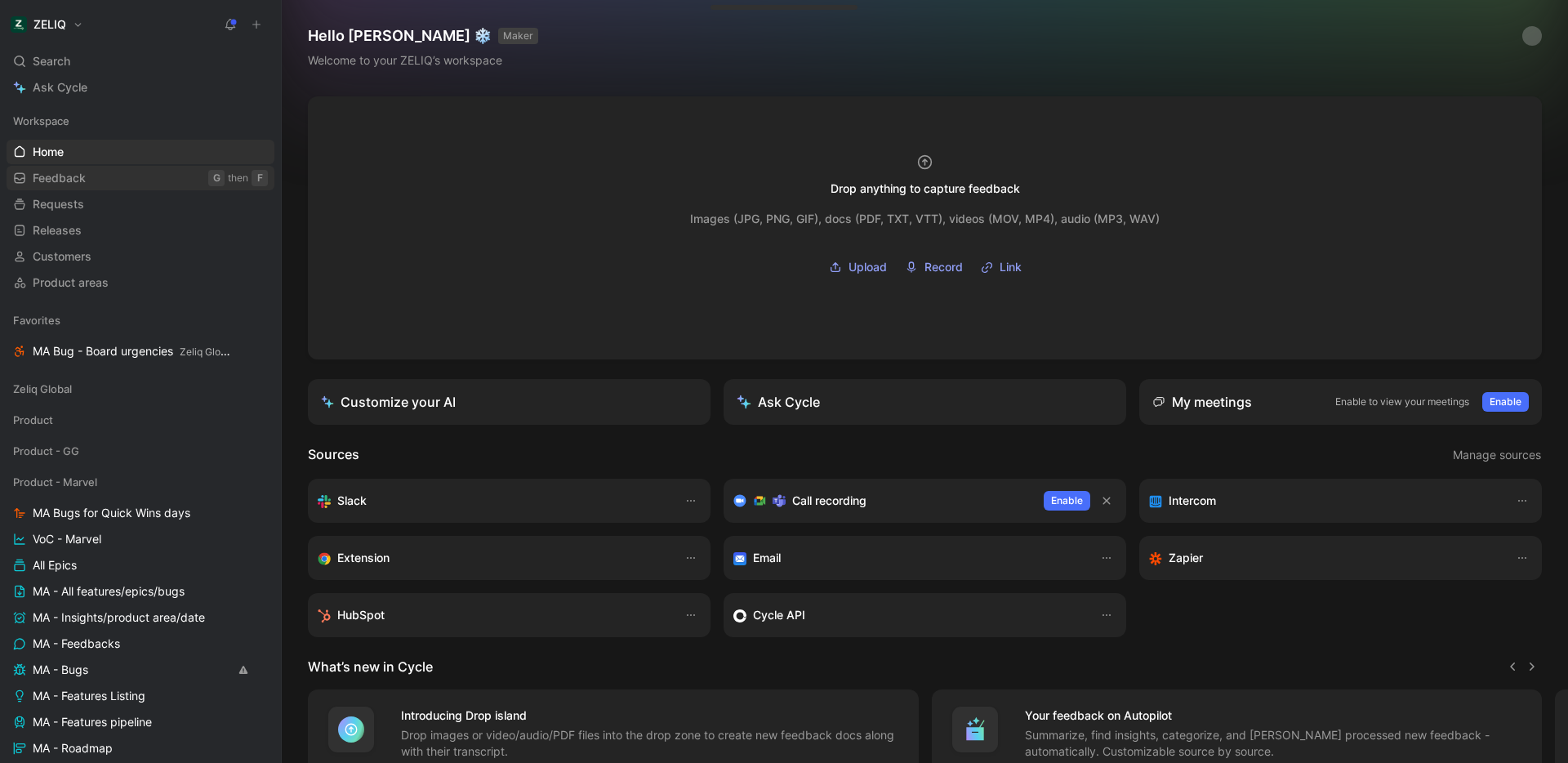 click on "Feedback G then F" at bounding box center (140, 178) 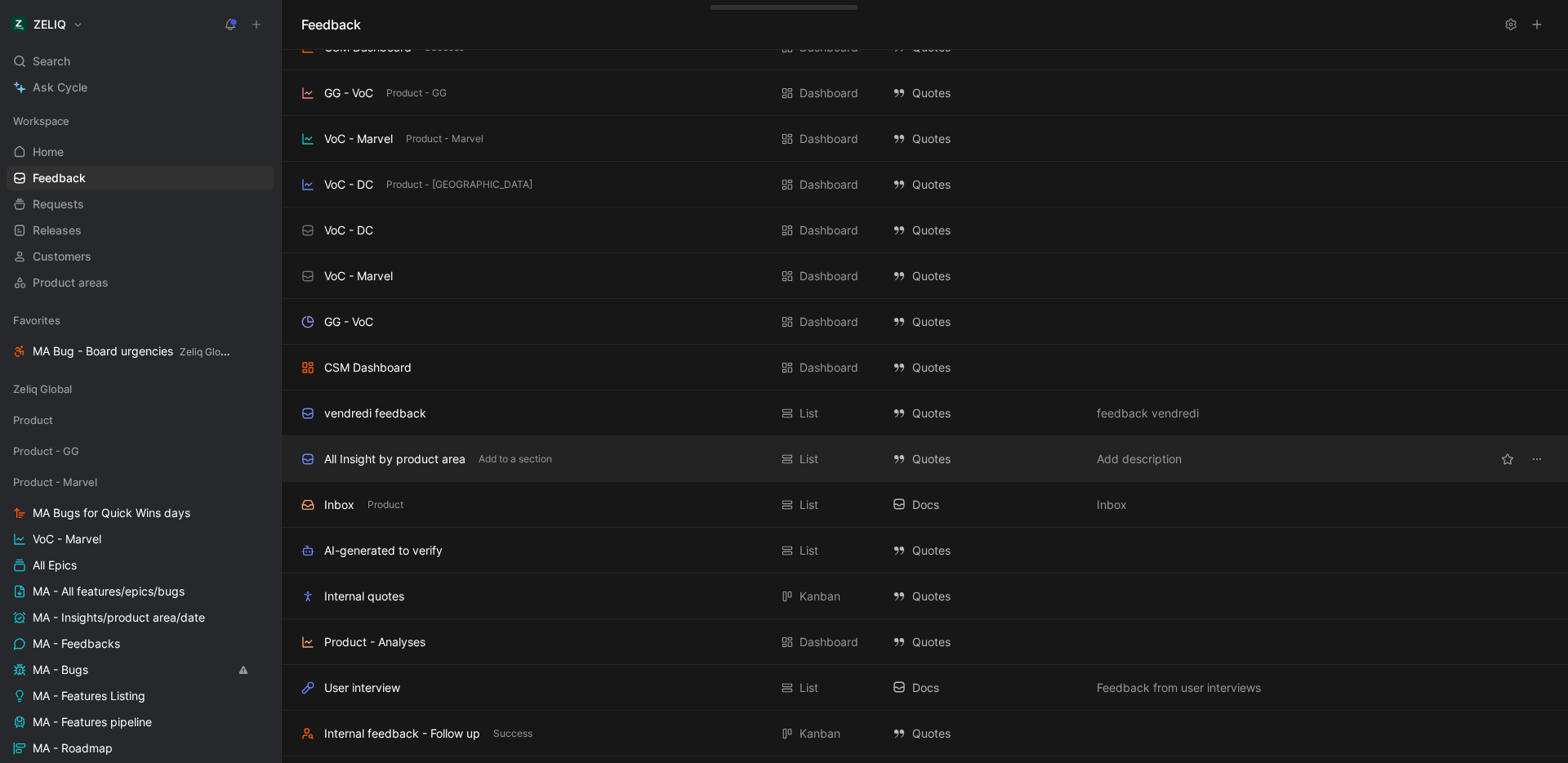 scroll, scrollTop: 87, scrollLeft: 0, axis: vertical 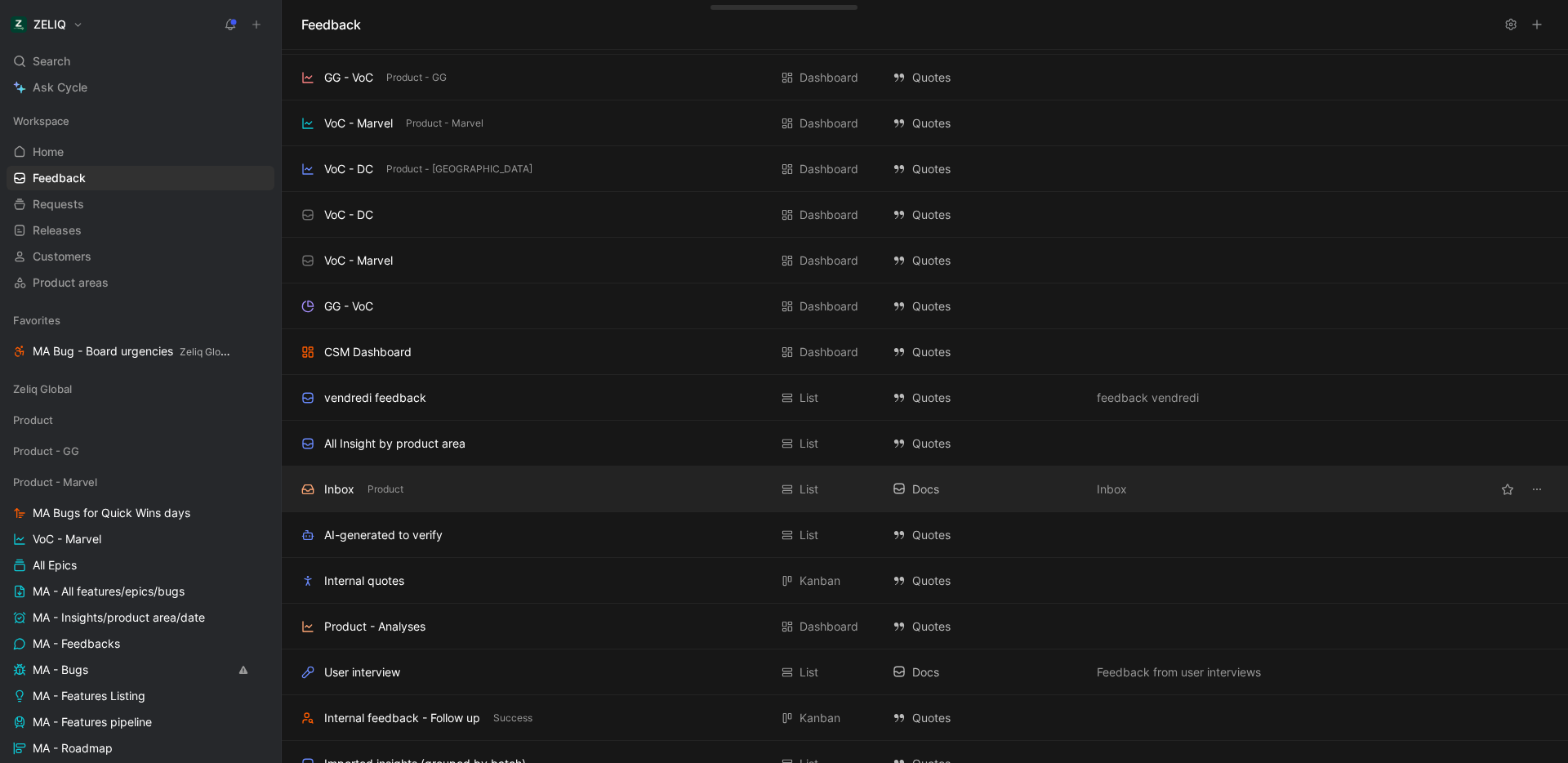 click on "Inbox Product" at bounding box center (535, 489) 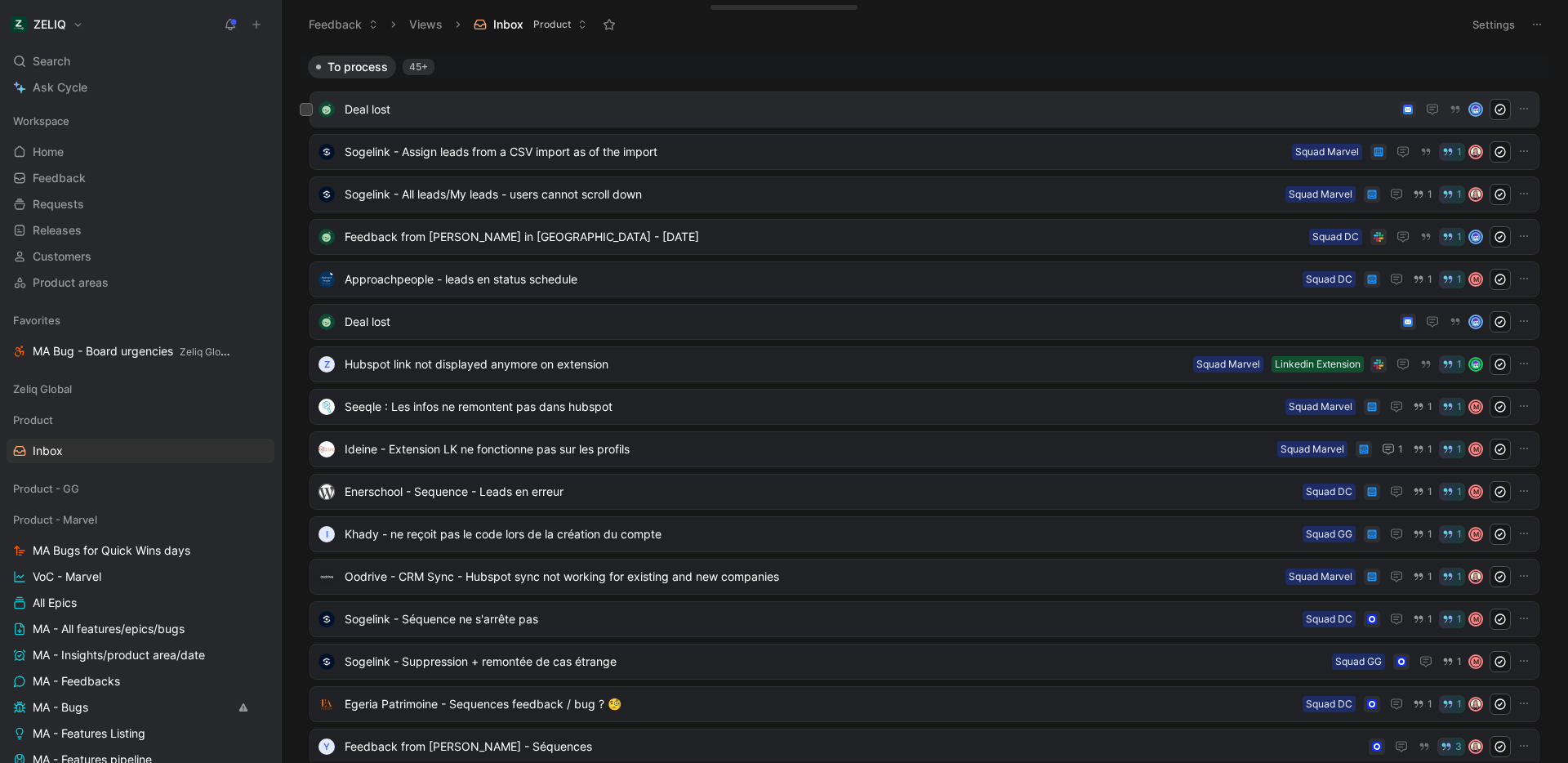 click on "Deal lost" at bounding box center [869, 109] 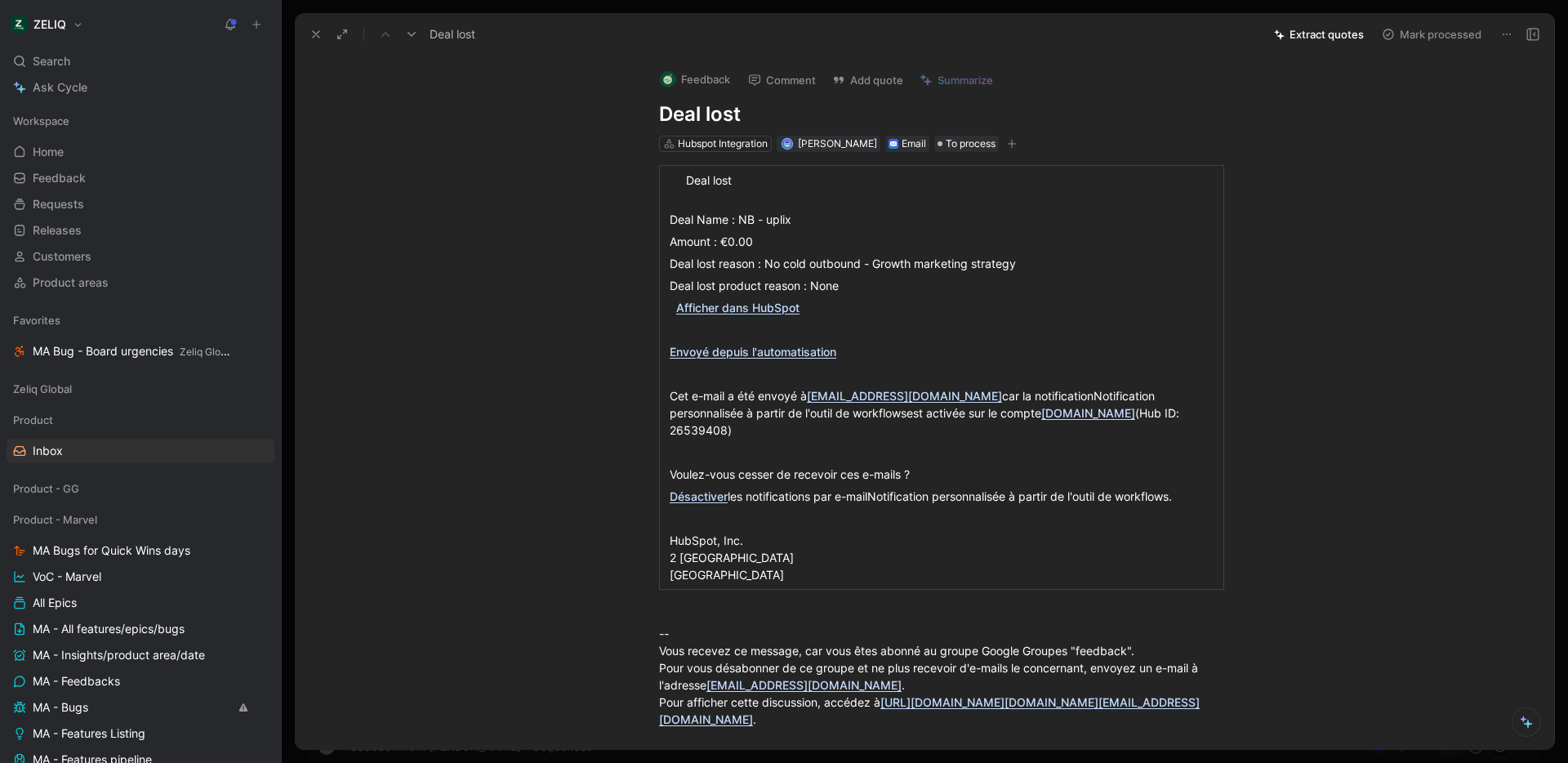 click on "Mark processed" at bounding box center (1432, 34) 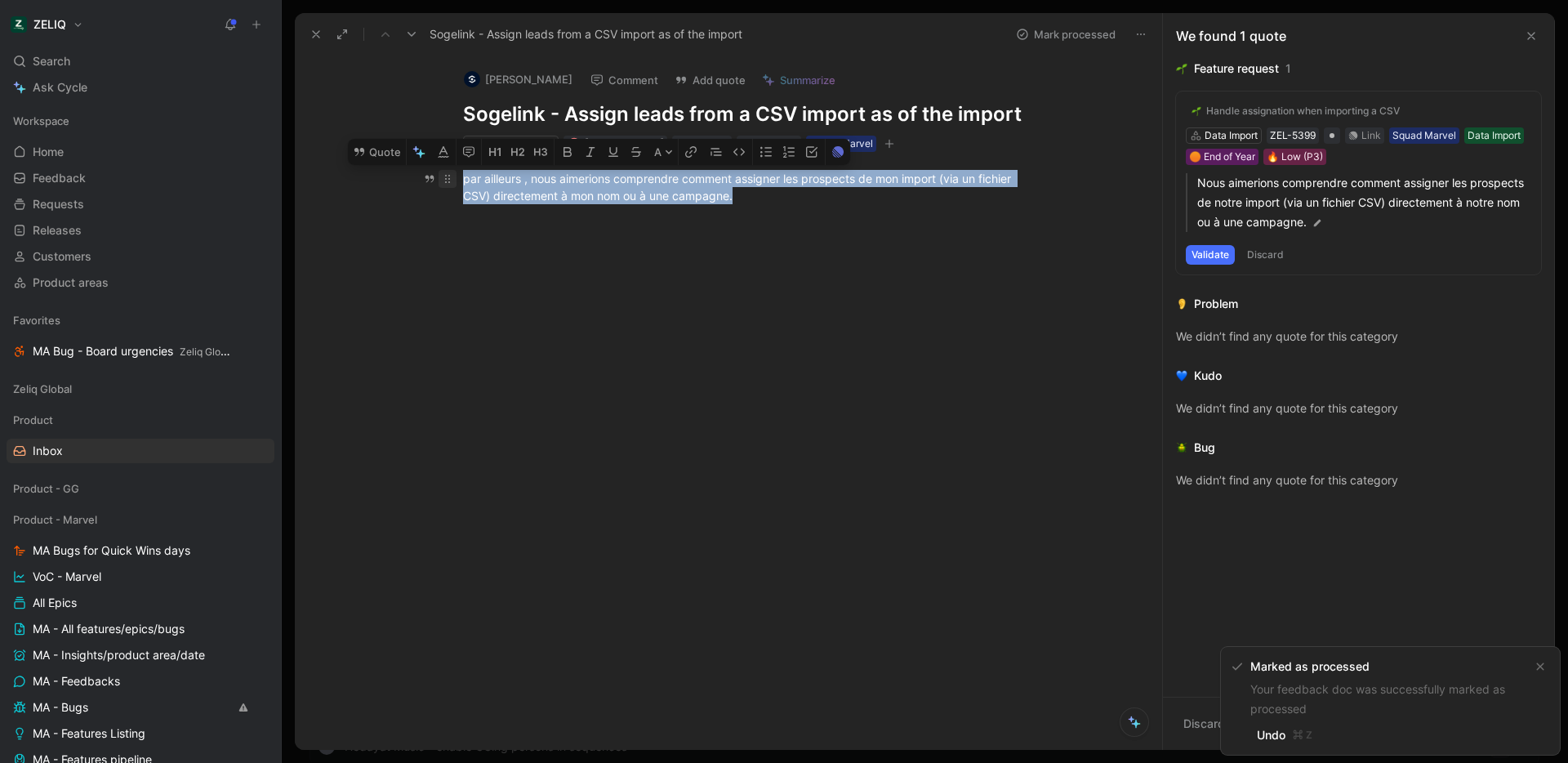 drag, startPoint x: 774, startPoint y: 211, endPoint x: 439, endPoint y: 182, distance: 336.25288 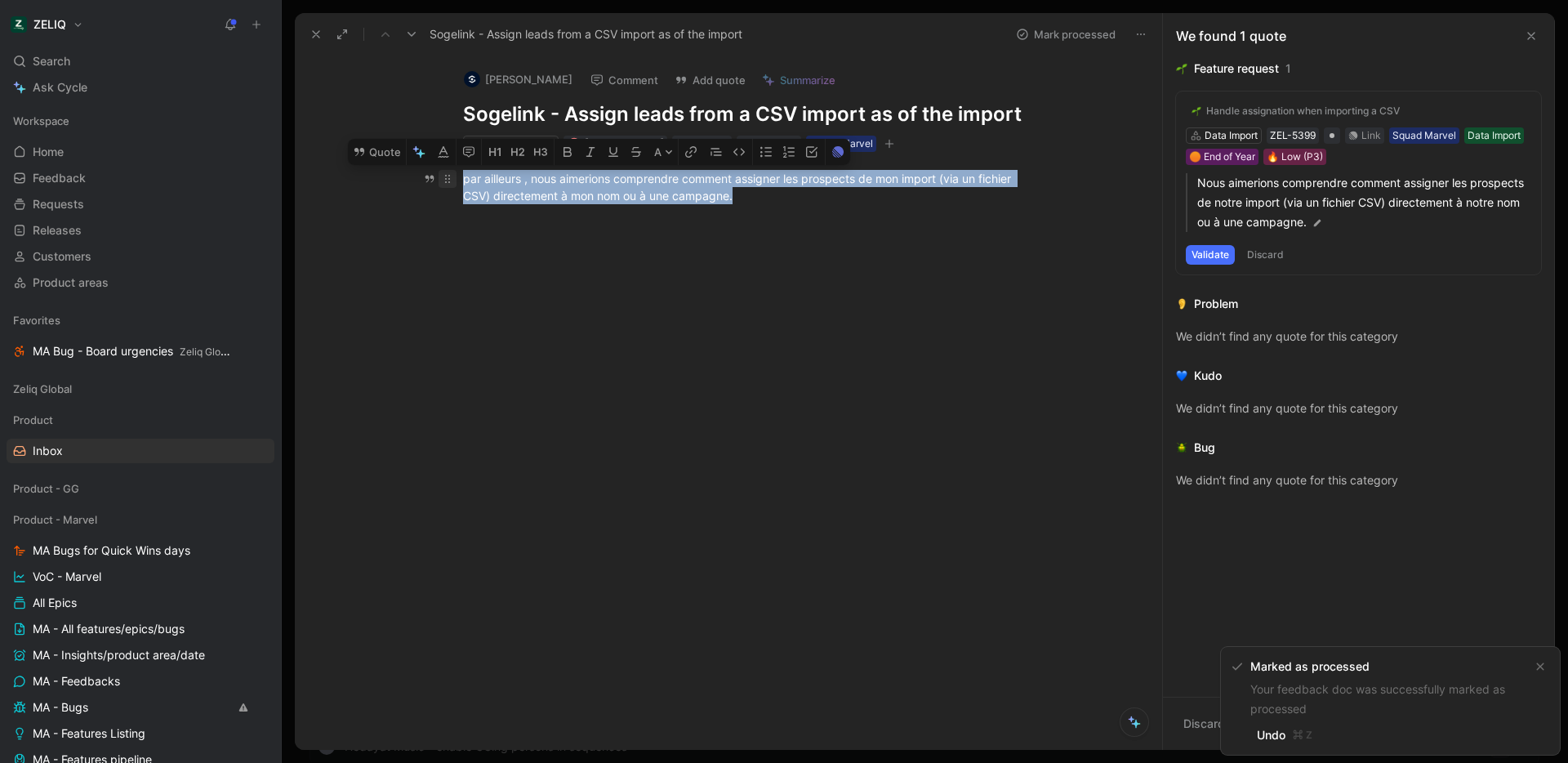 click on "par ailleurs , nous aimerions comprendre comment assigner les prospects de mon import (via un fichier CSV) directement à mon nom ou à une campagne." at bounding box center (746, 187) 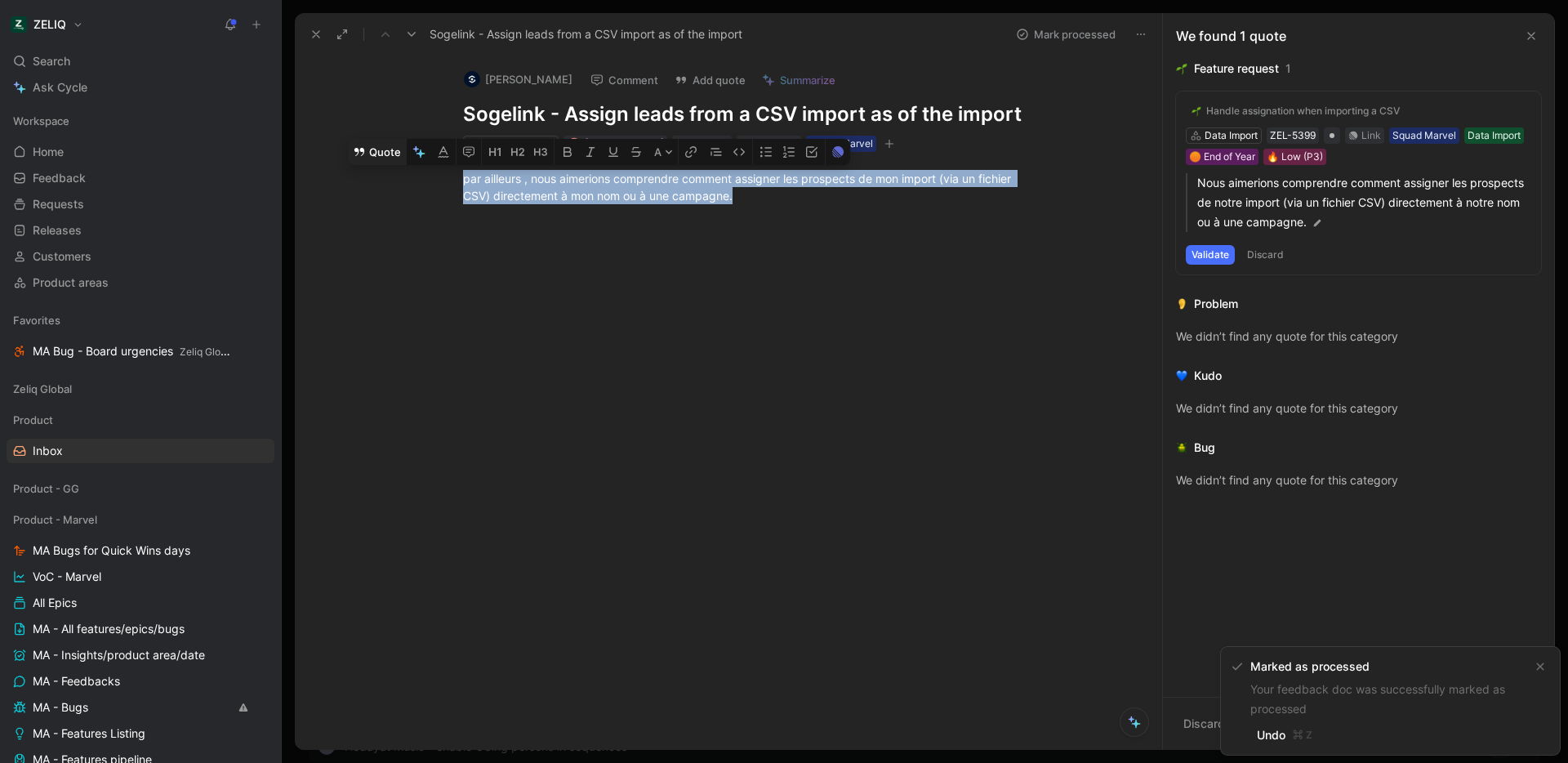 click on "Quote" at bounding box center [376, 152] 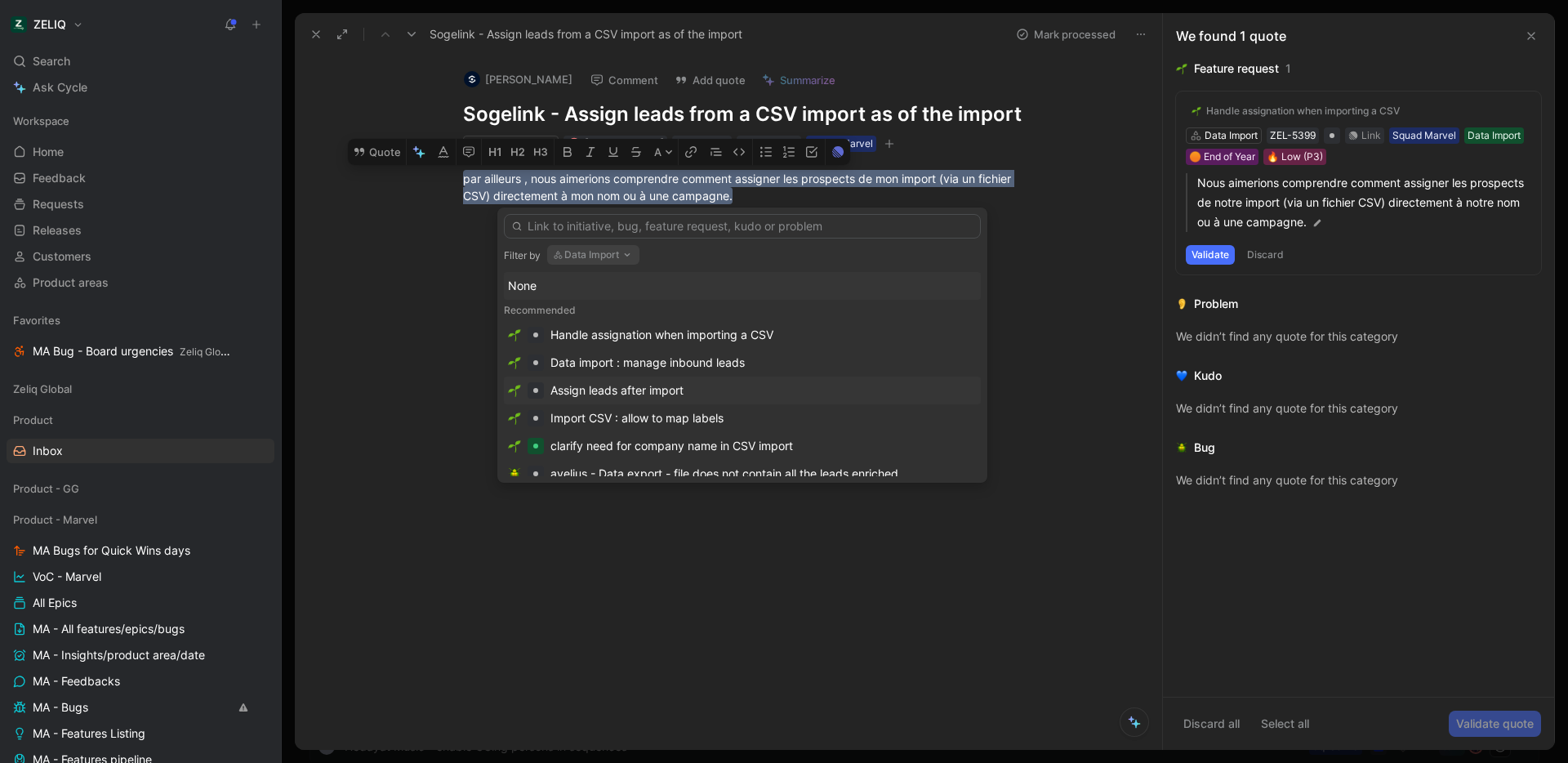 click on "Assign leads after import" at bounding box center (617, 390) 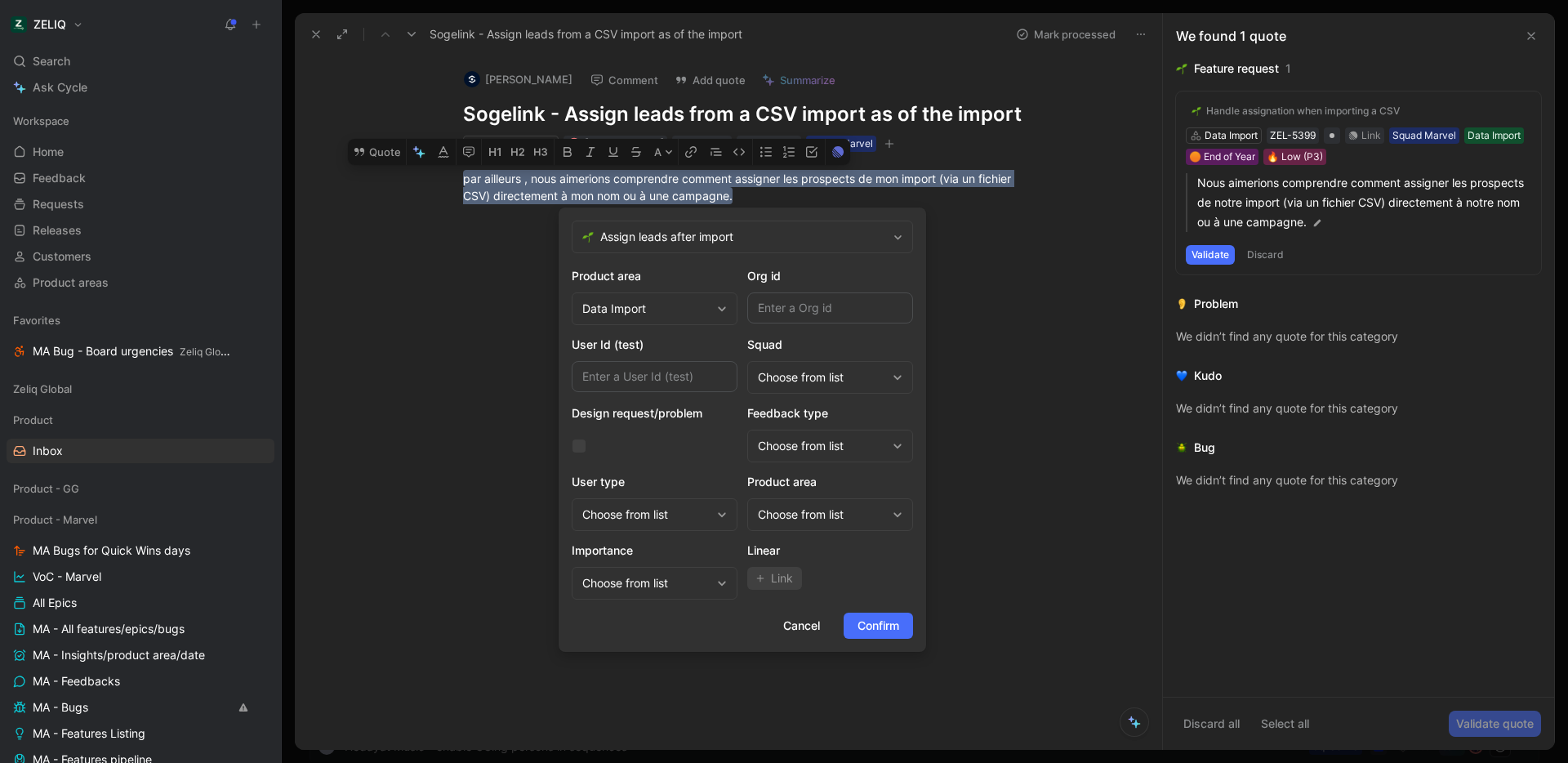 click on "Choose from list" at bounding box center (822, 377) 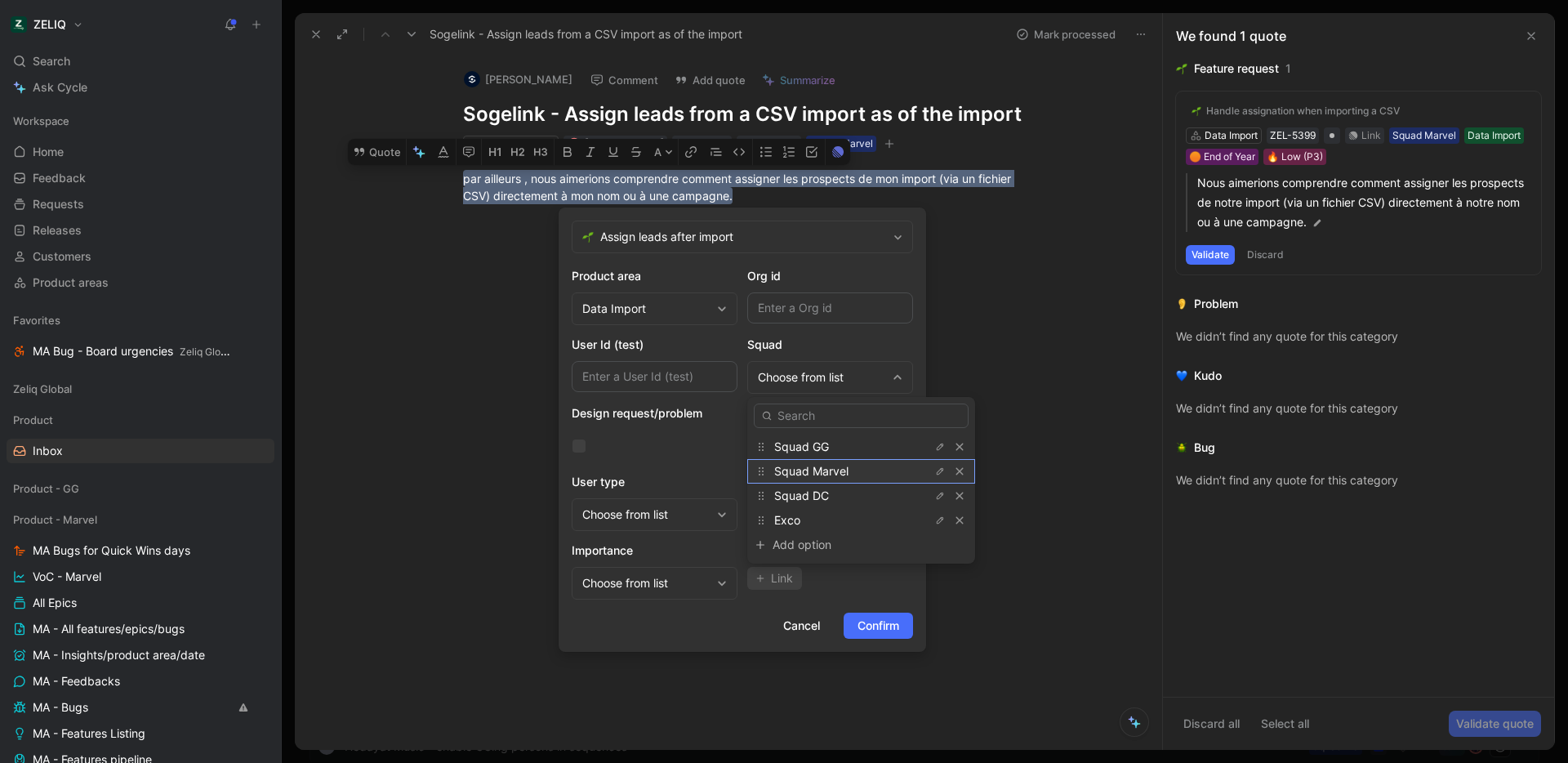 click on "Squad Marvel" at bounding box center [811, 471] 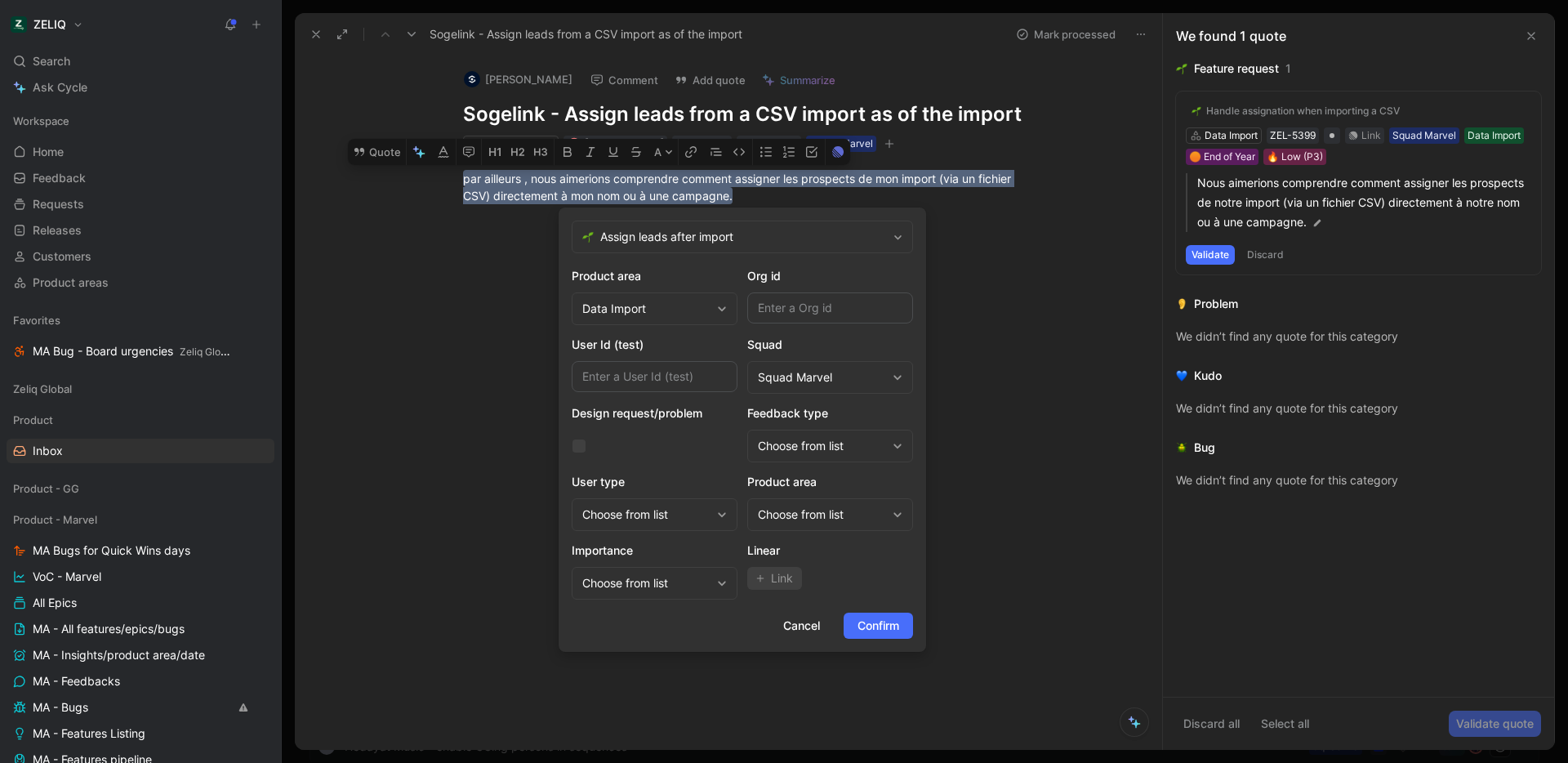 click on "Choose from list" at bounding box center [822, 515] 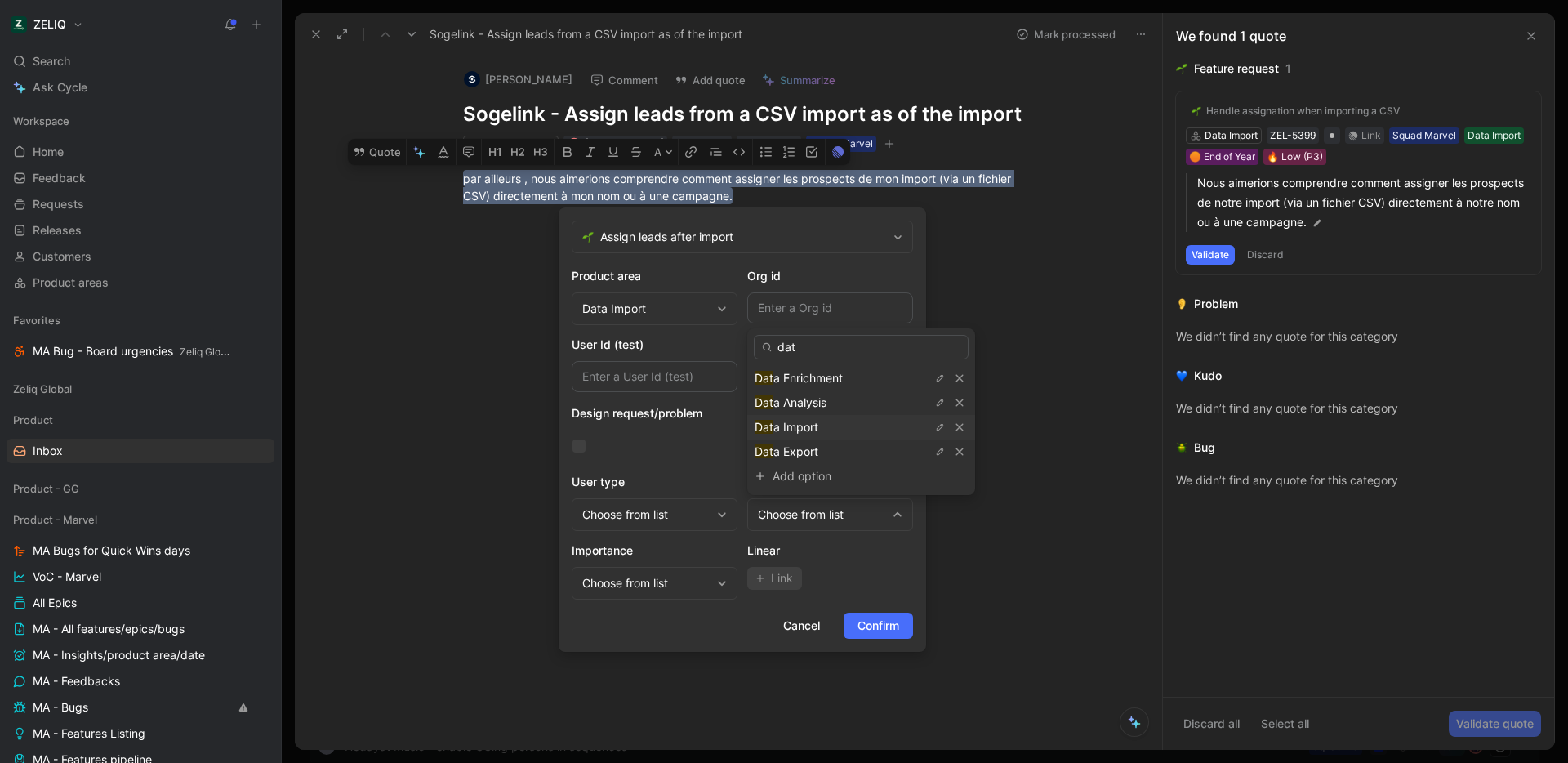 type on "dat" 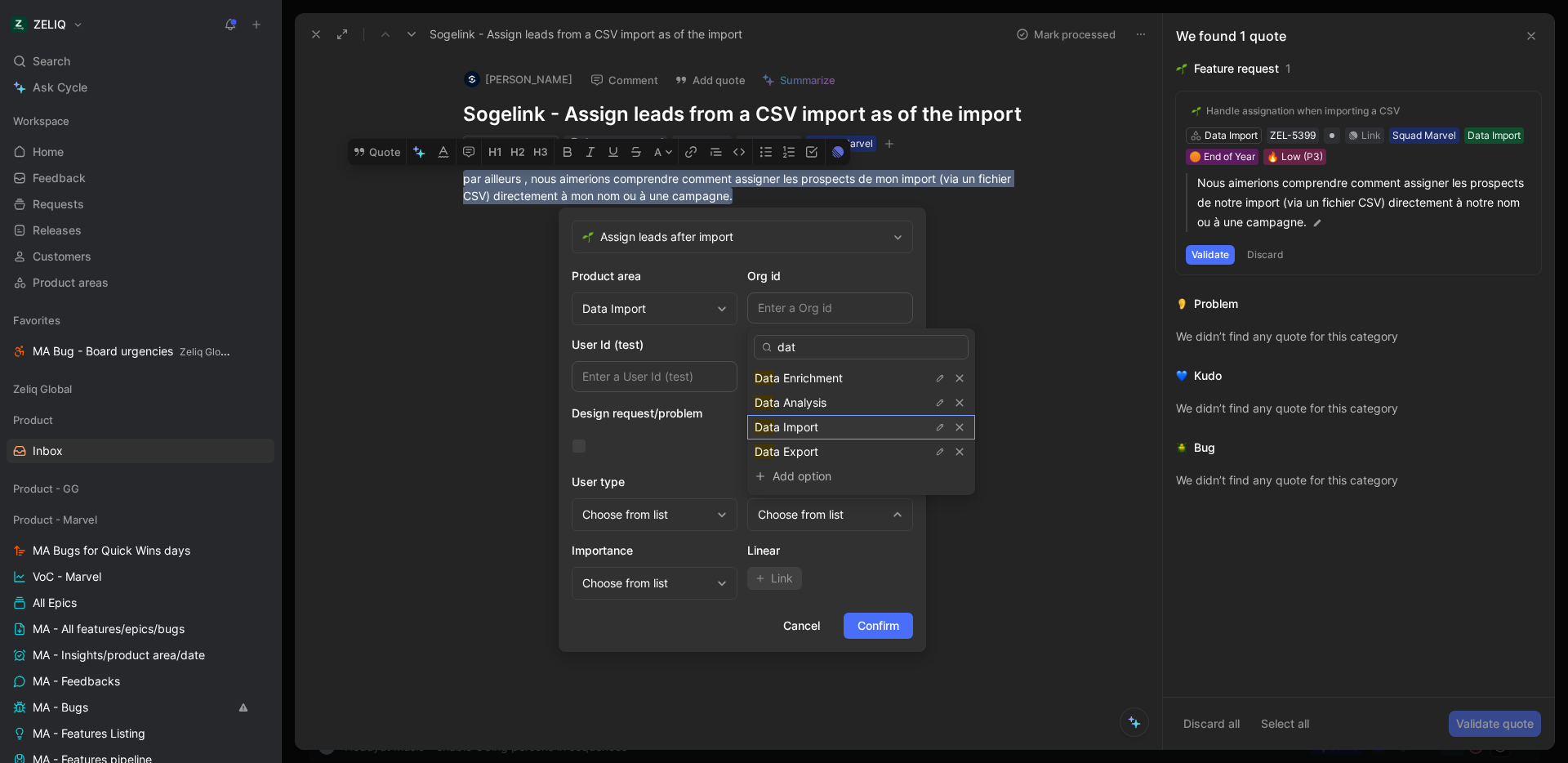 click on "a Import" at bounding box center [795, 426] 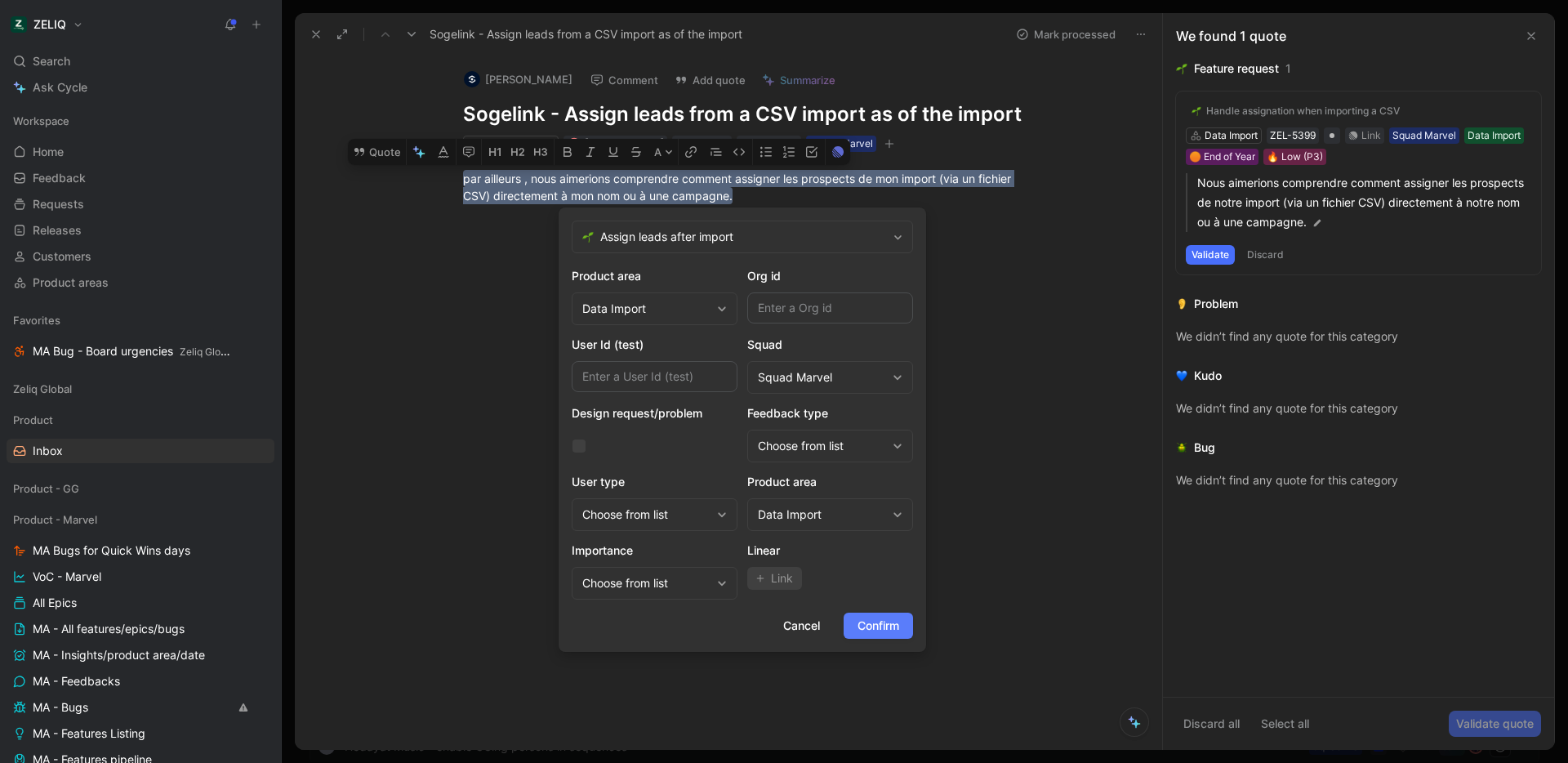 click on "Confirm" at bounding box center (878, 626) 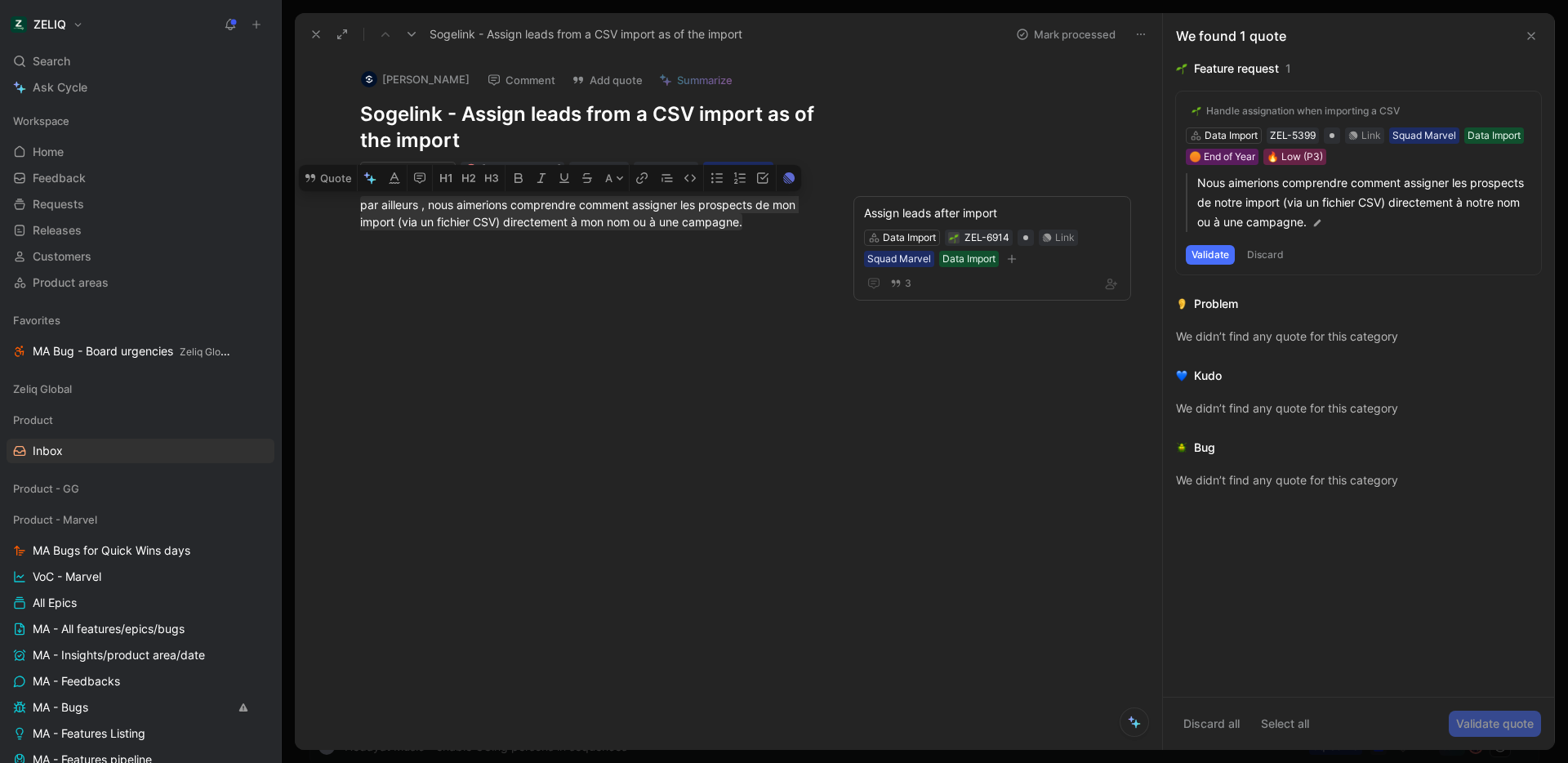 click on "Mark processed" at bounding box center (1066, 34) 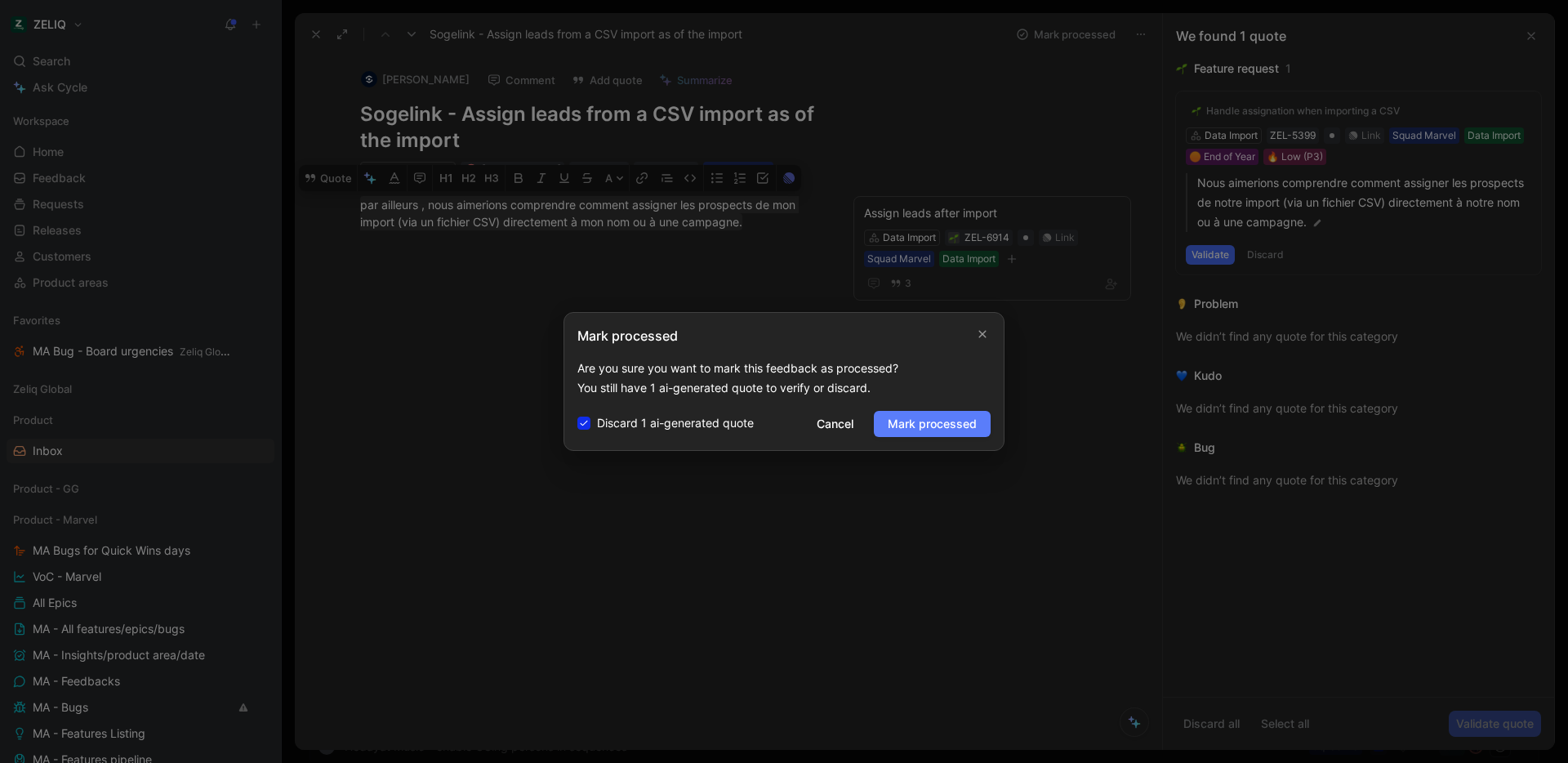 click on "Mark processed" at bounding box center (932, 424) 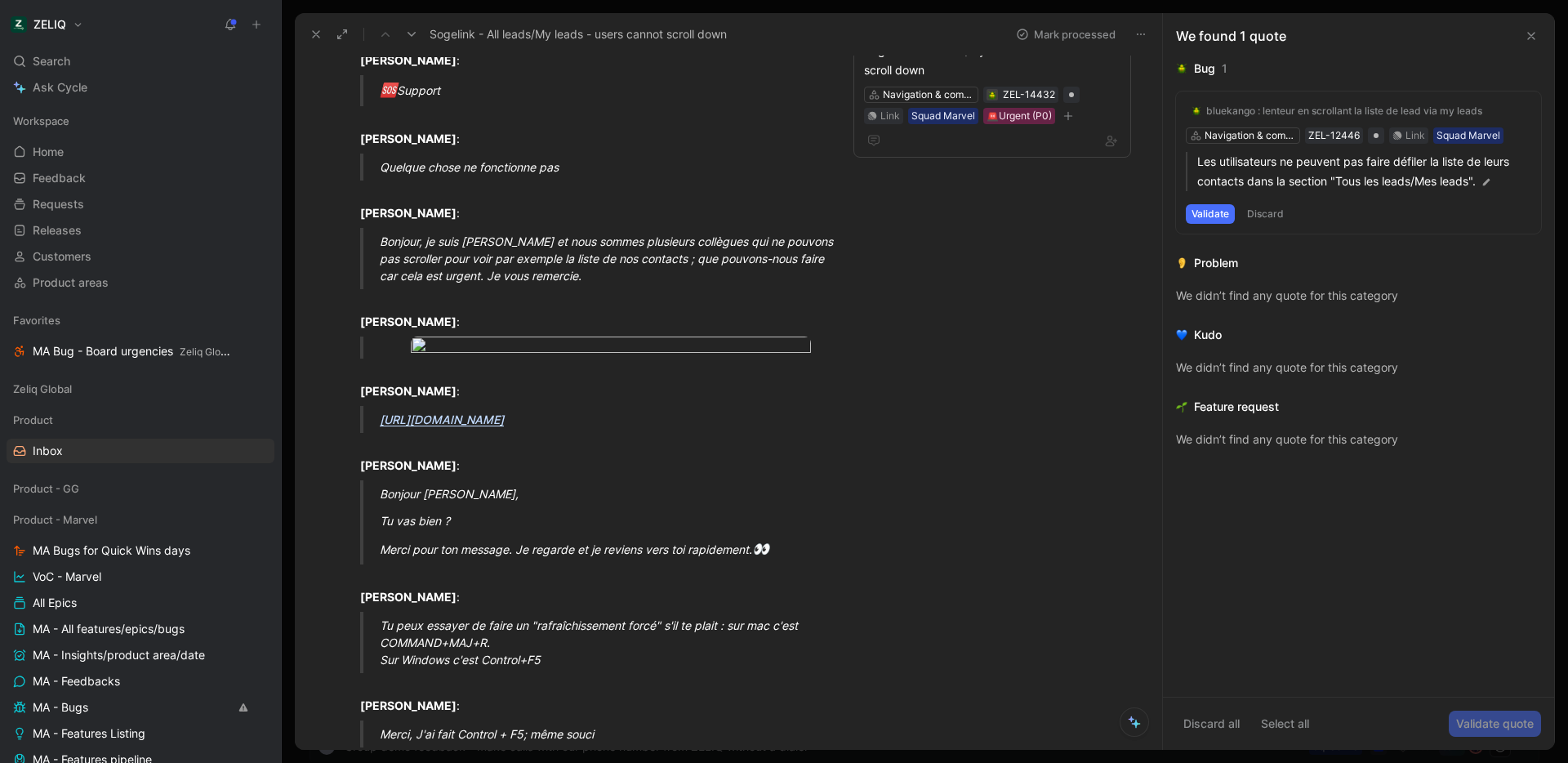 scroll, scrollTop: 141, scrollLeft: 0, axis: vertical 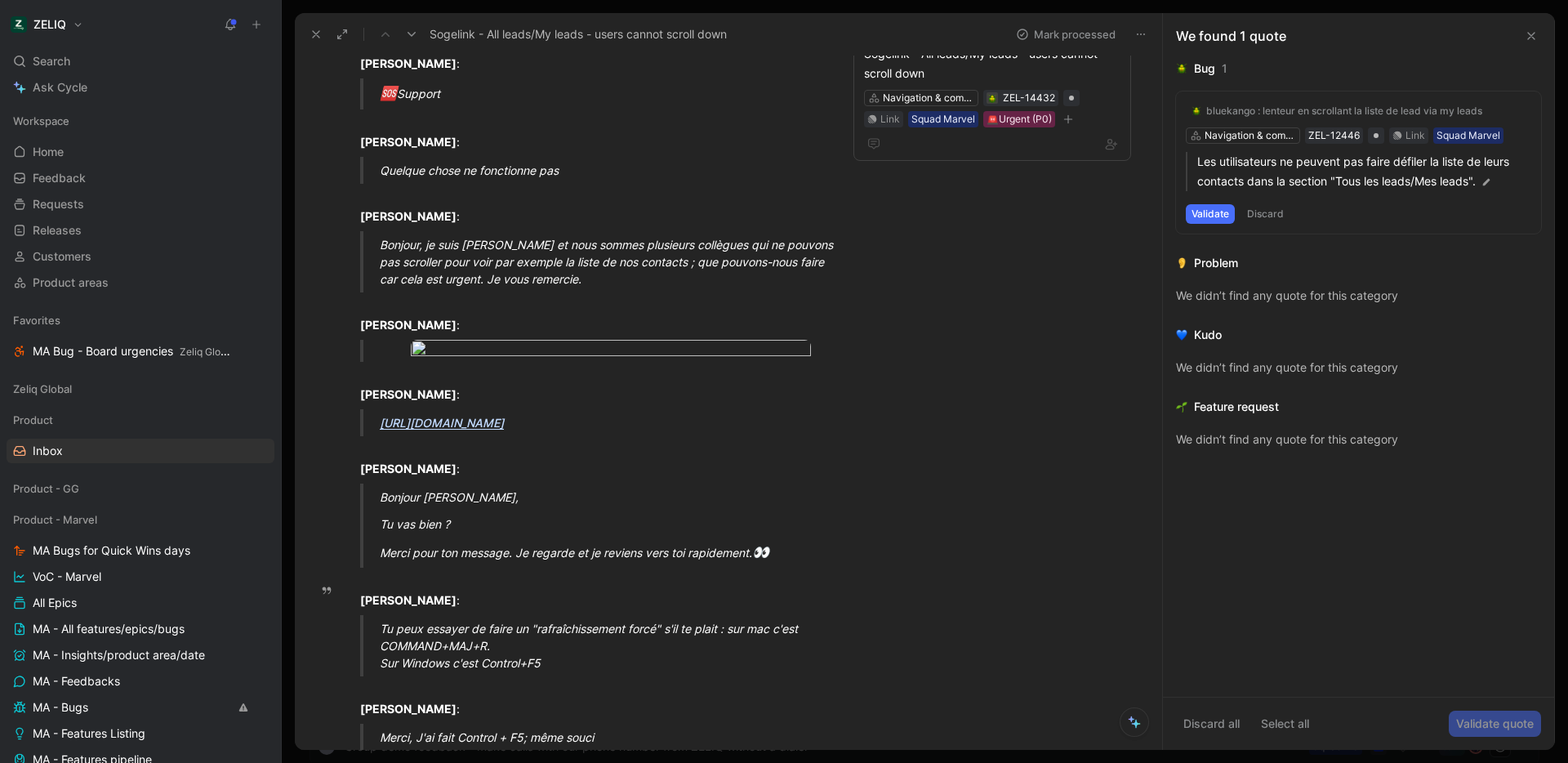 click on "https://share.birdie.so/i/w3JmTeWwW" at bounding box center (442, 422) 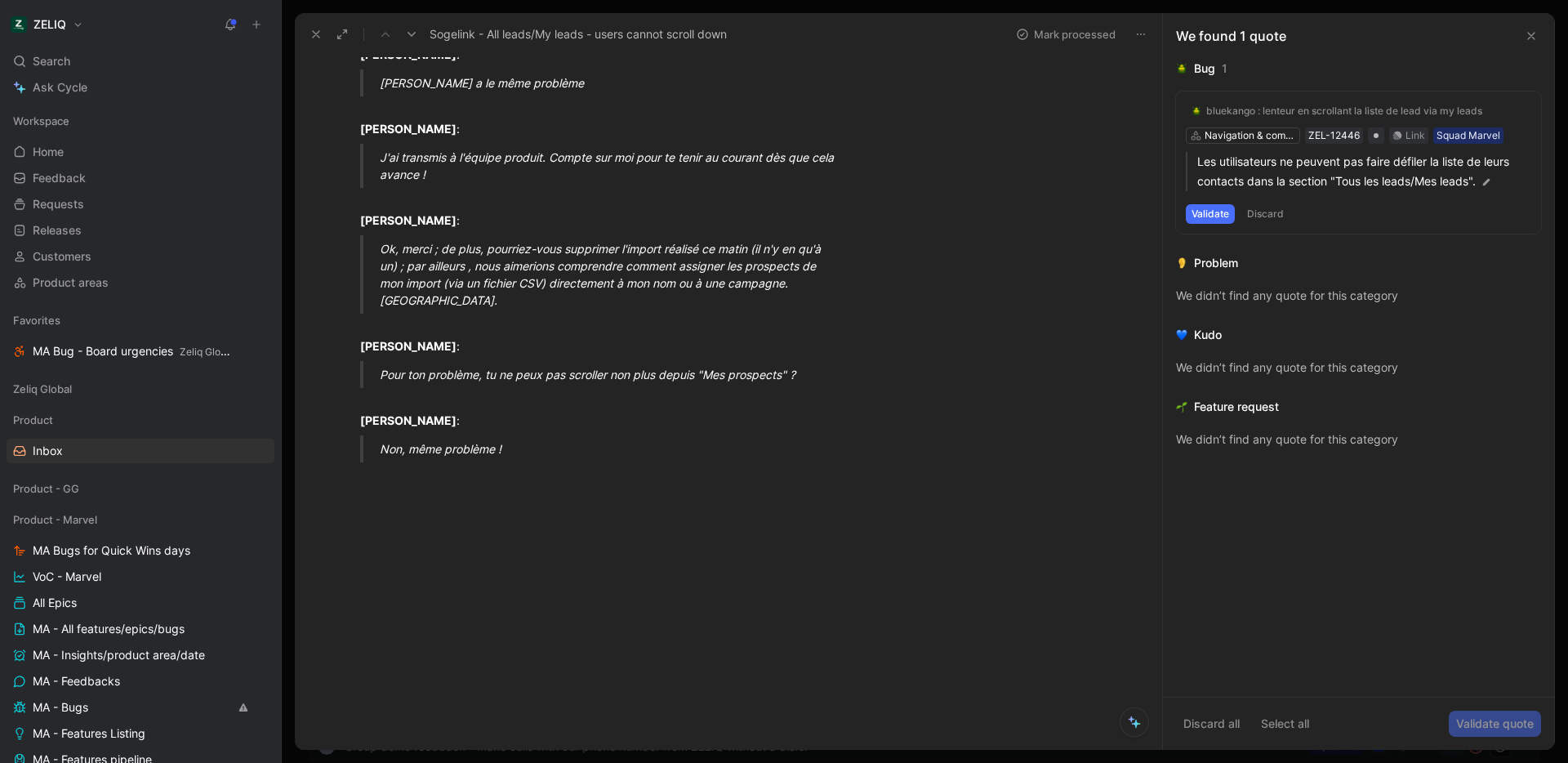 scroll, scrollTop: 0, scrollLeft: 0, axis: both 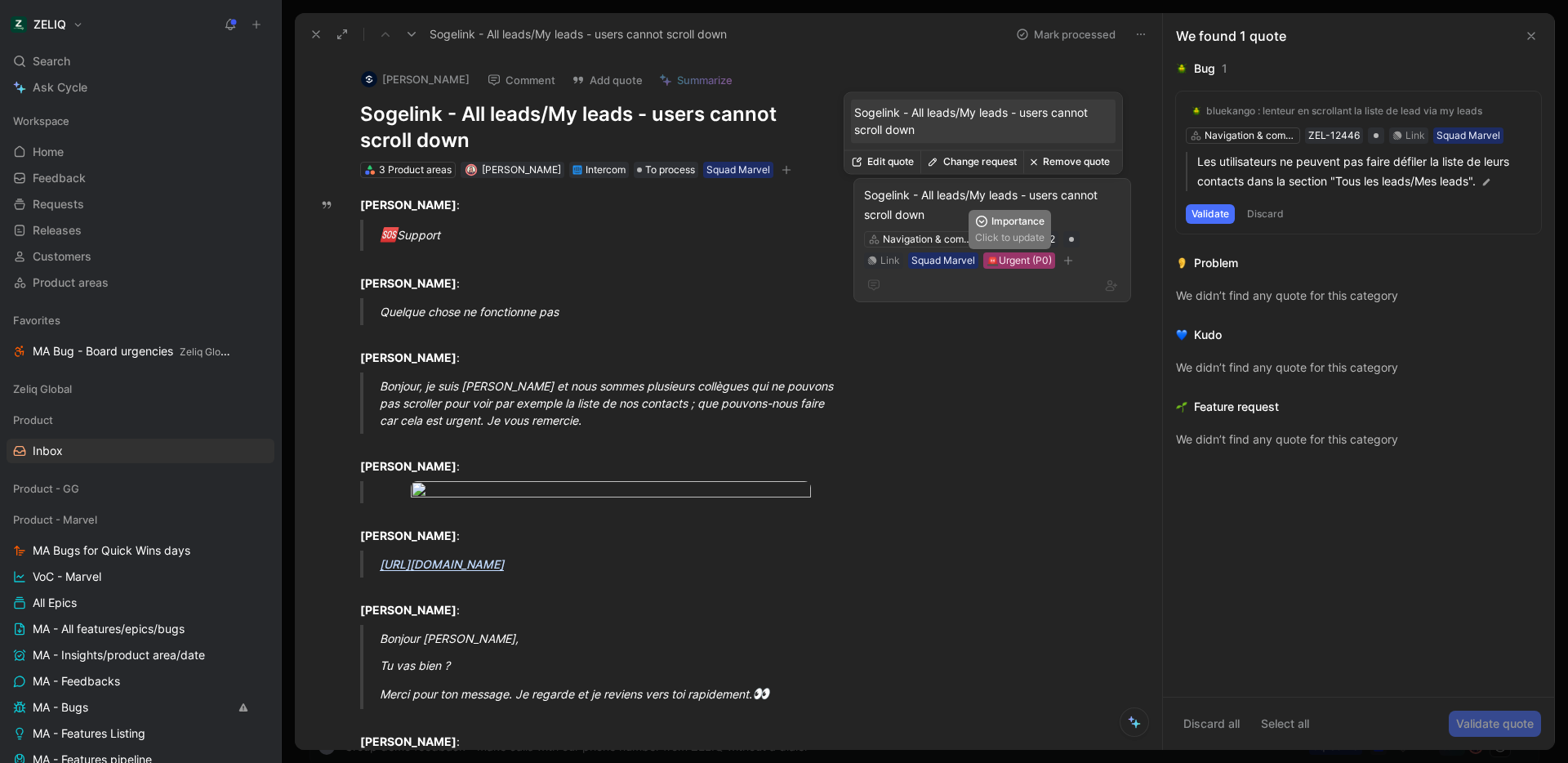 click on "🚨Urgent (P0)" at bounding box center (1019, 261) 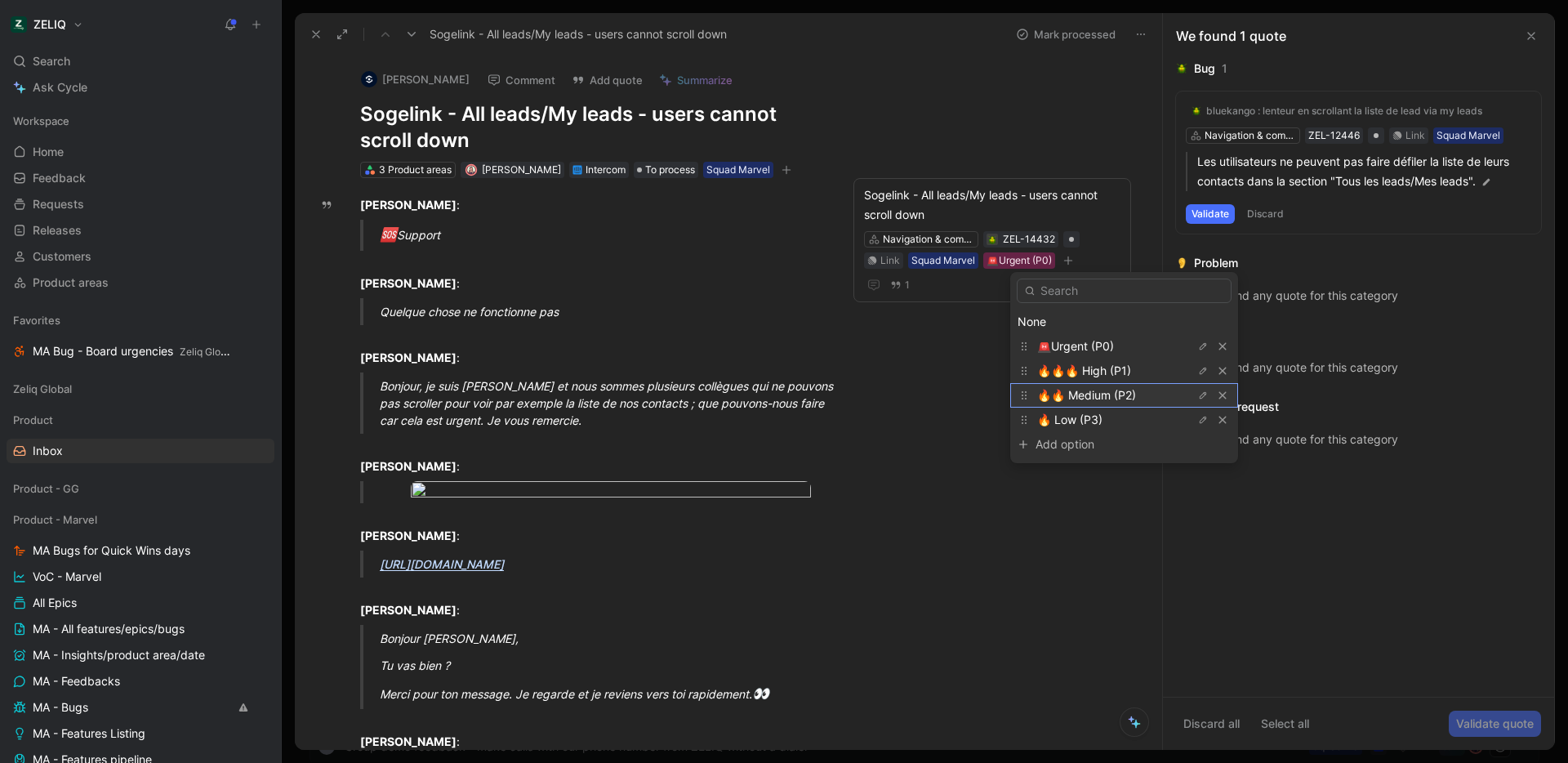 click on "🔥🔥 Medium (P2)" at bounding box center (1086, 395) 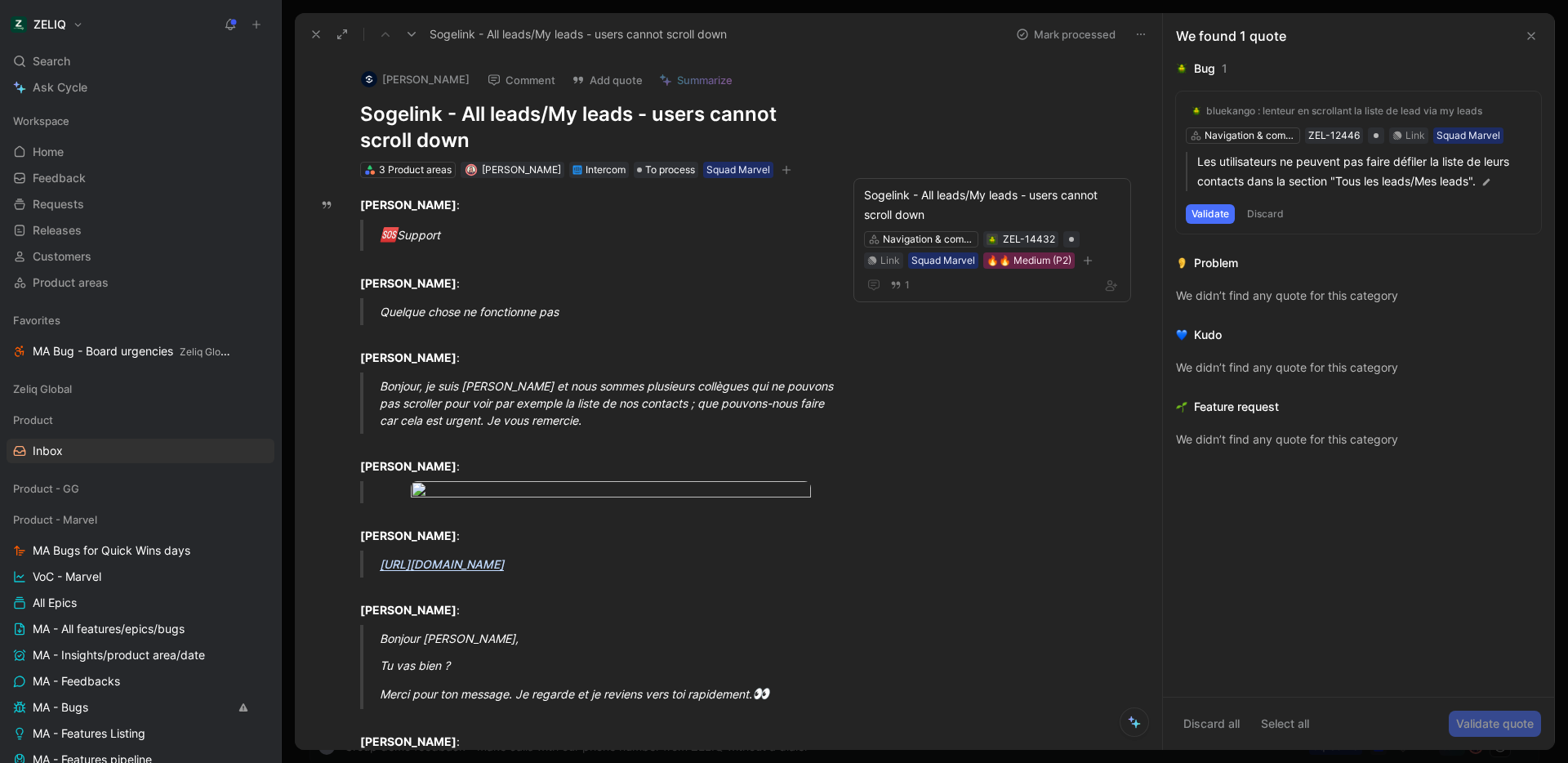 click on "Julien CAEN Comment Add quote Summarize Sogelink - All leads/My leads - users cannot scroll down 3 Product areas Camille Wattel Intercom To process Squad Marvel Sogelink - All leads/My leads - users cannot scroll down Navigation & comprehension ZEL-14432 Link Squad Marvel 🔥🔥 Medium (P2) 1 Julien CAEN : 🆘  Support Julien CAEN : Quelque chose ne fonctionne pas Julien CAEN : Bonjour, je suis Julien CAEN et nous sommes plusieurs collègues qui ne pouvons pas scroller pour voir par exemple la liste de nos contacts ; que pouvons-nous faire car cela est urgent. Je vous remercie. Julien CAEN : Julien CAEN : https://share.birdie.so/i/w3JmTeWwW Camille WATTEL : Bonjour Julien, Tu vas bien ? Merci pour ton message. Je regarde et je reviens vers toi rapidement.  👀 Camille WATTEL : Tu peux essayer de faire un "rafraîchissement forcé" s'il te plait : sur mac c'est COMMAND+MAJ+R.  Sur Windows c'est Control+F5 Julien CAEN : Merci, J'ai fait Control + F5; même souci Julien CAEN : Camille WATTEL : Julien CAEN :" at bounding box center [728, 403] 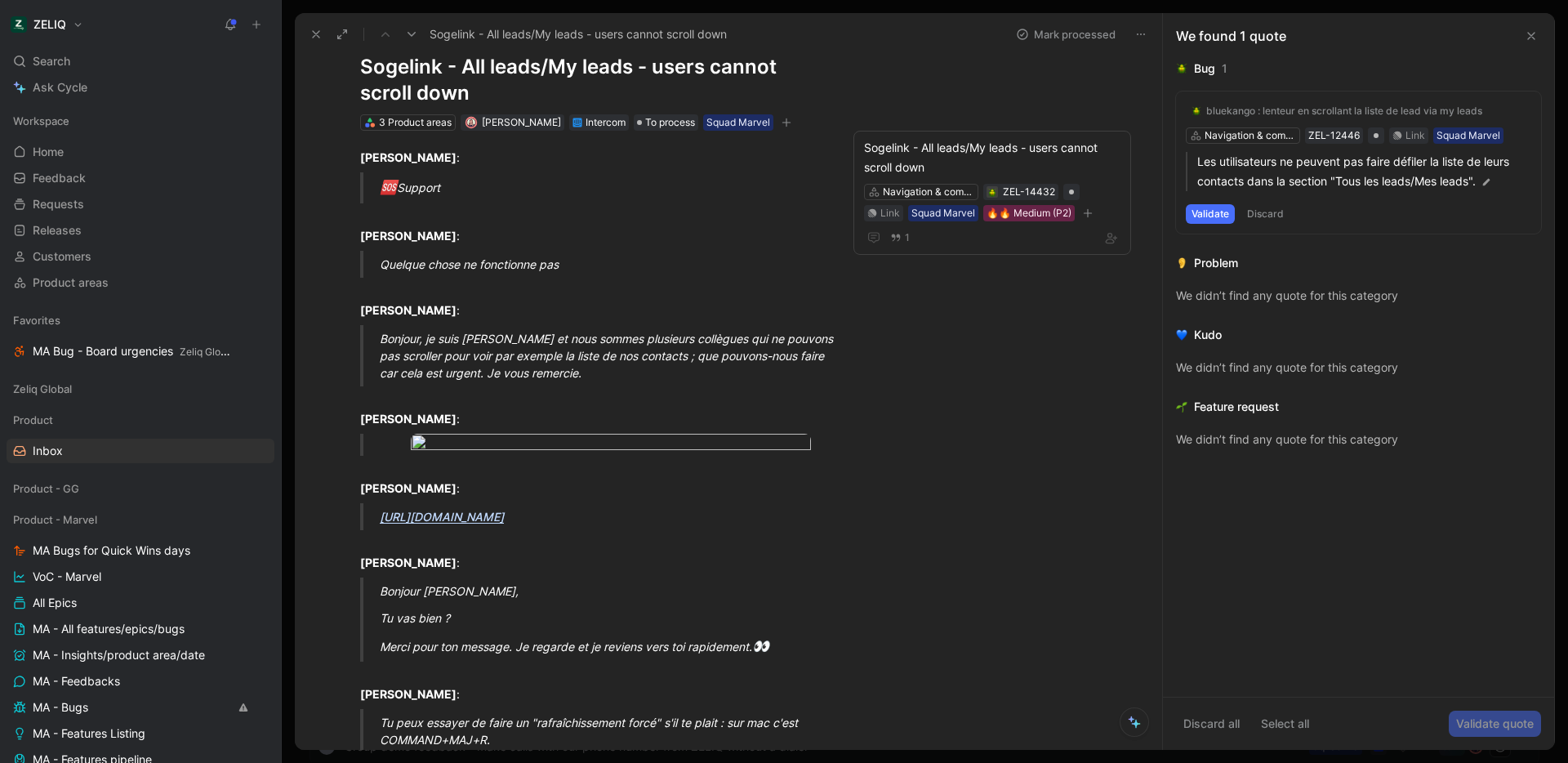 scroll, scrollTop: 0, scrollLeft: 0, axis: both 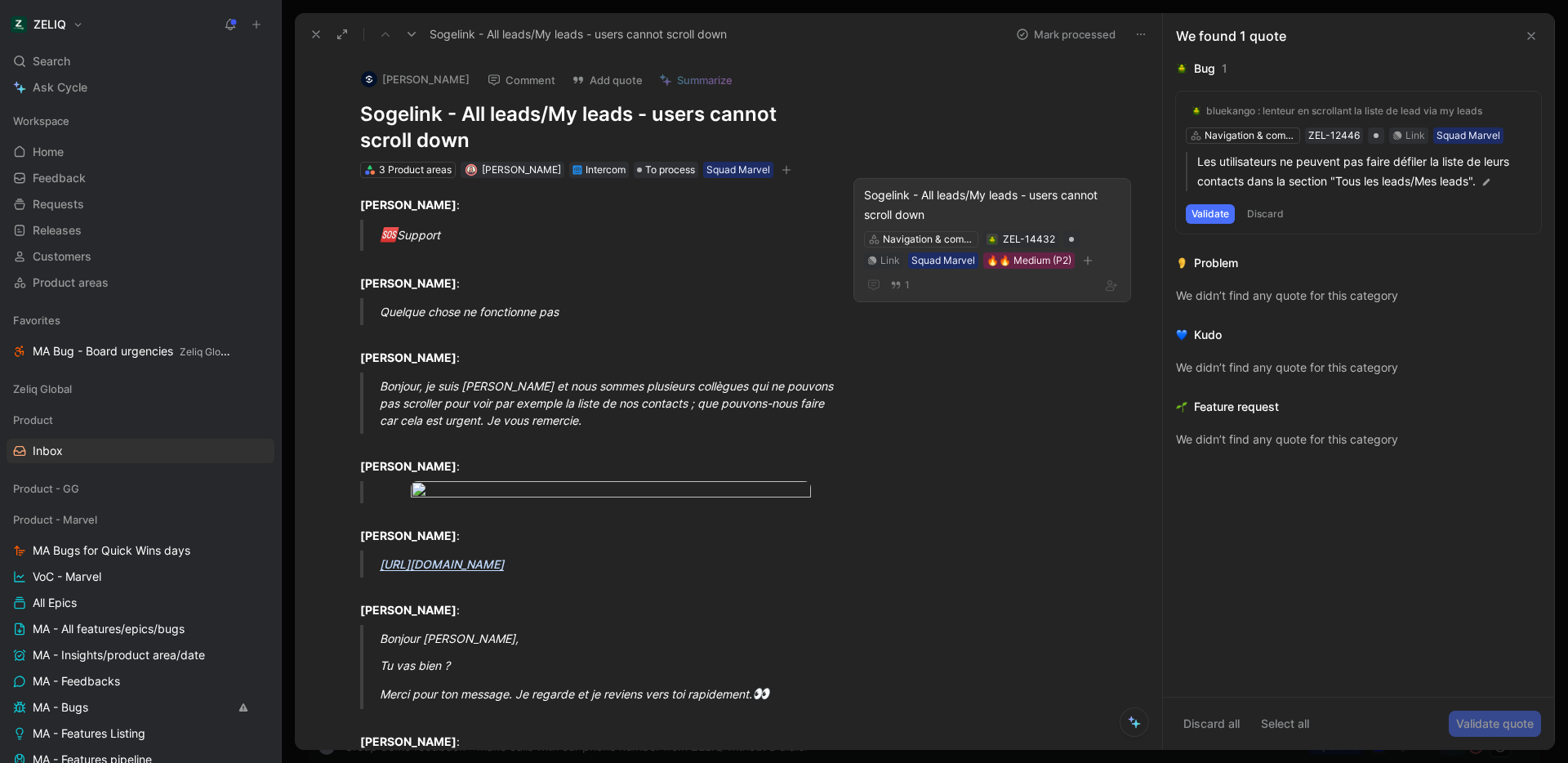 click on "Sogelink - All leads/My leads - users cannot scroll down" at bounding box center [992, 205] 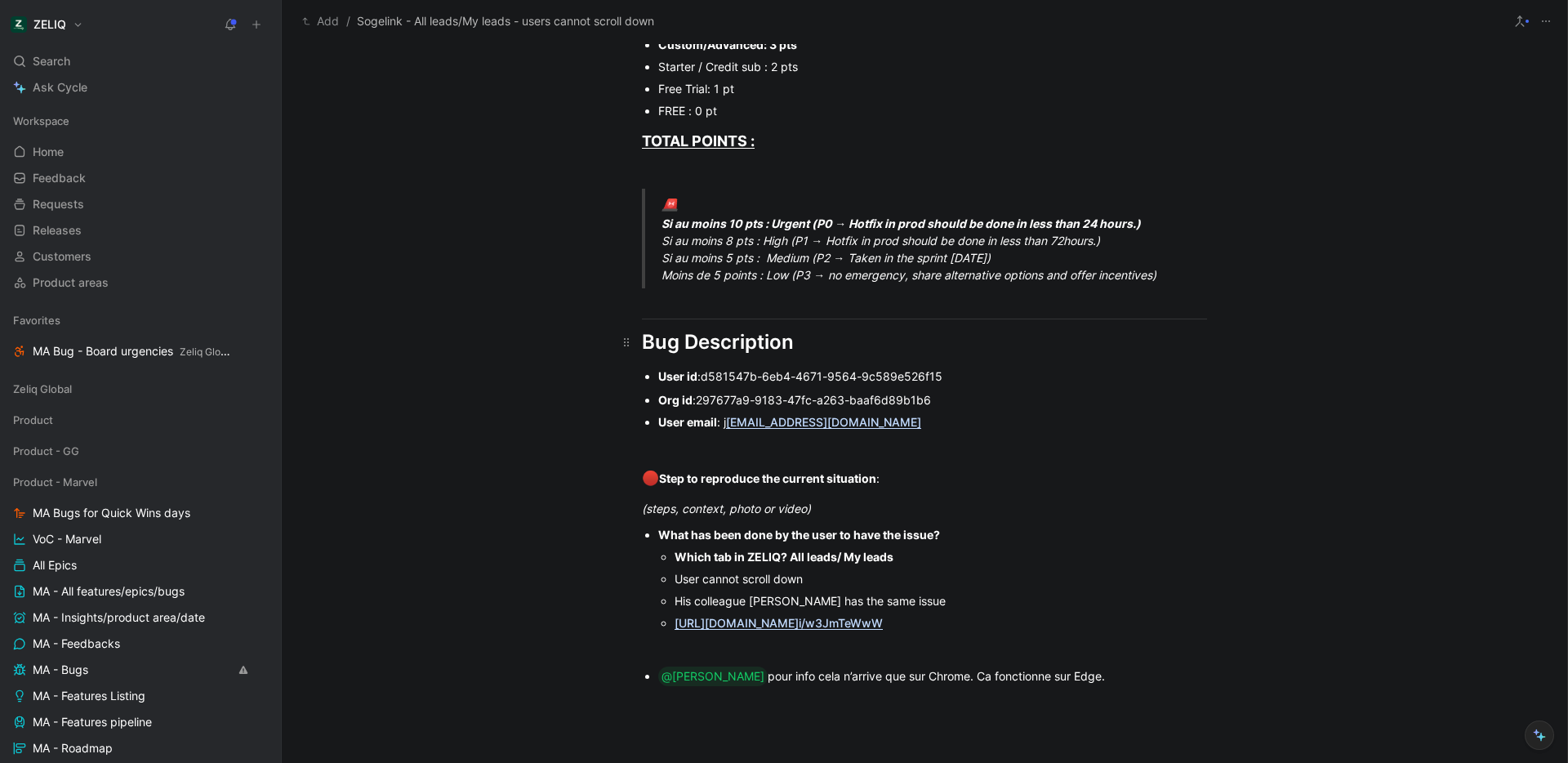 scroll, scrollTop: 896, scrollLeft: 0, axis: vertical 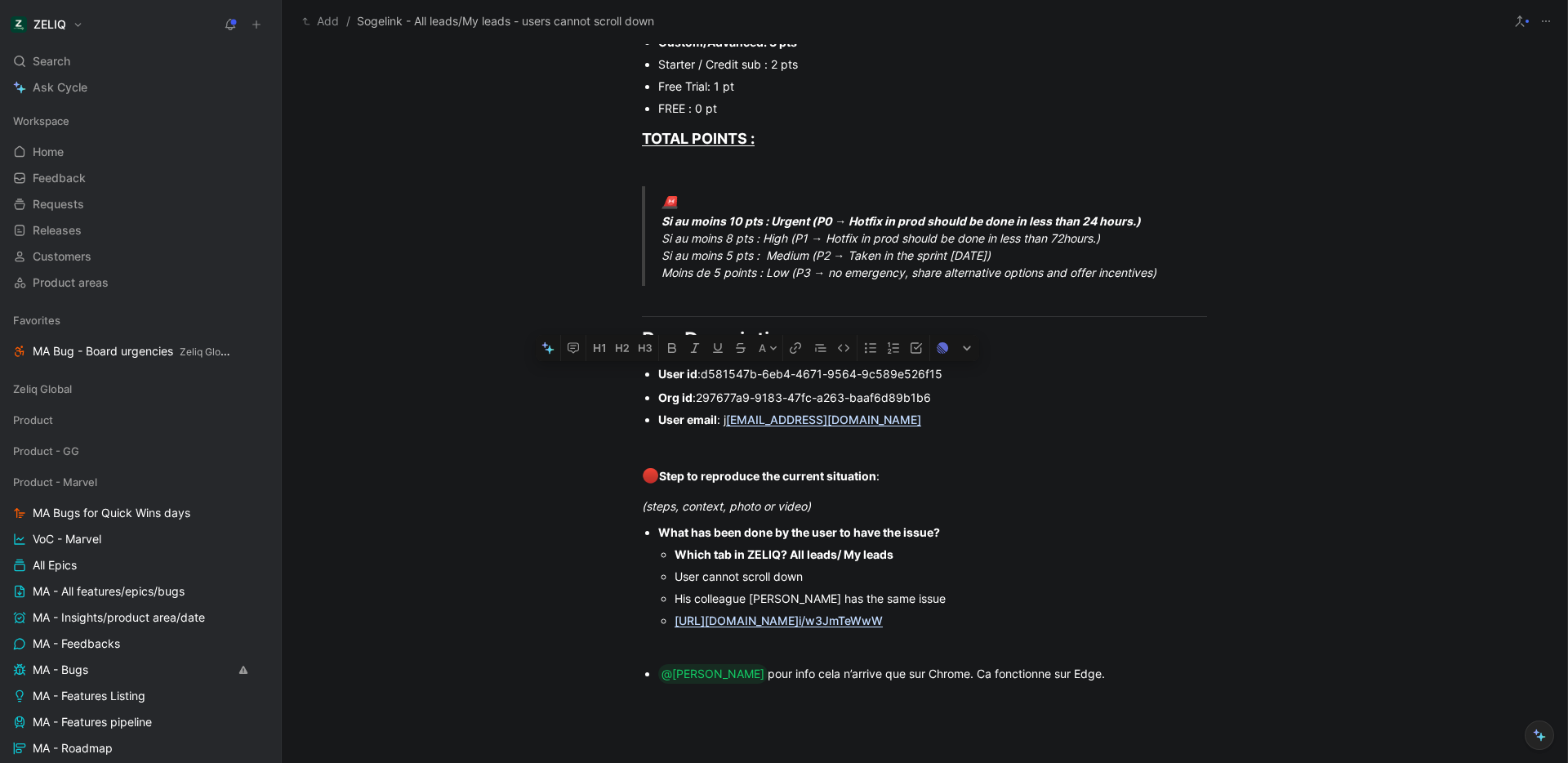drag, startPoint x: 889, startPoint y: 420, endPoint x: 644, endPoint y: 366, distance: 250.88045 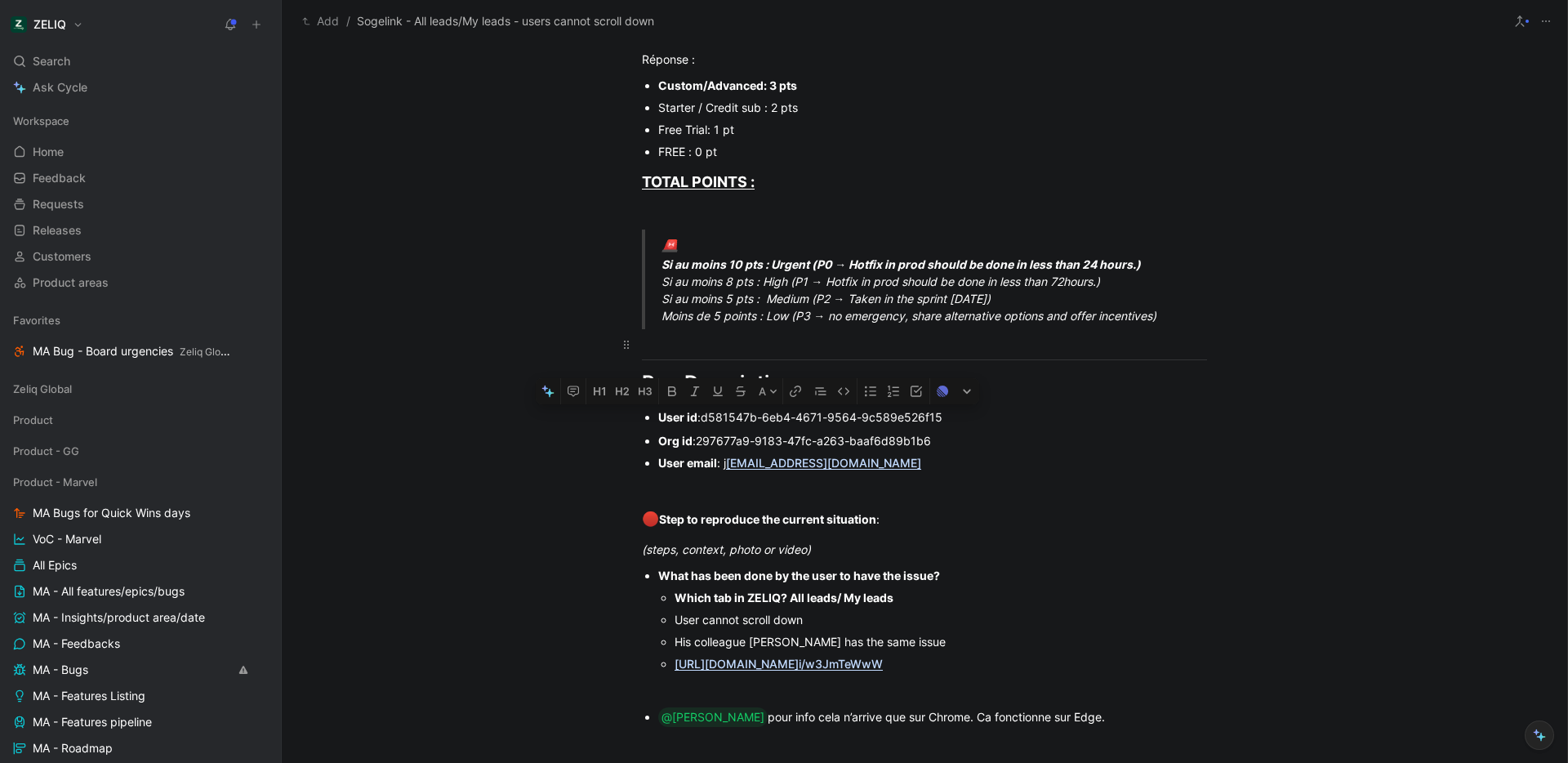 scroll, scrollTop: 838, scrollLeft: 0, axis: vertical 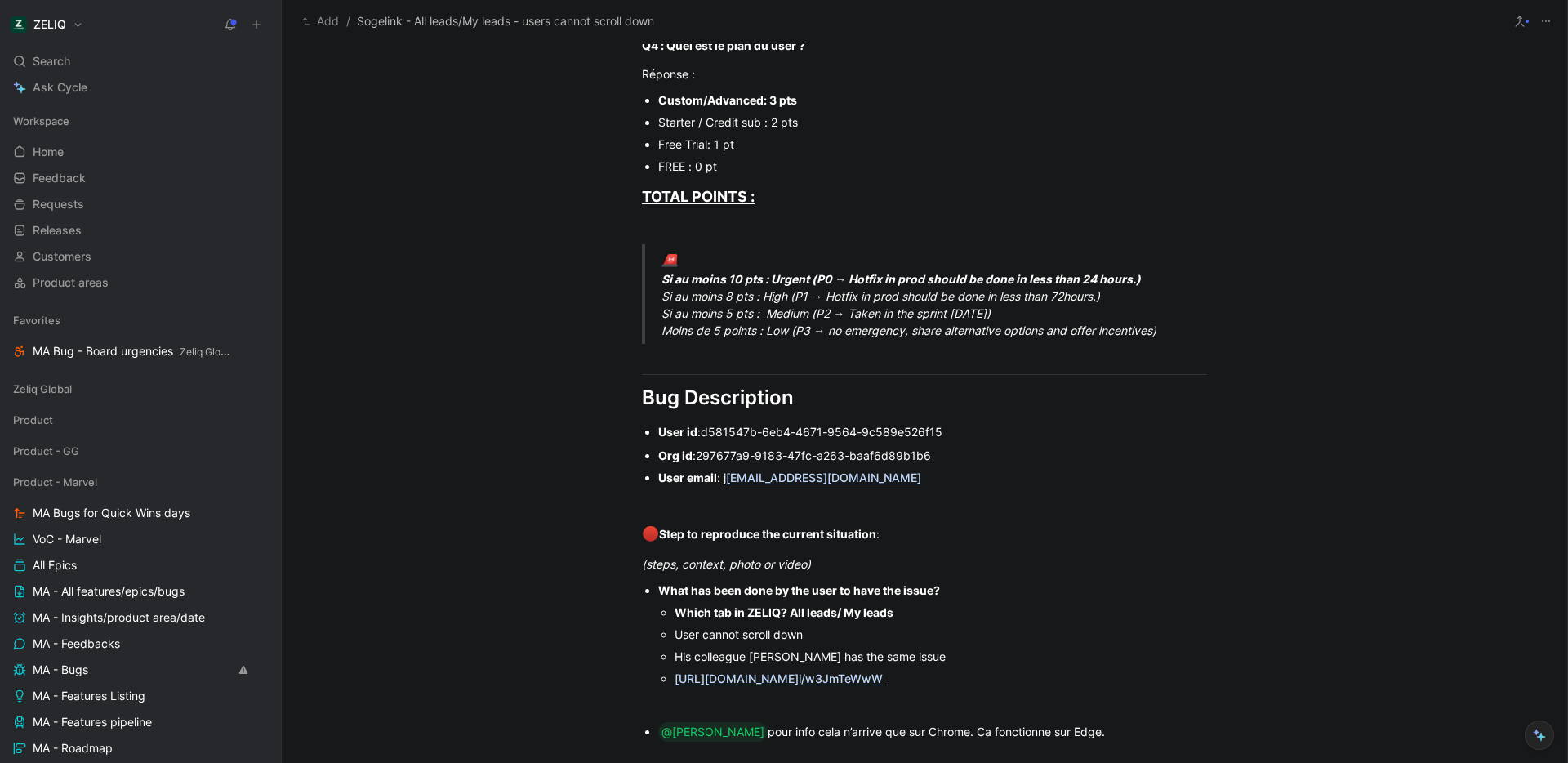 click on "His colleague Florent Theret has the same issue" at bounding box center (941, 656) 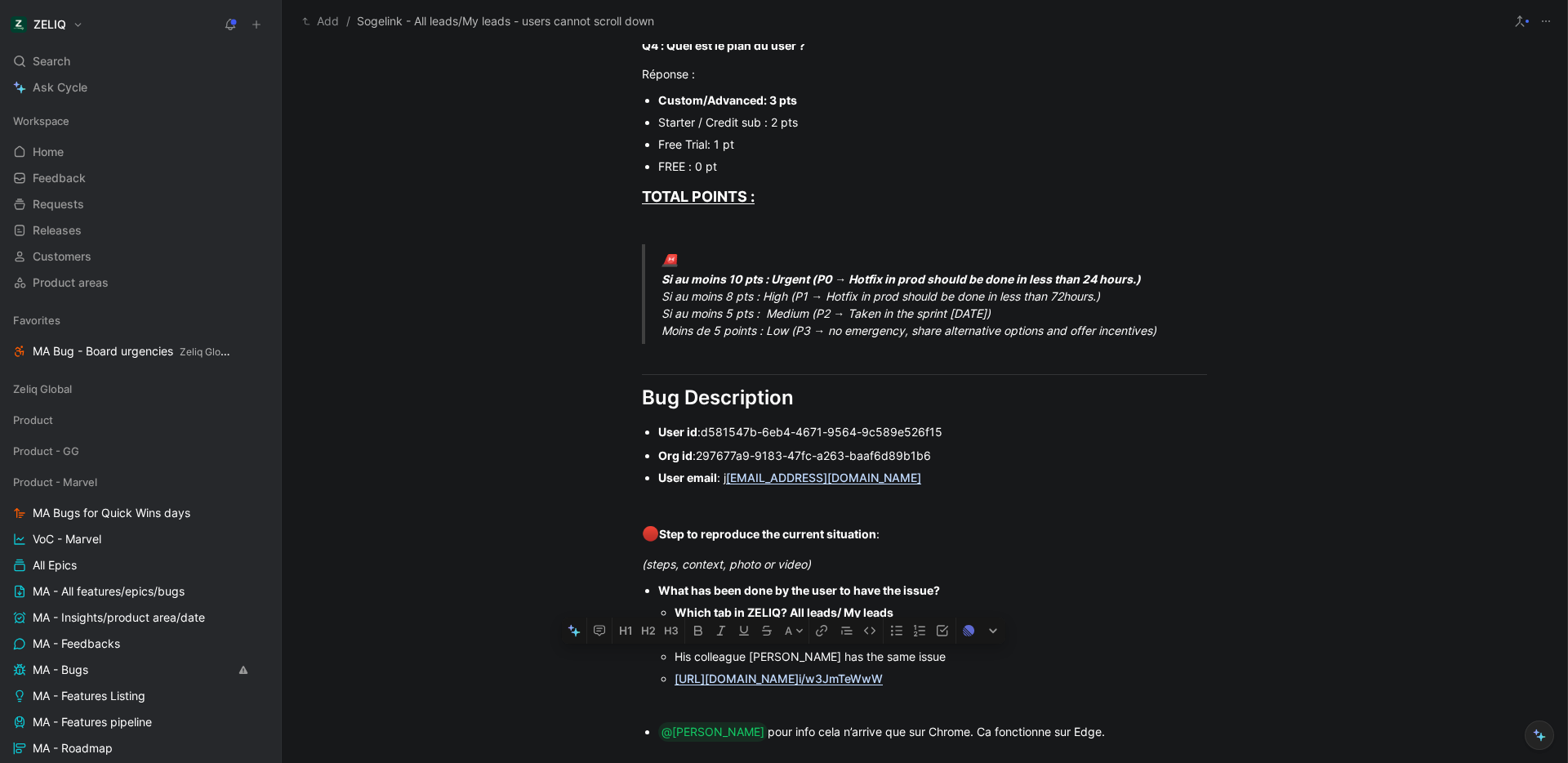 drag, startPoint x: 755, startPoint y: 656, endPoint x: 796, endPoint y: 655, distance: 41.012193 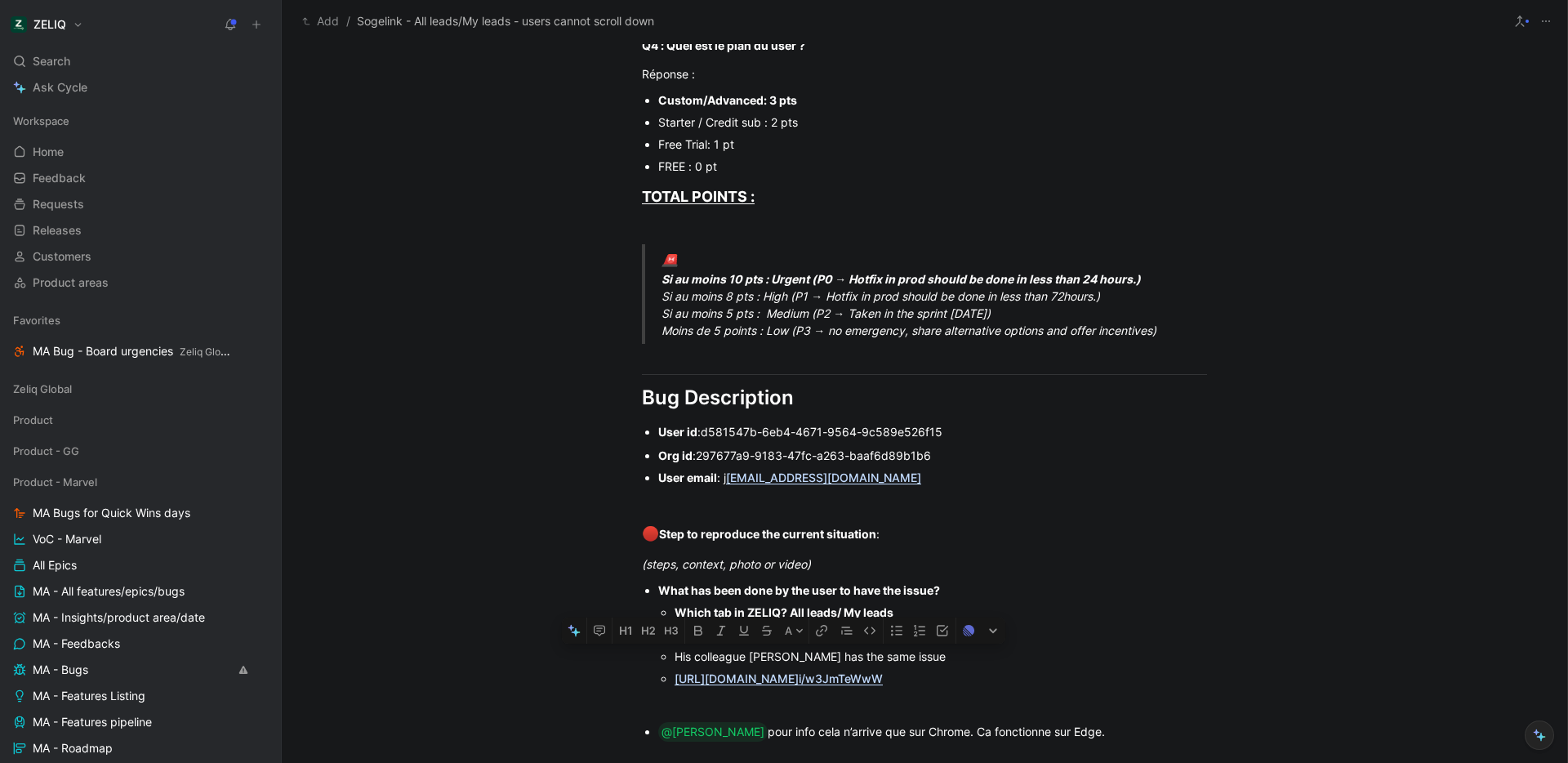 click on "His colleague Florent Theret has the same issue" at bounding box center [941, 656] 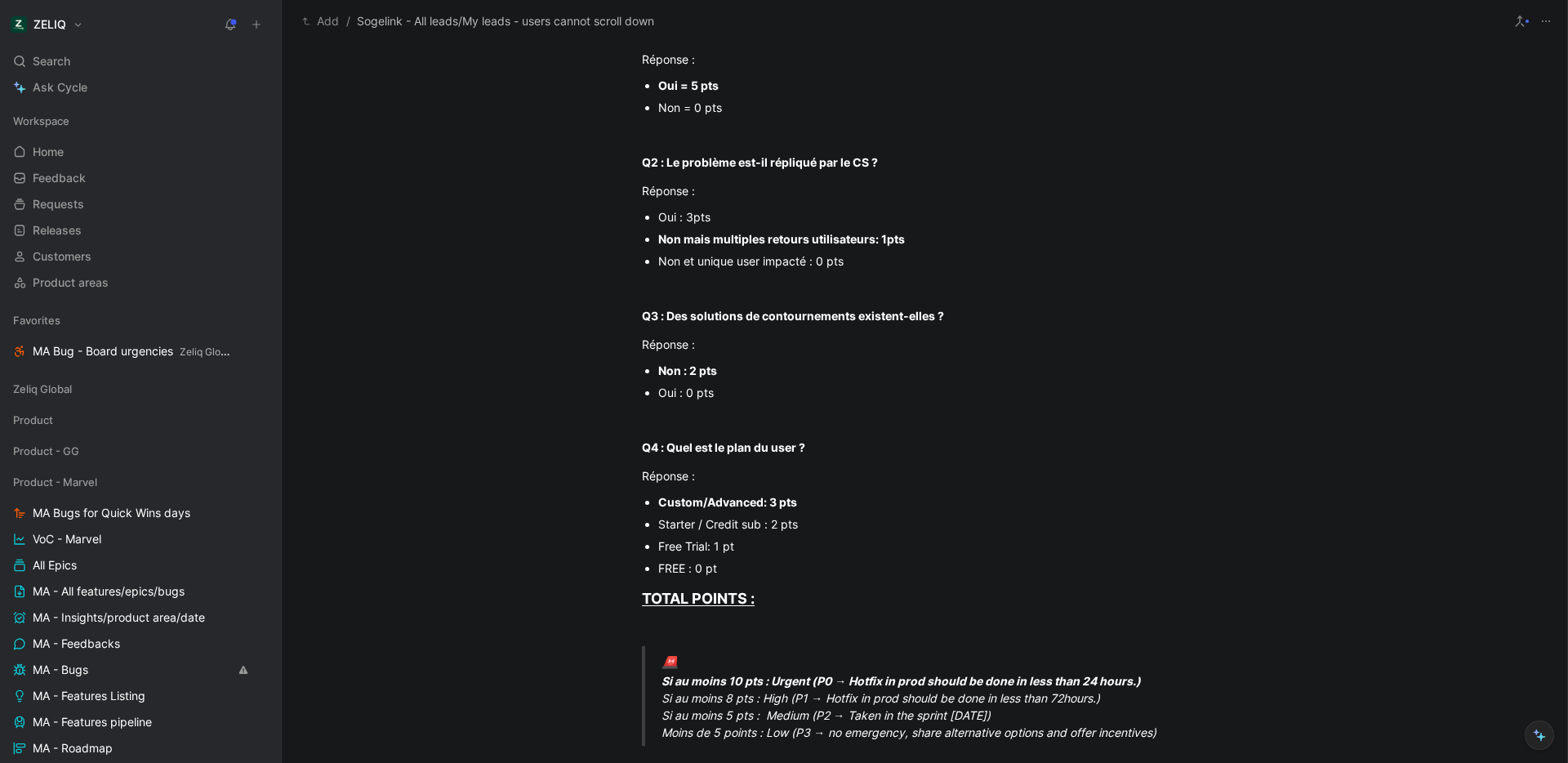 scroll, scrollTop: 0, scrollLeft: 0, axis: both 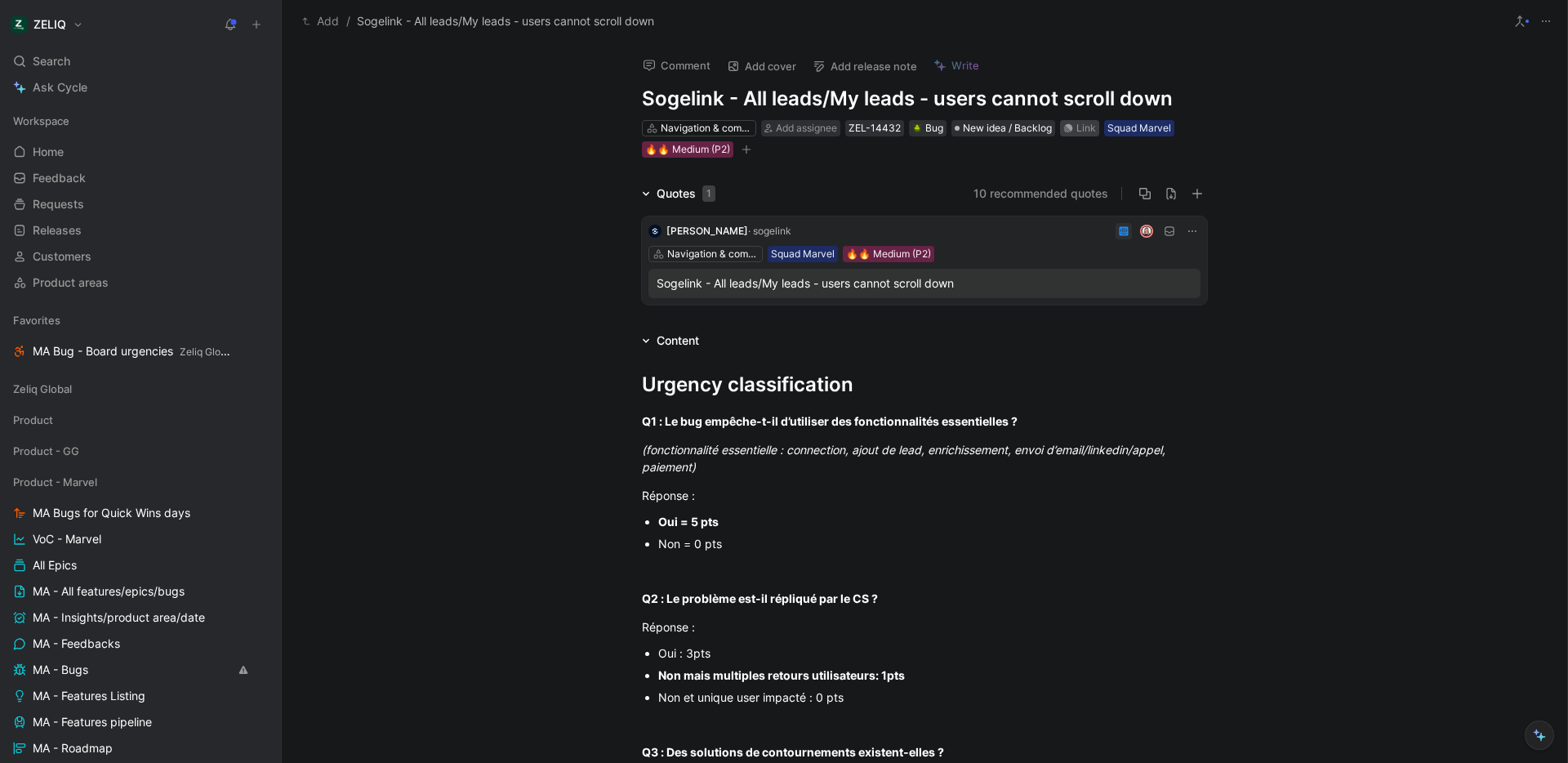 click on "Link" at bounding box center (1086, 128) 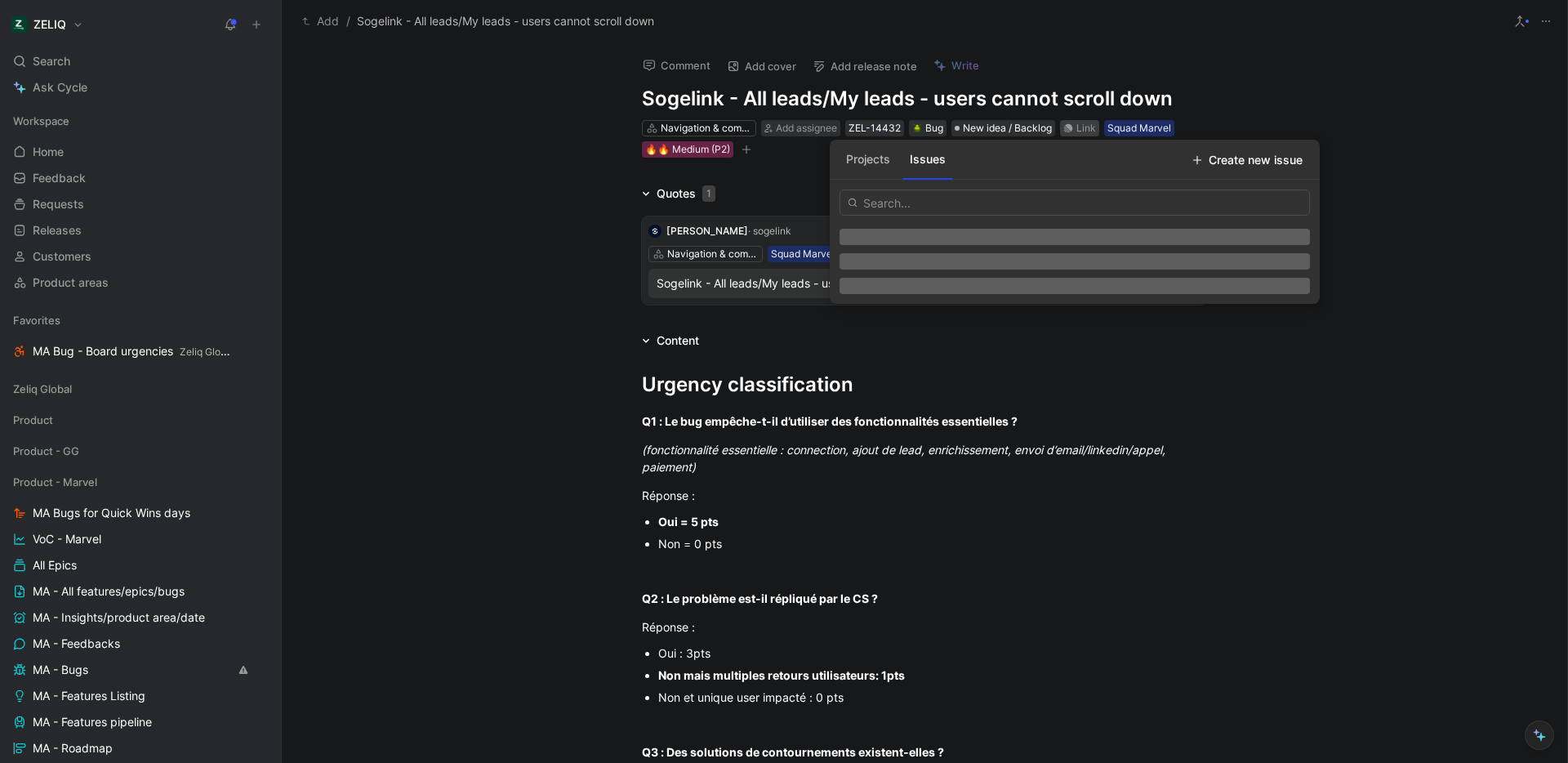 type on "https://linear.app/getheroes/issue/MA-4155/bug-sogelink-cant-scroll-my-leadsall-leads" 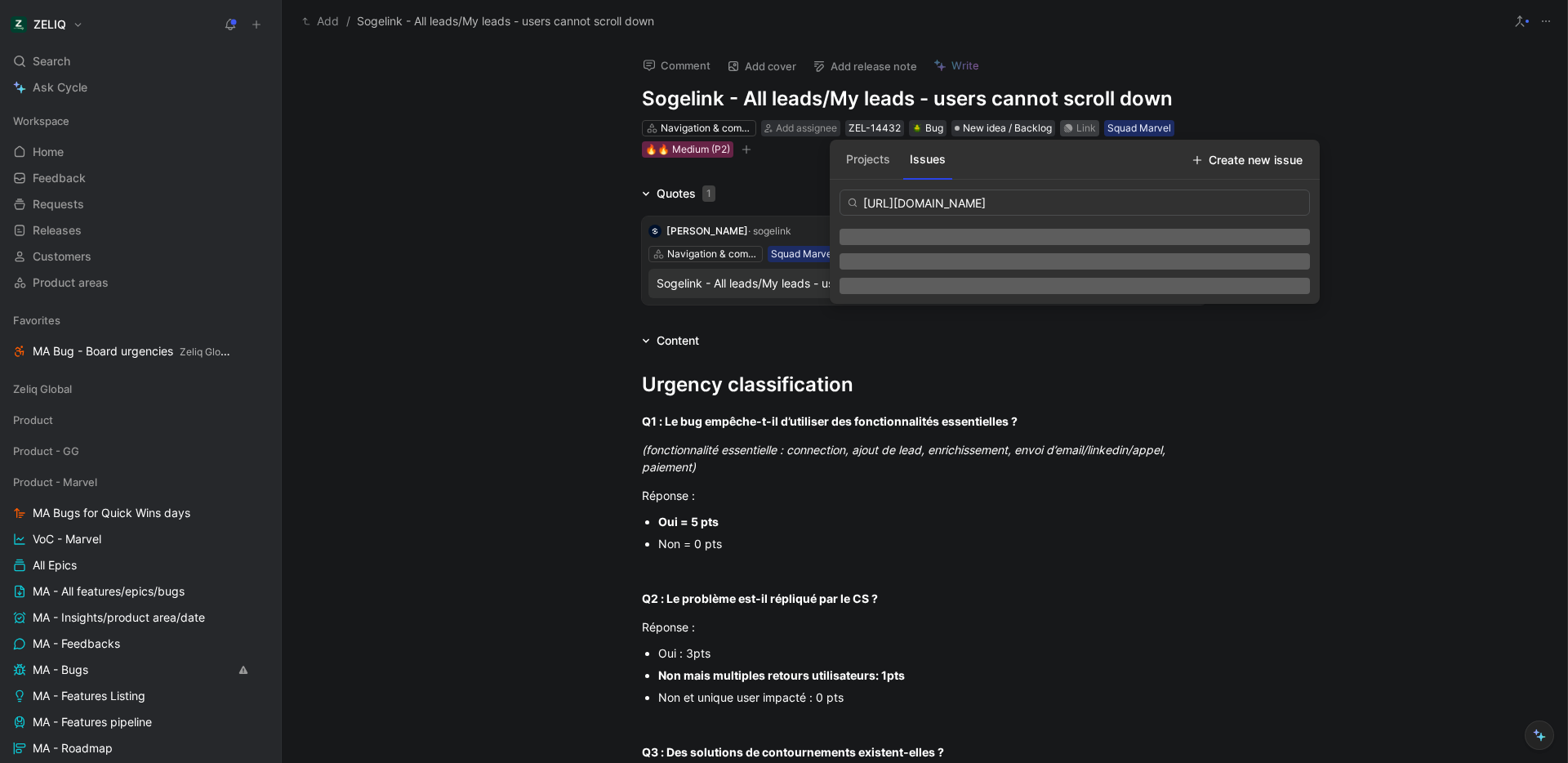 scroll, scrollTop: 0, scrollLeft: 38, axis: horizontal 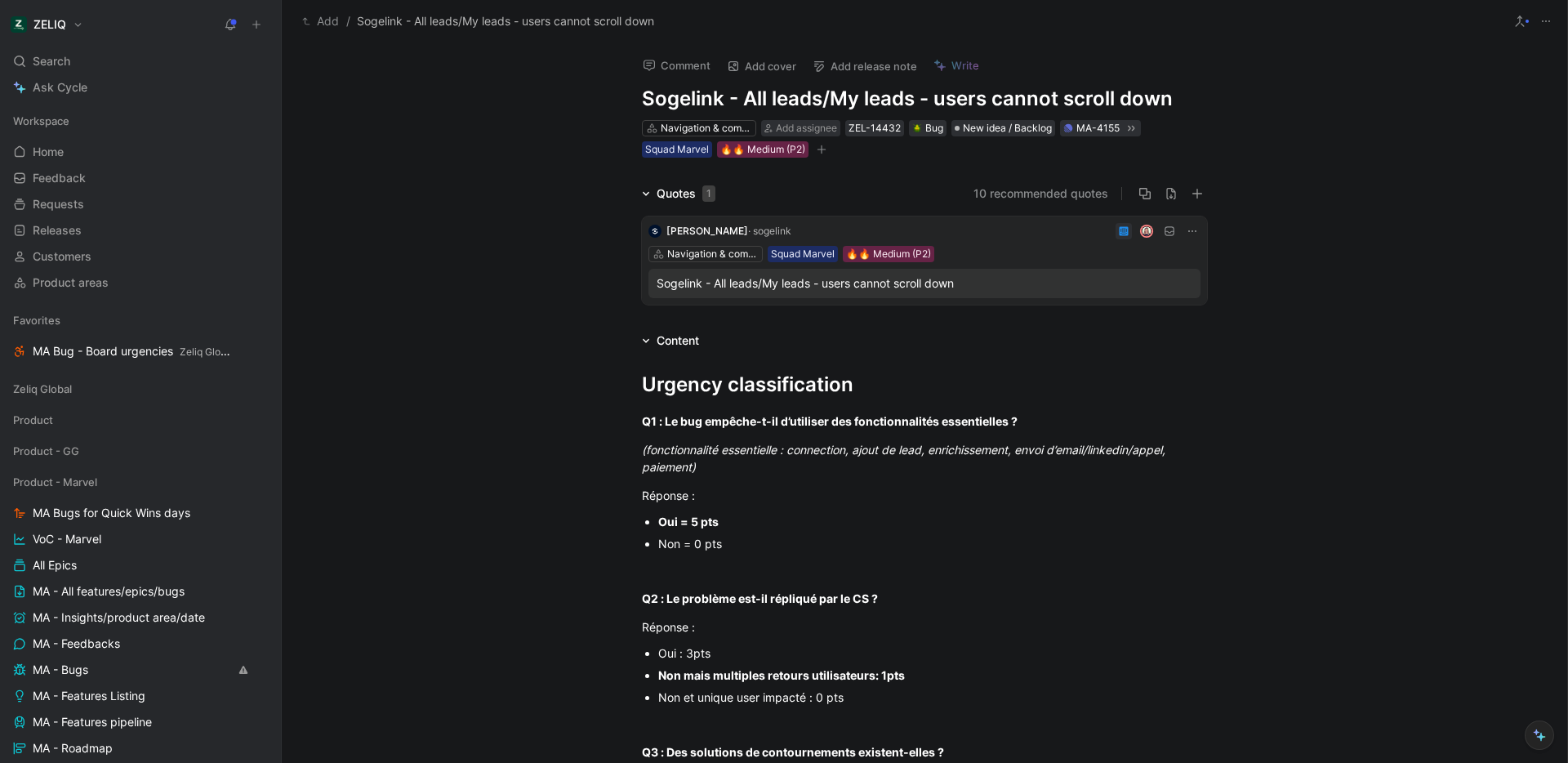 click on "Comment Add cover Add release note Write Sogelink - All leads/My leads - users cannot scroll down Navigation & comprehension Add assignee ZEL-14432 Bug New idea / Backlog MA-4155 Squad Marvel 🔥🔥 Medium (P2) Quotes 1 10 recommended quotes Julien CAEN  · sogelink Navigation & comprehension Squad Marvel 🔥🔥 Medium (P2) Sogelink - All leads/My leads - users cannot scroll down Content Urgency classification Q1 : Le bug empêche-t-il d’utiliser des fonctionnalités essentielles ? (fonctionnalité essentielle : connection, ajout de lead, enrichissement, envoi d’email/linkedin/appel, paiement) Réponse : Oui = 5 pts Non = 0 pts Q2 : Le problème est-il répliqué par le CS ? Réponse : Oui : 3pts Non mais multiples retours utilisateurs: 1pts Non et unique user impacté : 0 pts Q3 : Des solutions de contournements existent-elles ? Réponse : Non : 2 pts Oui : 0 pts Q4 : Quel est le plan du user ?  Réponse : Custom/Advanced: 3 pts Starter / Credit sub : 2 pts  Free Trial: 1 pt FREE : 0 pt   🚨 :  :" at bounding box center (924, 403) 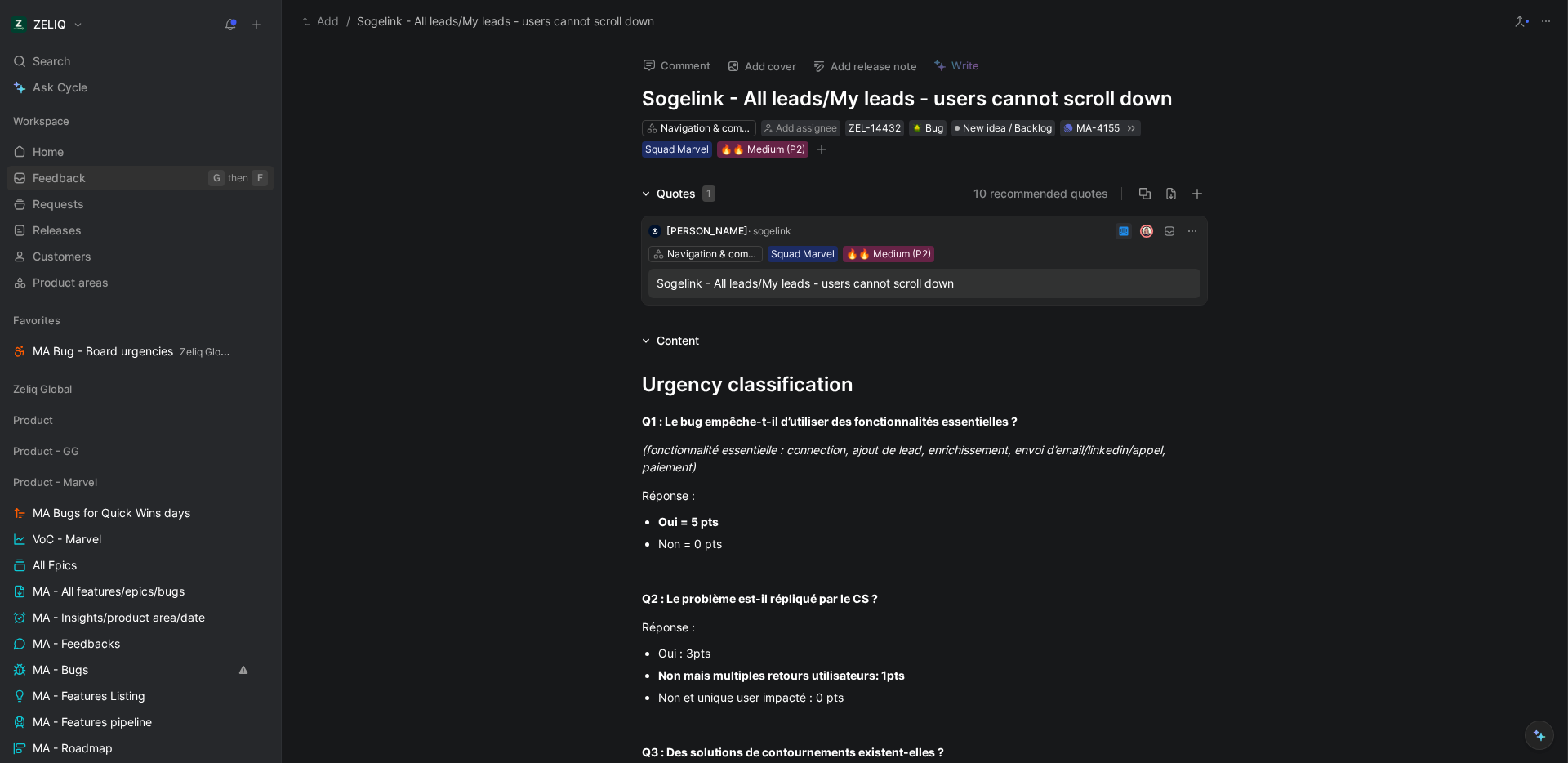 click on "Feedback G then F" at bounding box center [140, 178] 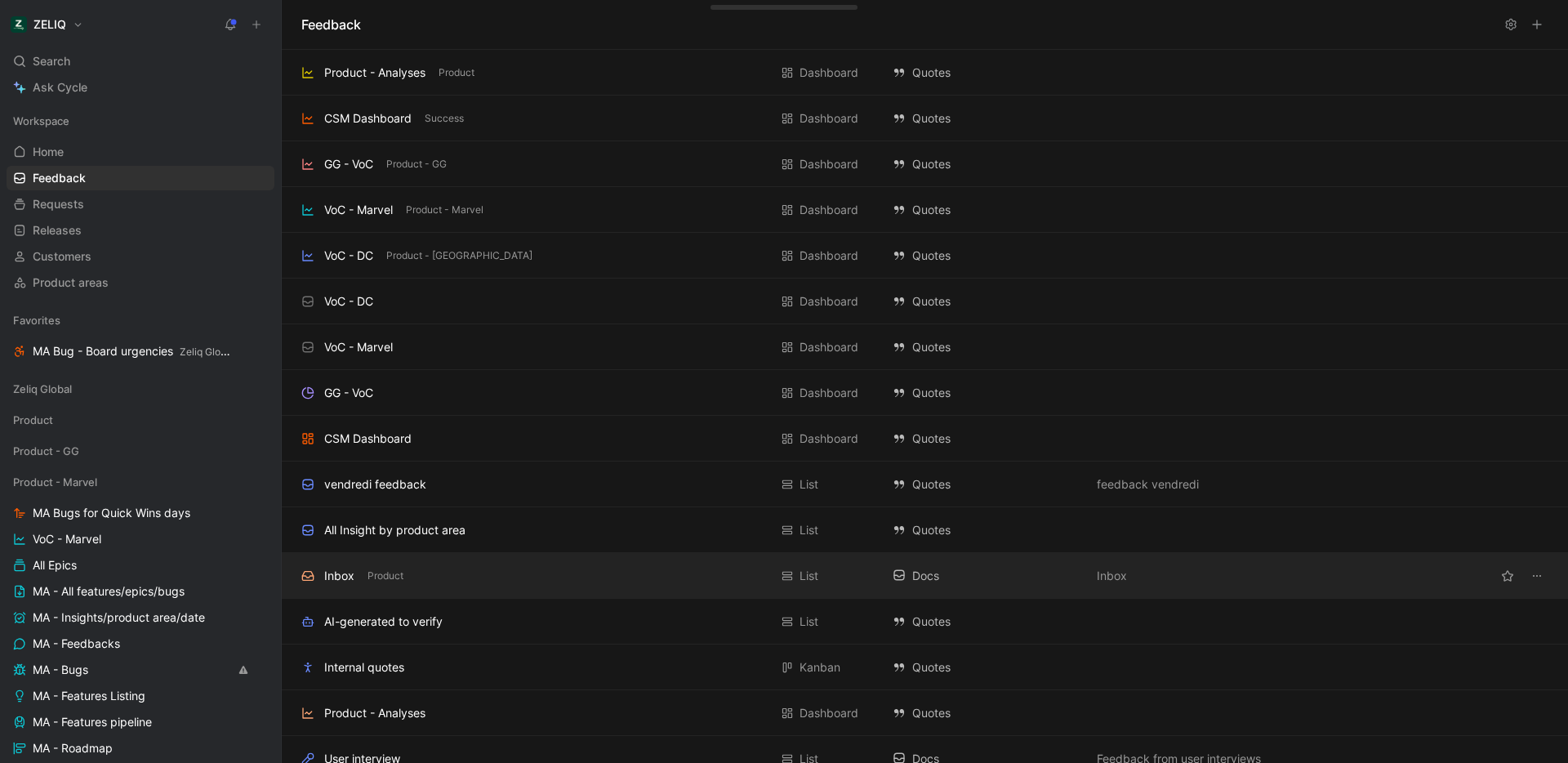 click on "Inbox Product List   Docs Inbox" at bounding box center [924, 576] 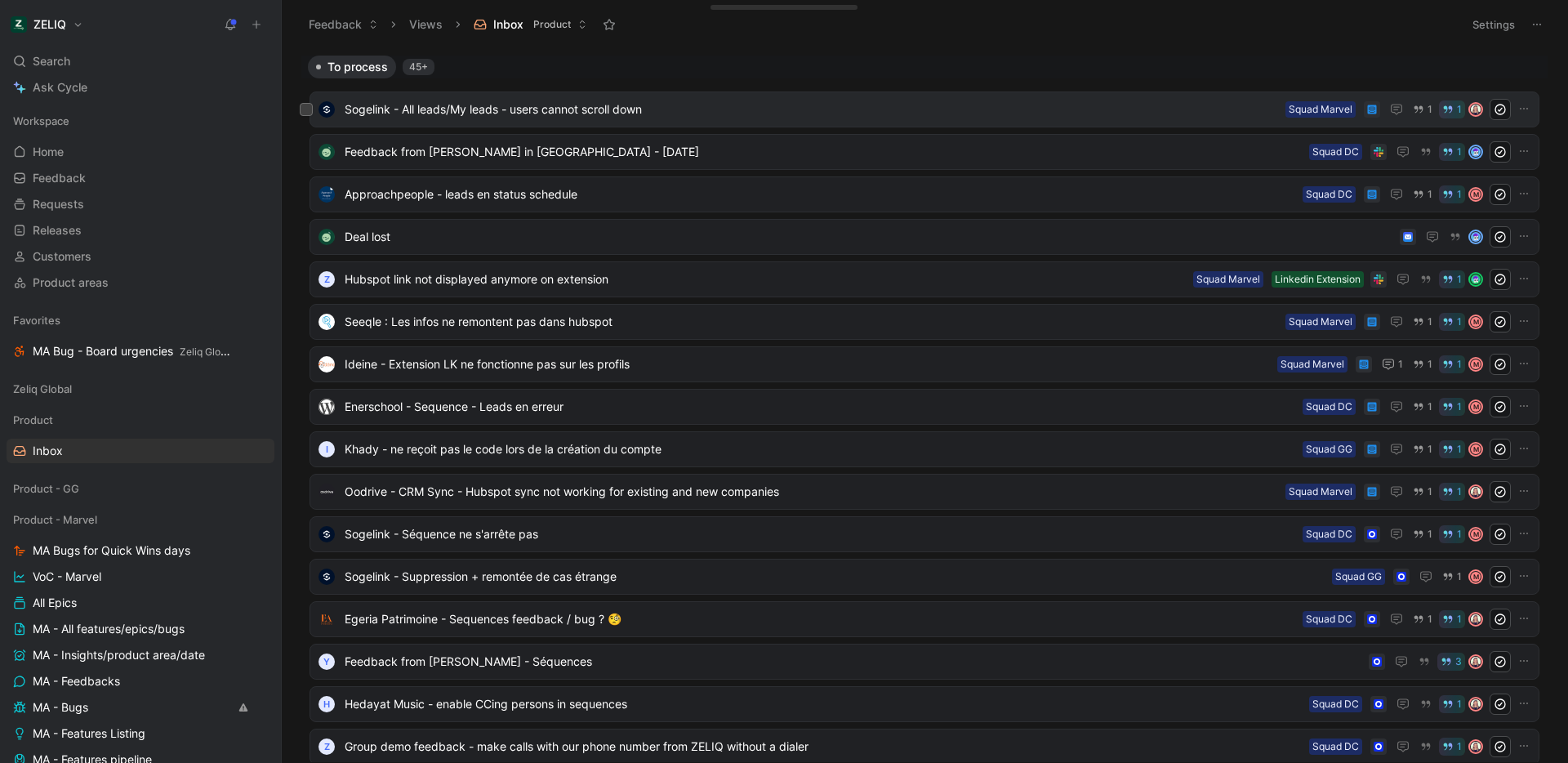 click on "Sogelink - All leads/My leads - users cannot scroll down Squad Marvel 1 1" at bounding box center (924, 109) 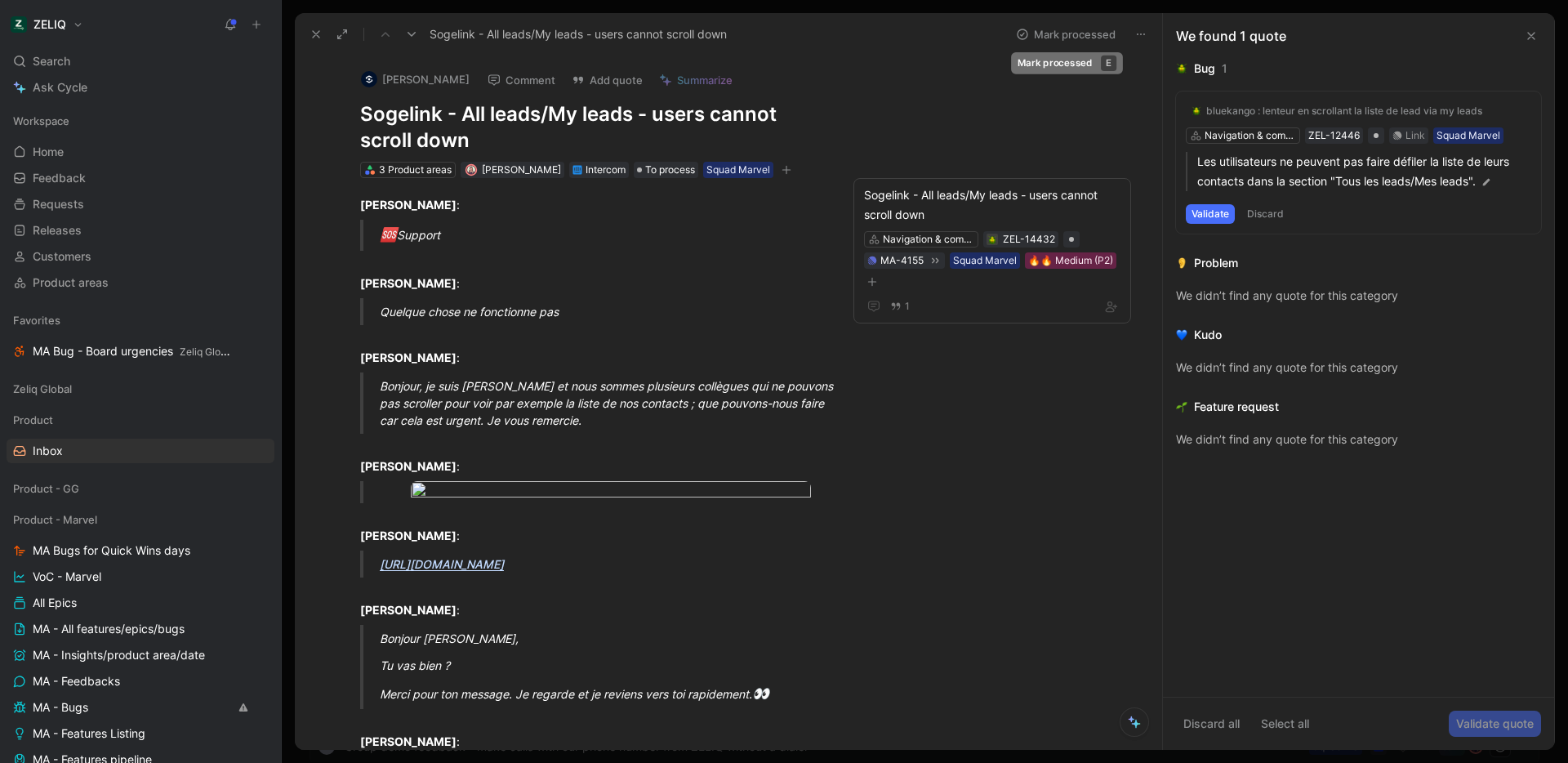 click on "Mark processed" at bounding box center (1066, 34) 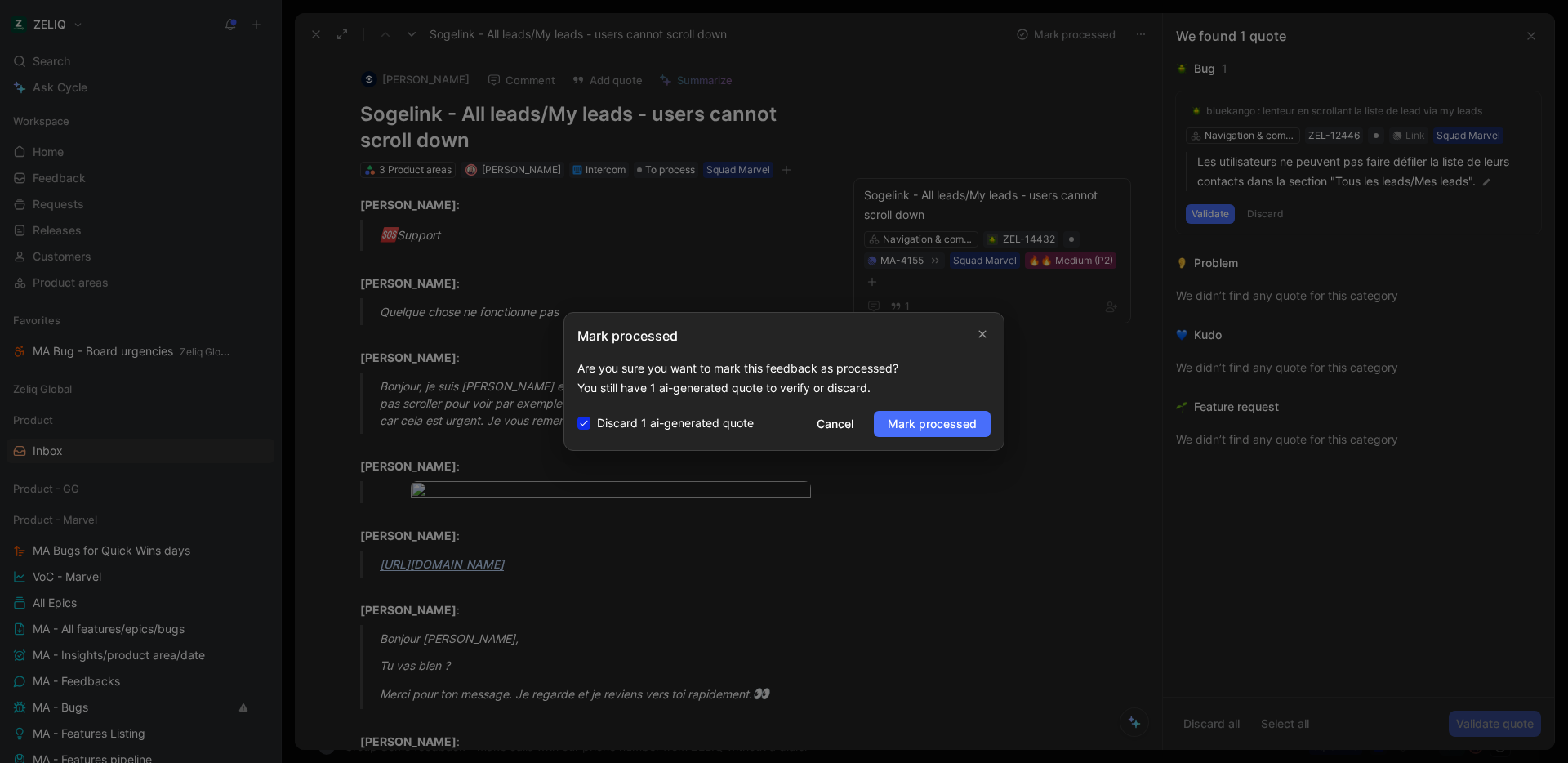 click on "Mark processed" at bounding box center [932, 424] 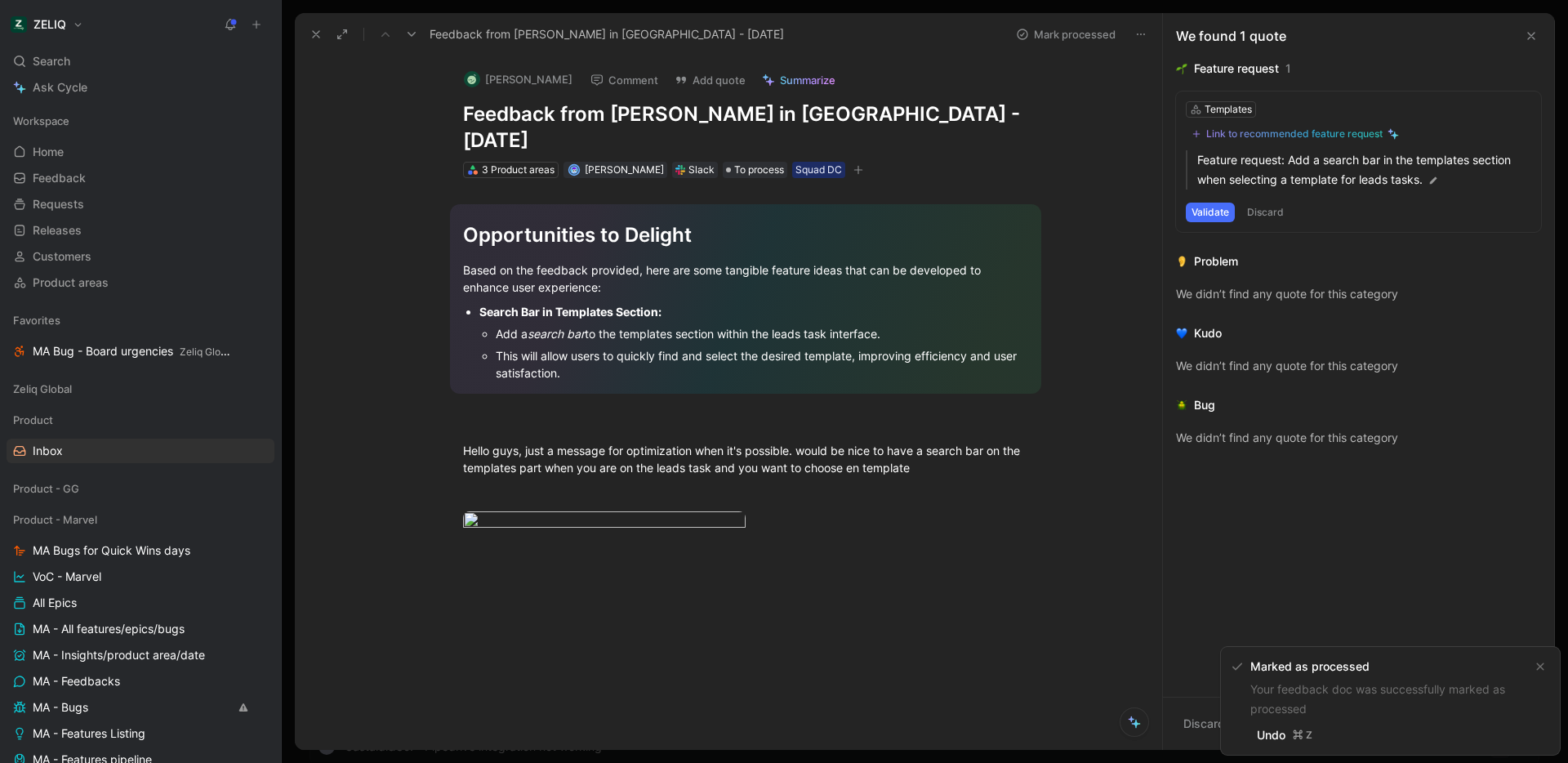 click 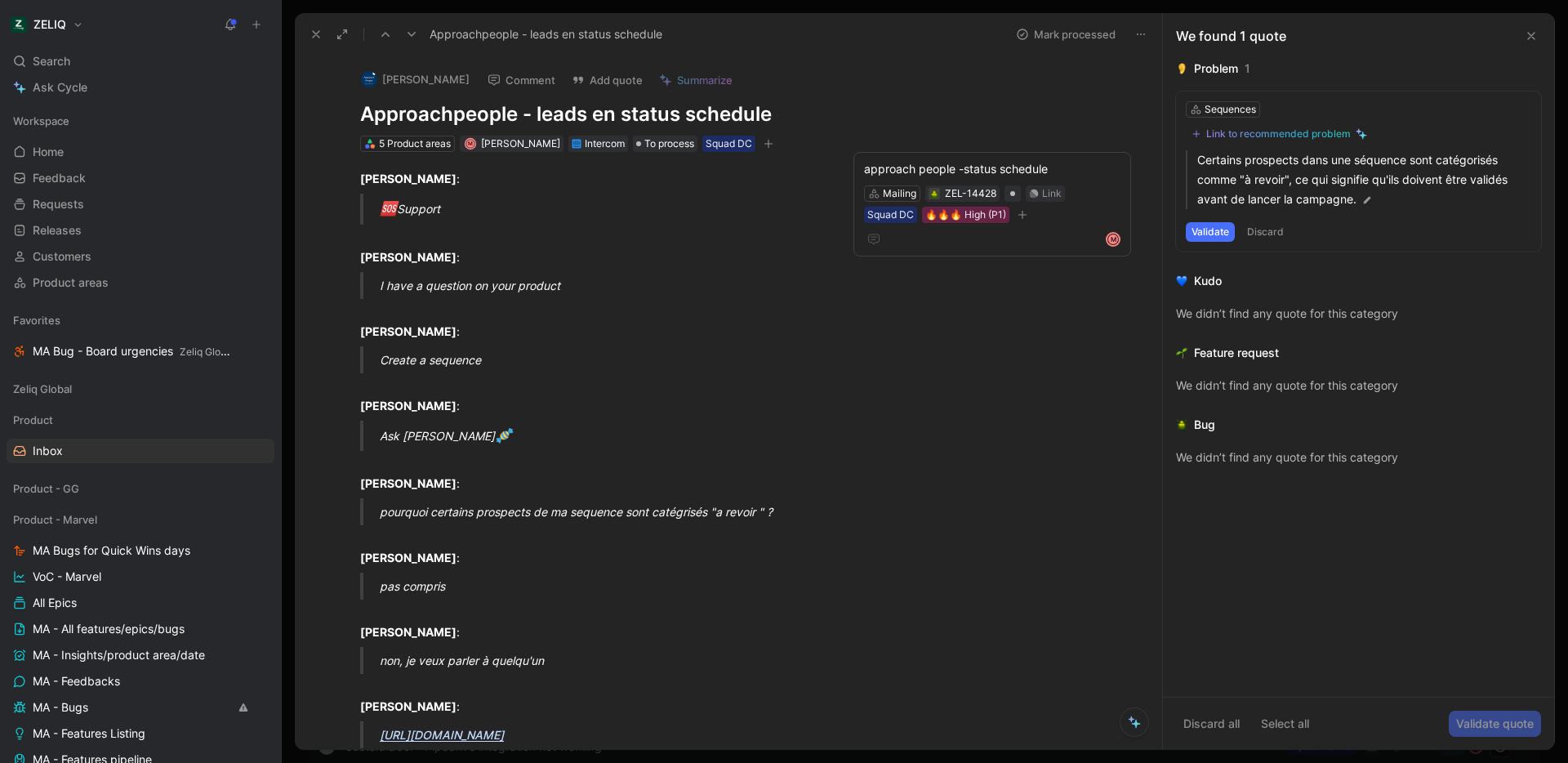 click 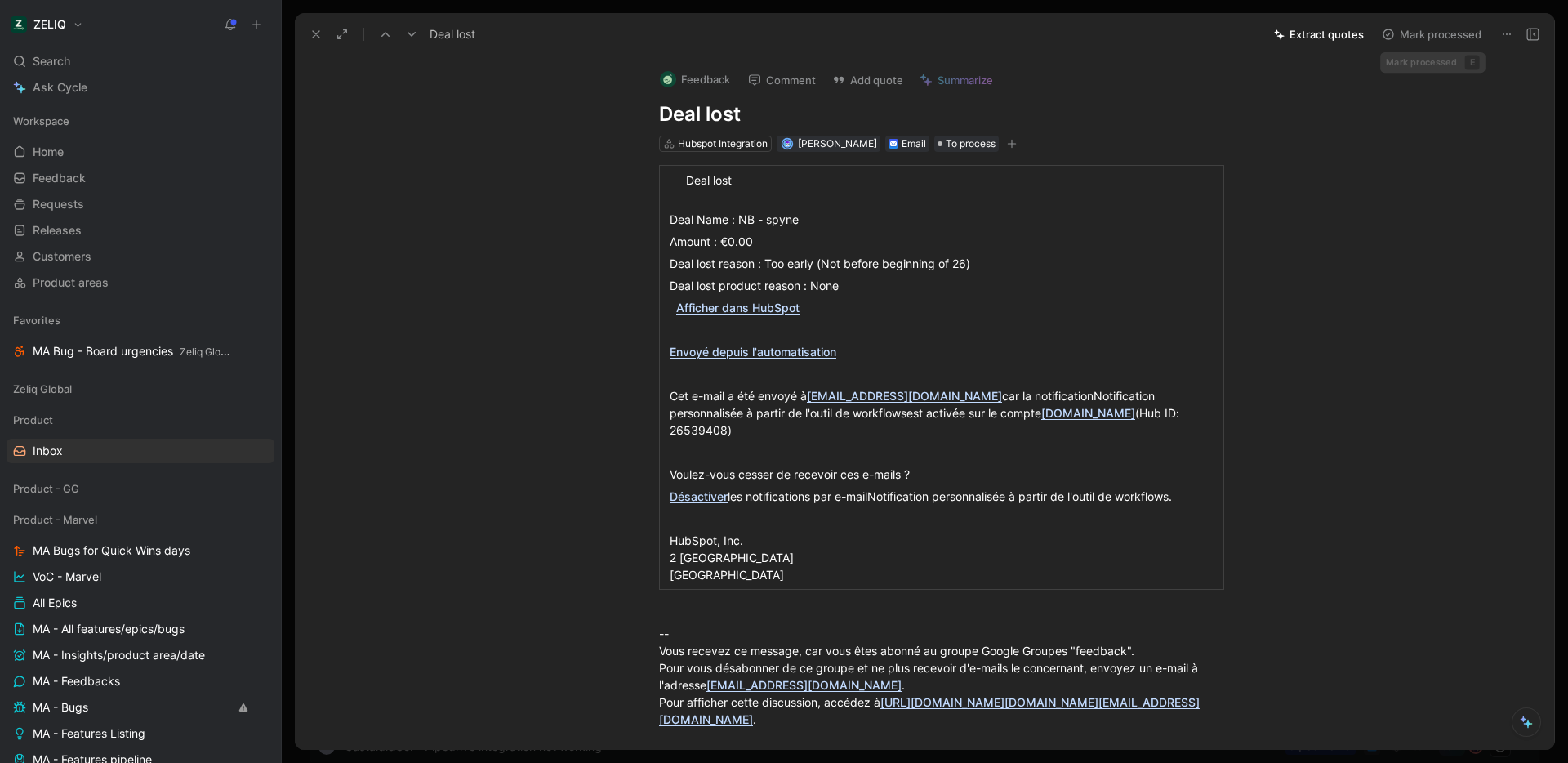 click on "Mark processed" at bounding box center (1432, 34) 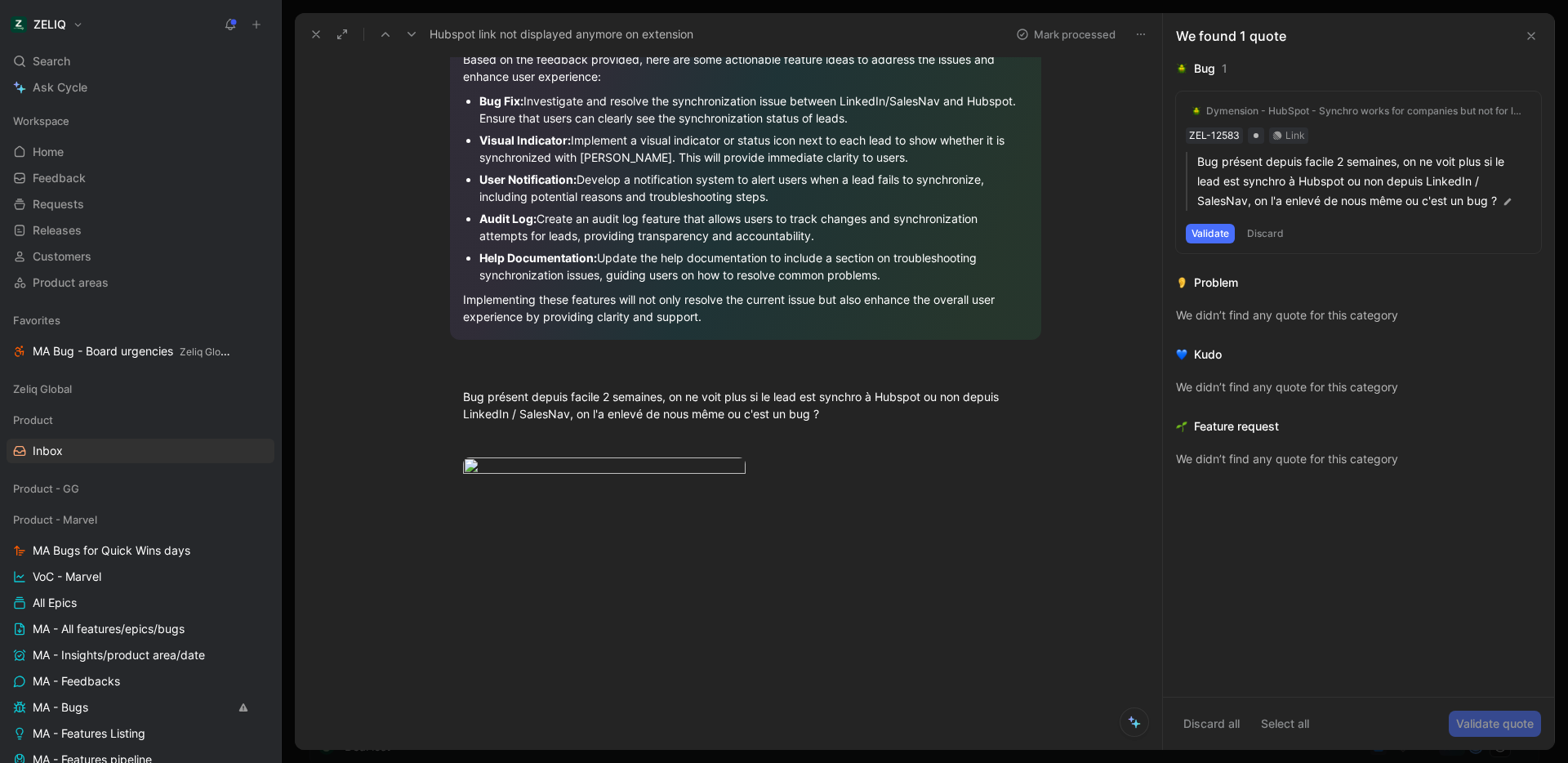 scroll, scrollTop: 0, scrollLeft: 0, axis: both 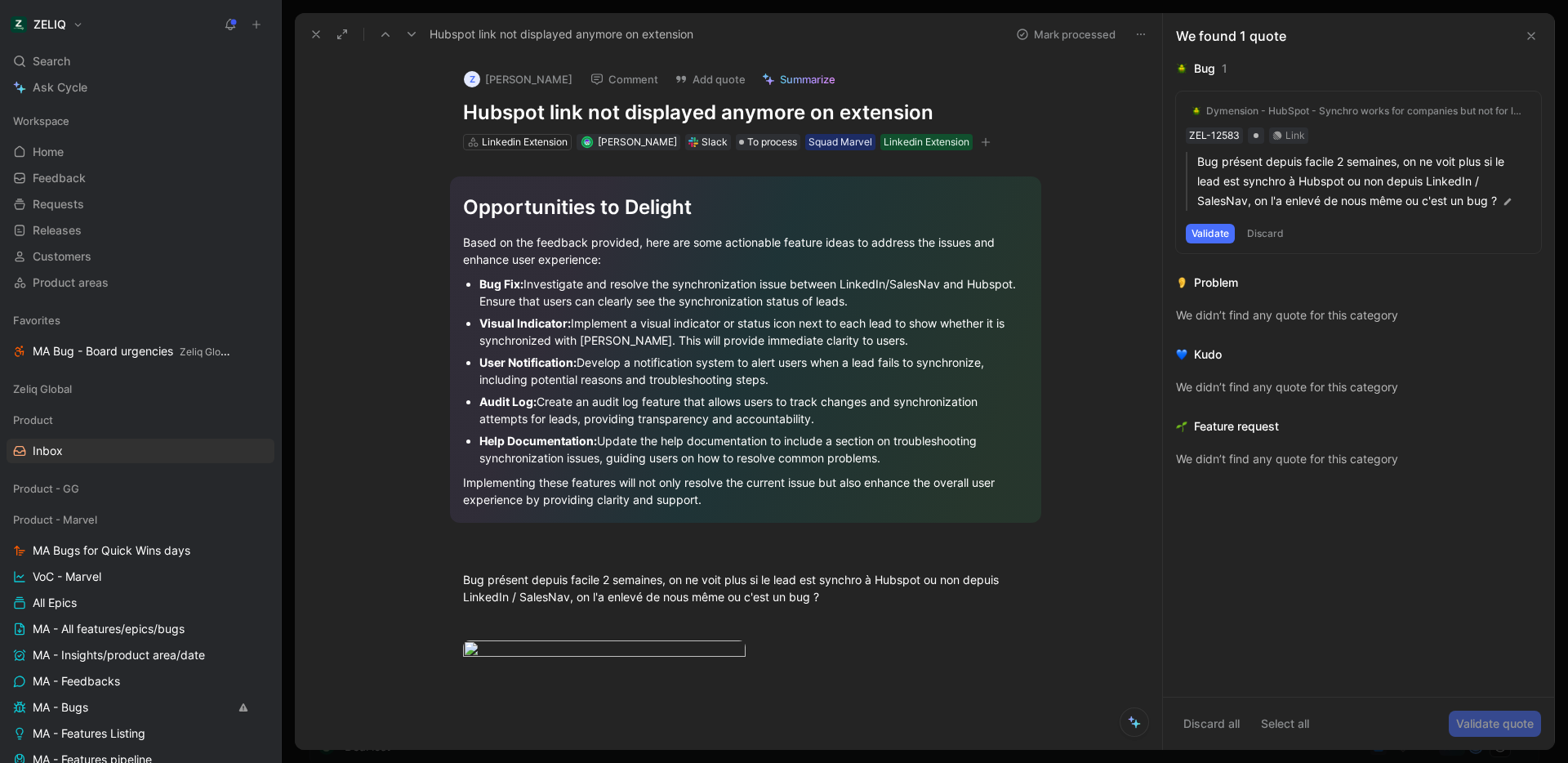 click at bounding box center [1531, 36] 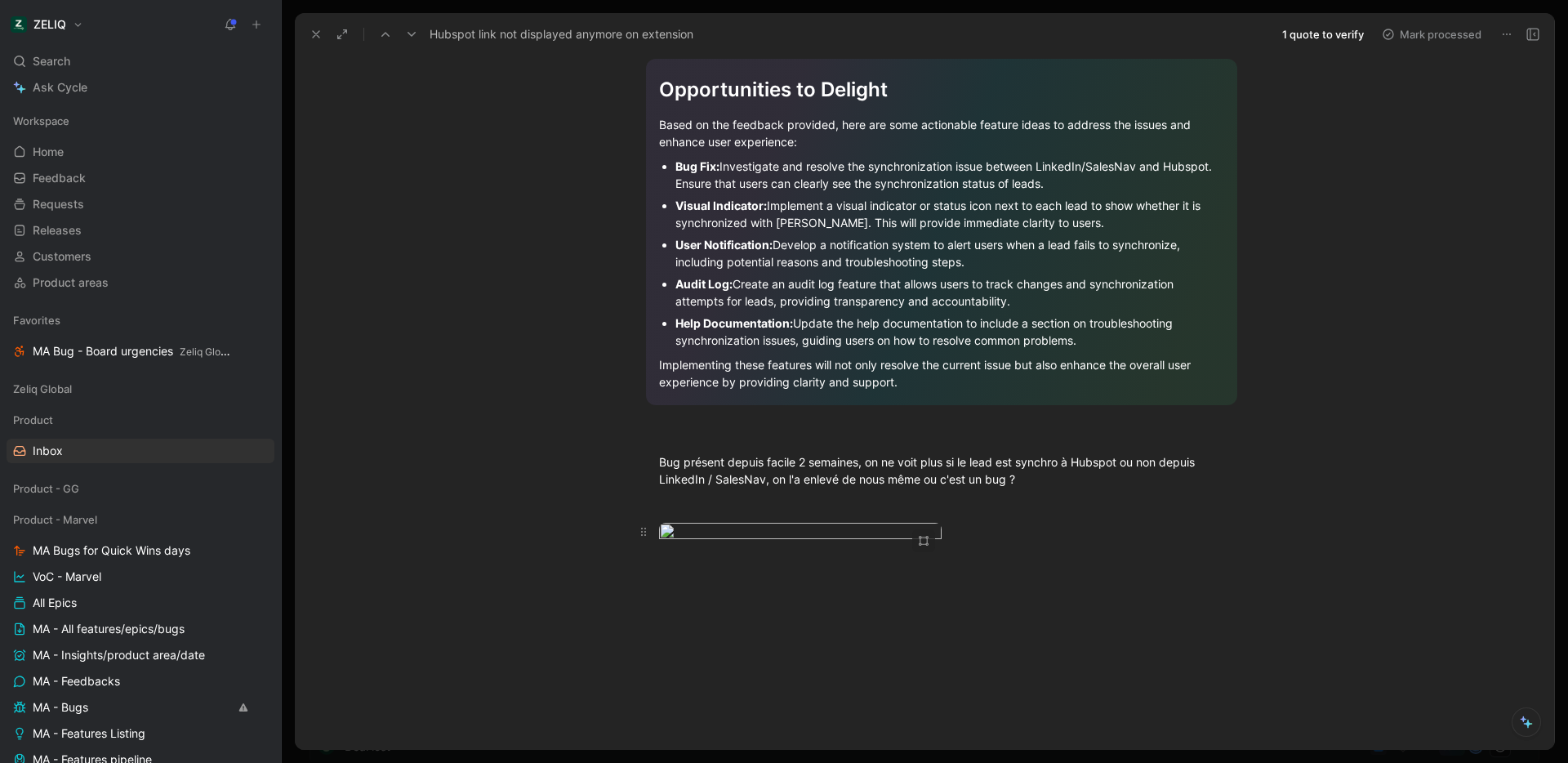 scroll, scrollTop: 323, scrollLeft: 0, axis: vertical 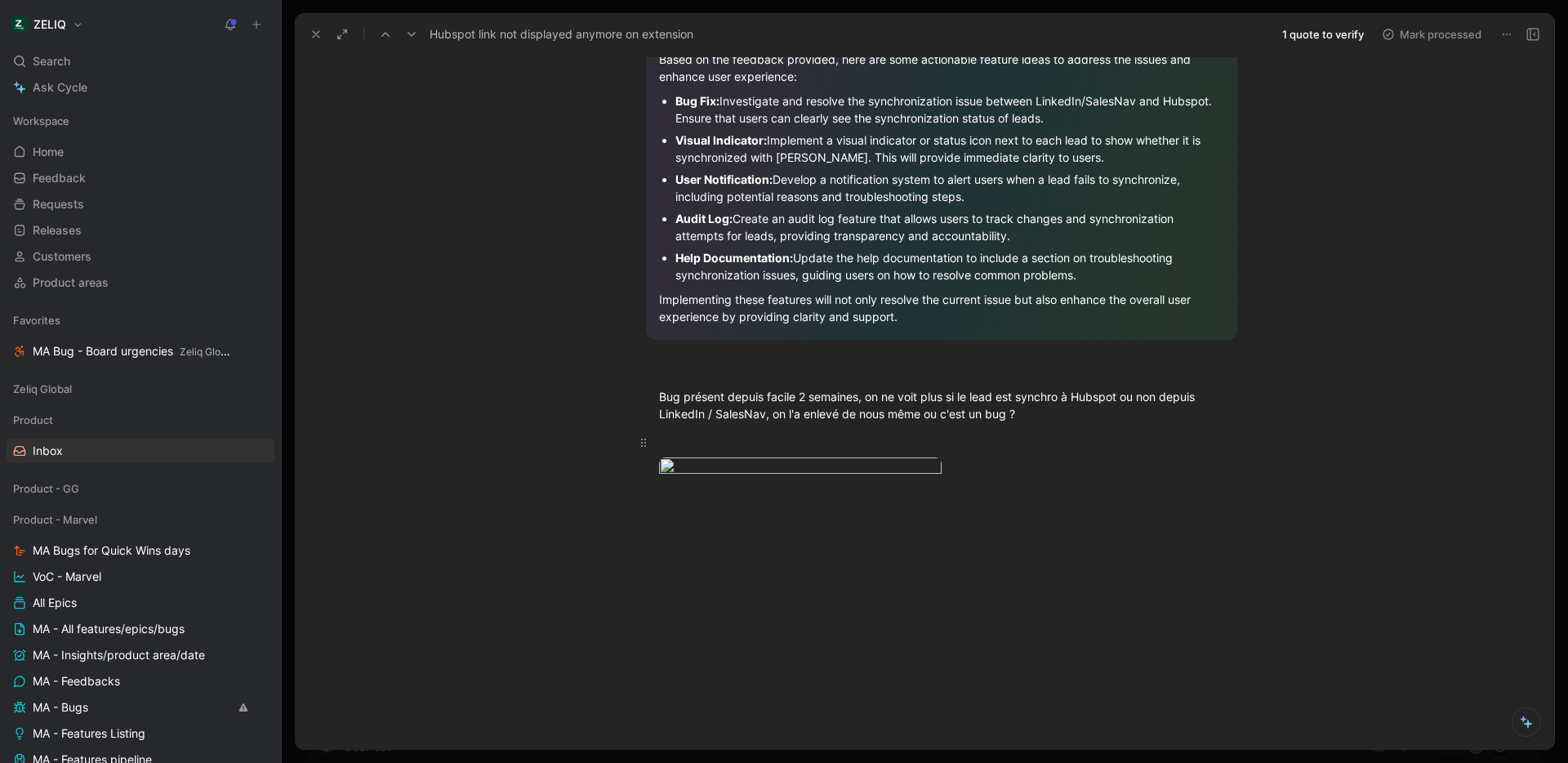 drag, startPoint x: 649, startPoint y: 252, endPoint x: 1089, endPoint y: 290, distance: 441.63786 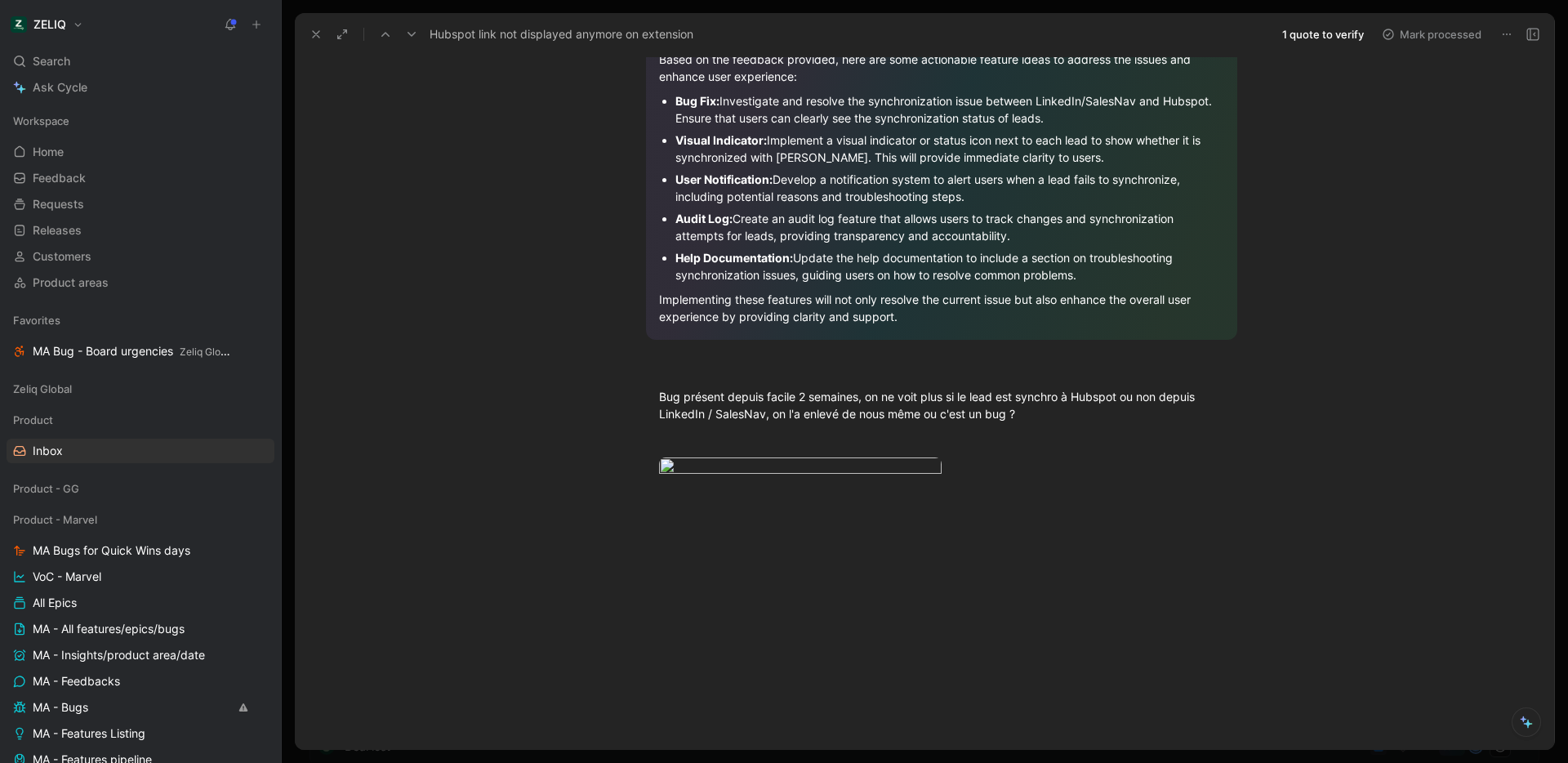 click 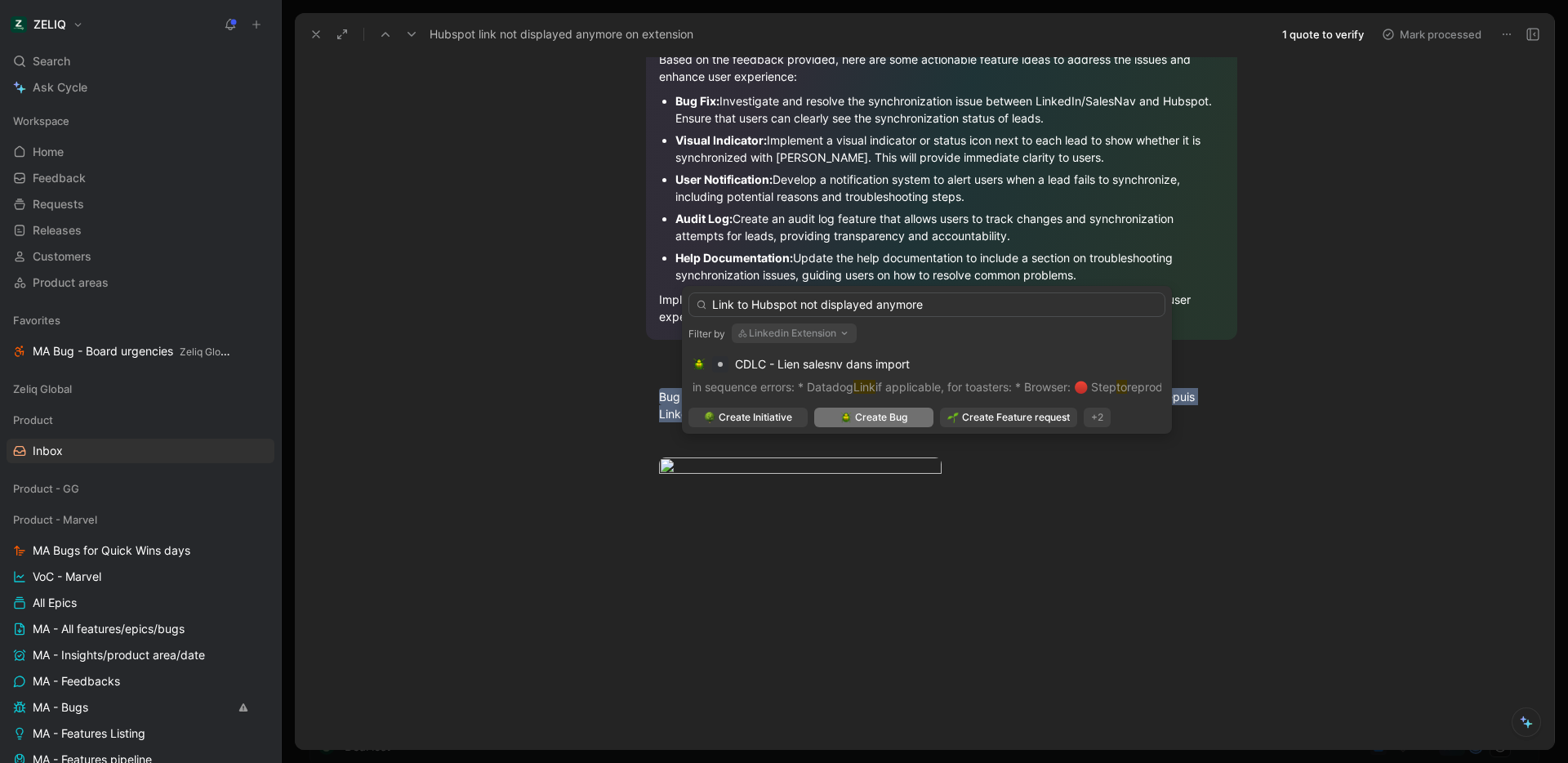 type on "Link to Hubspot not displayed anymore" 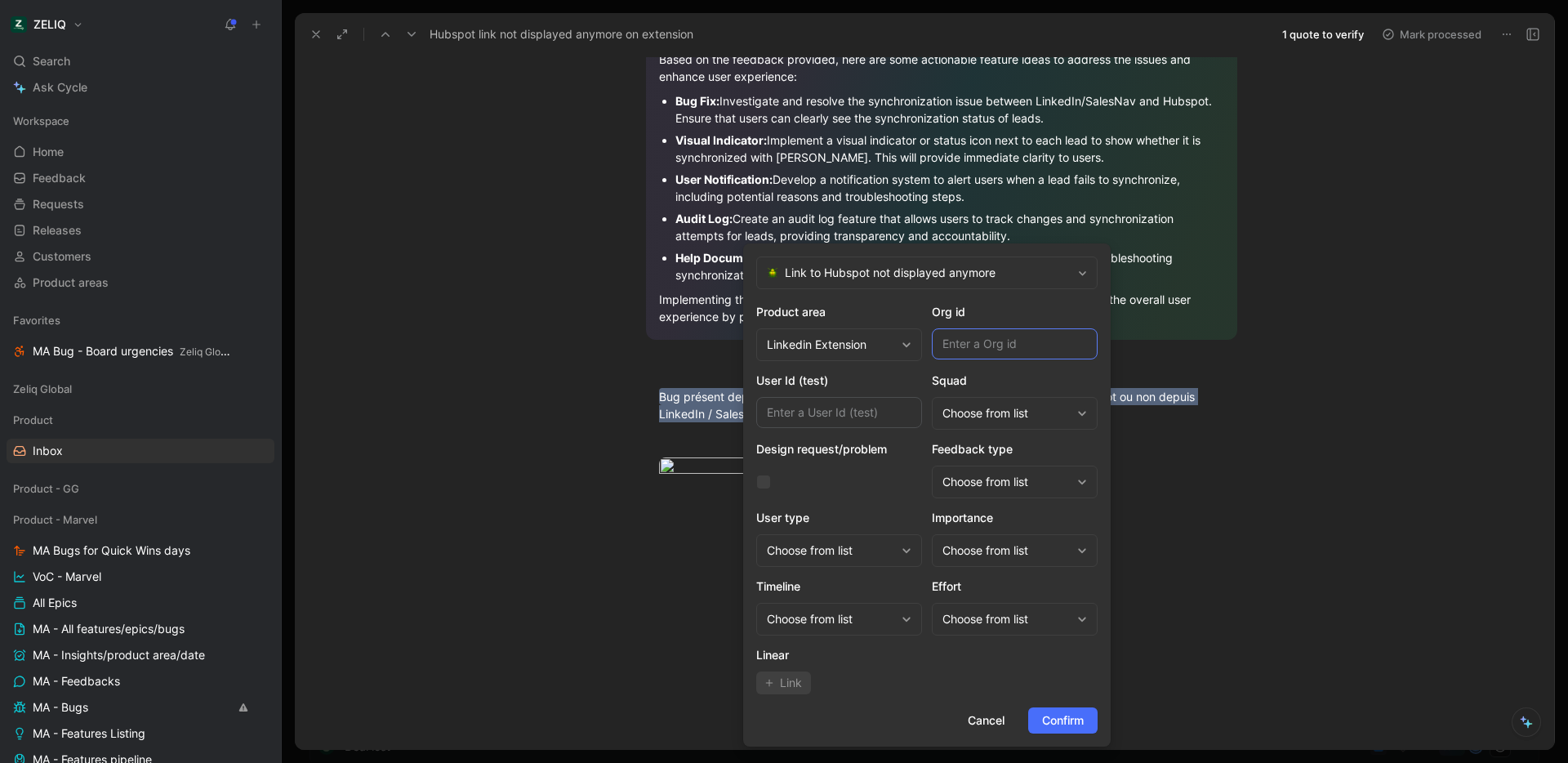 click at bounding box center (1014, 344) 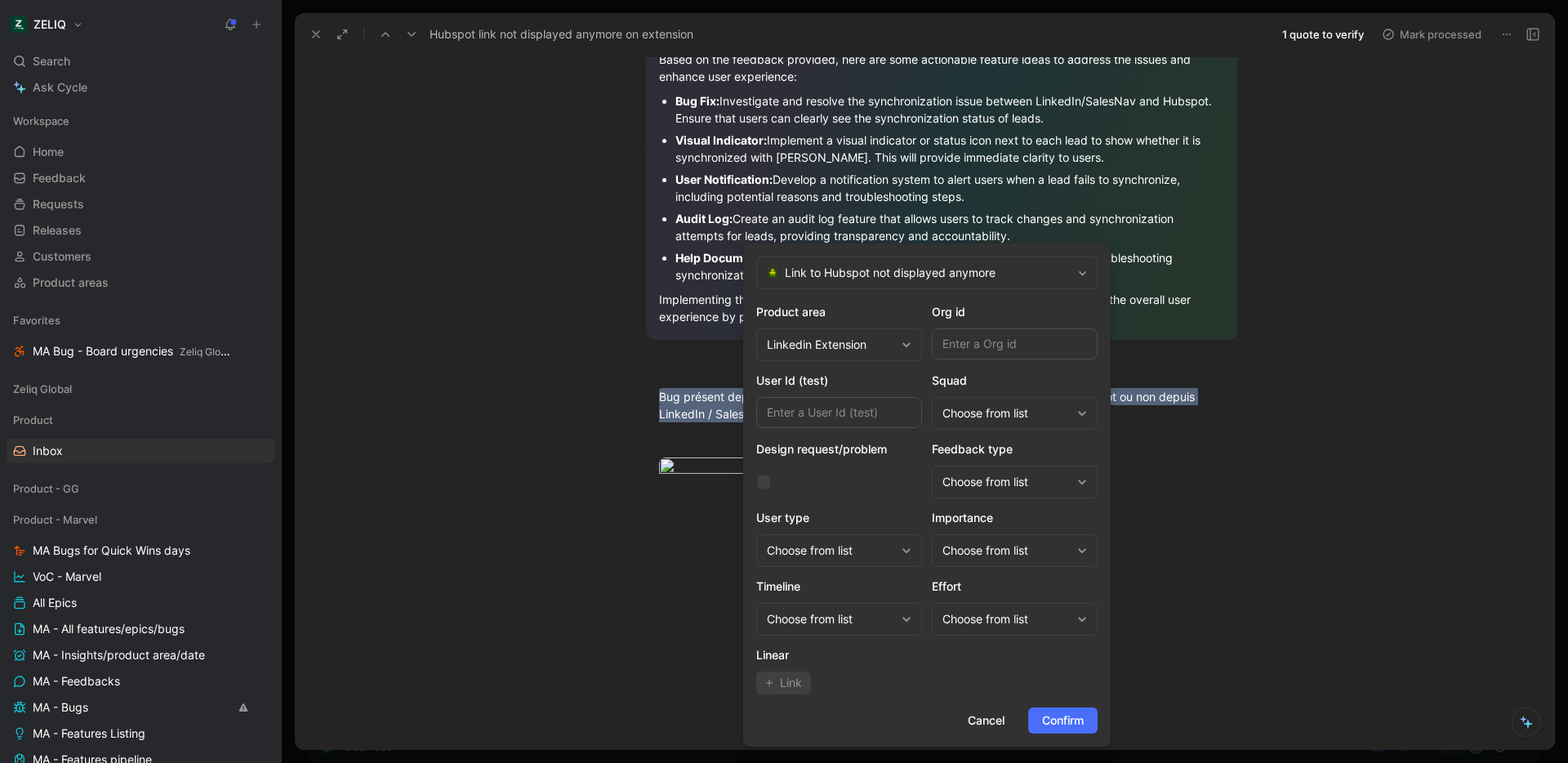 click on "Choose from list" at bounding box center (1006, 413) 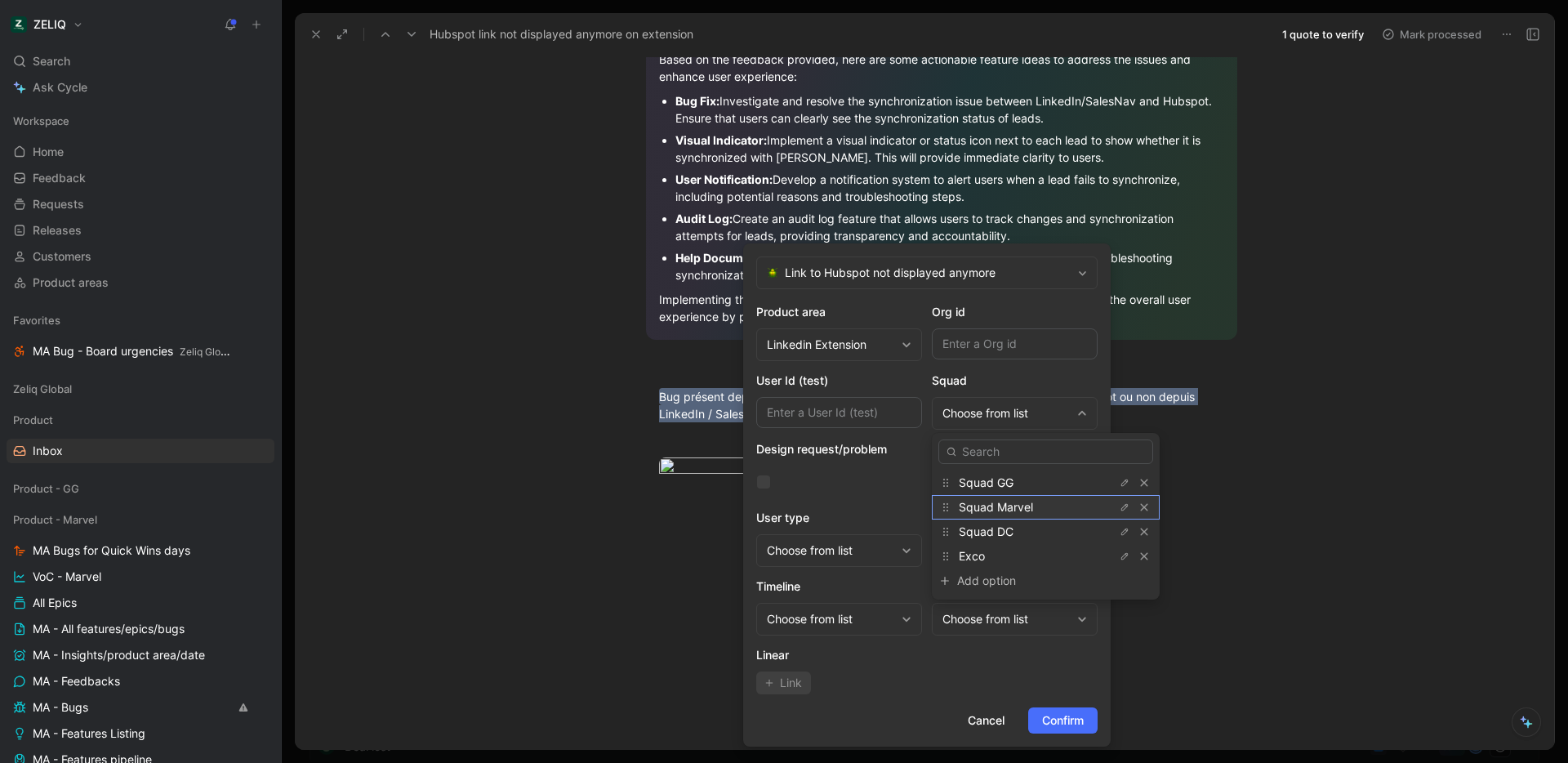 click on "Squad Marvel" at bounding box center (996, 506) 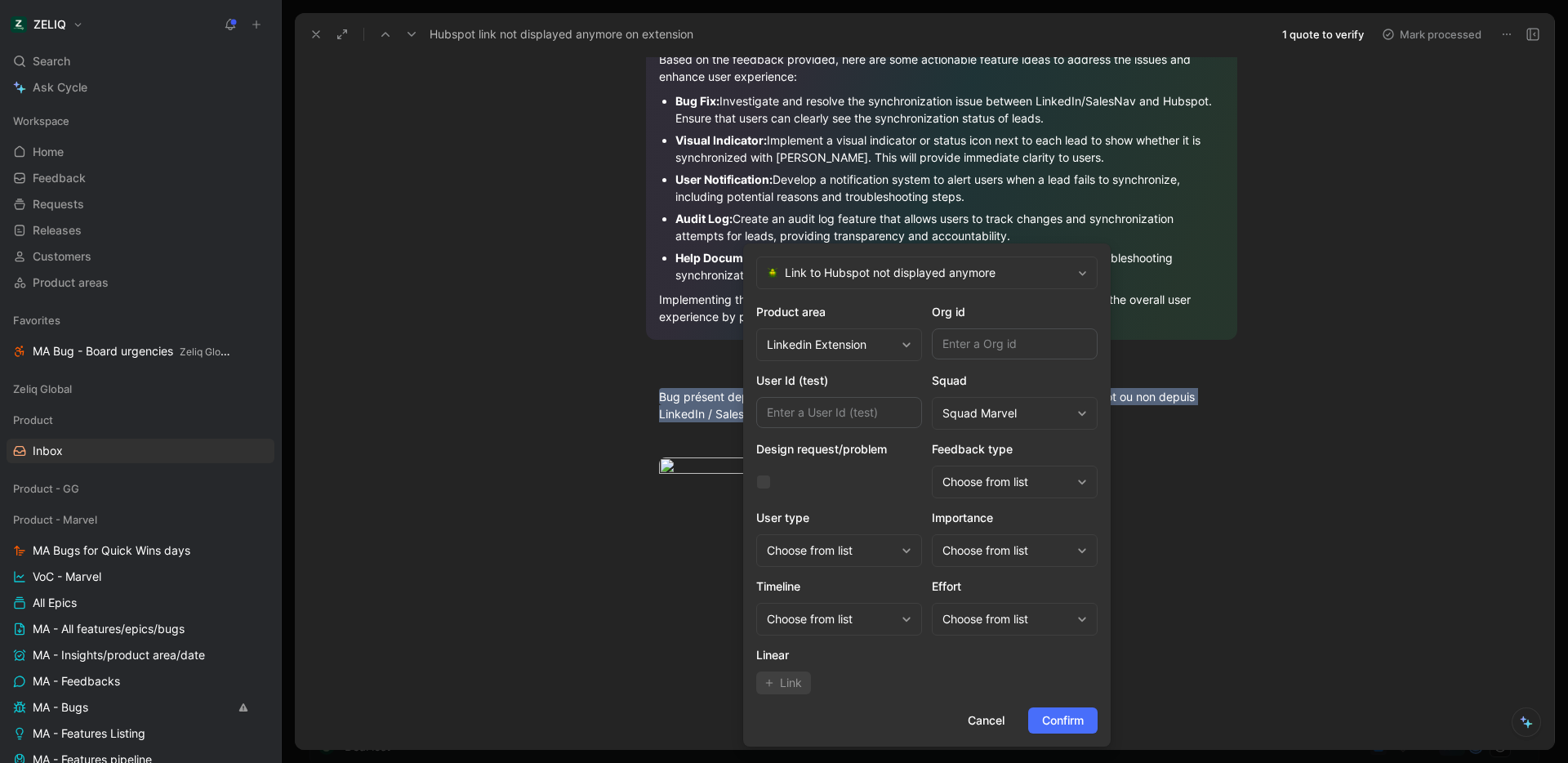click on "Choose from list" at bounding box center (1006, 551) 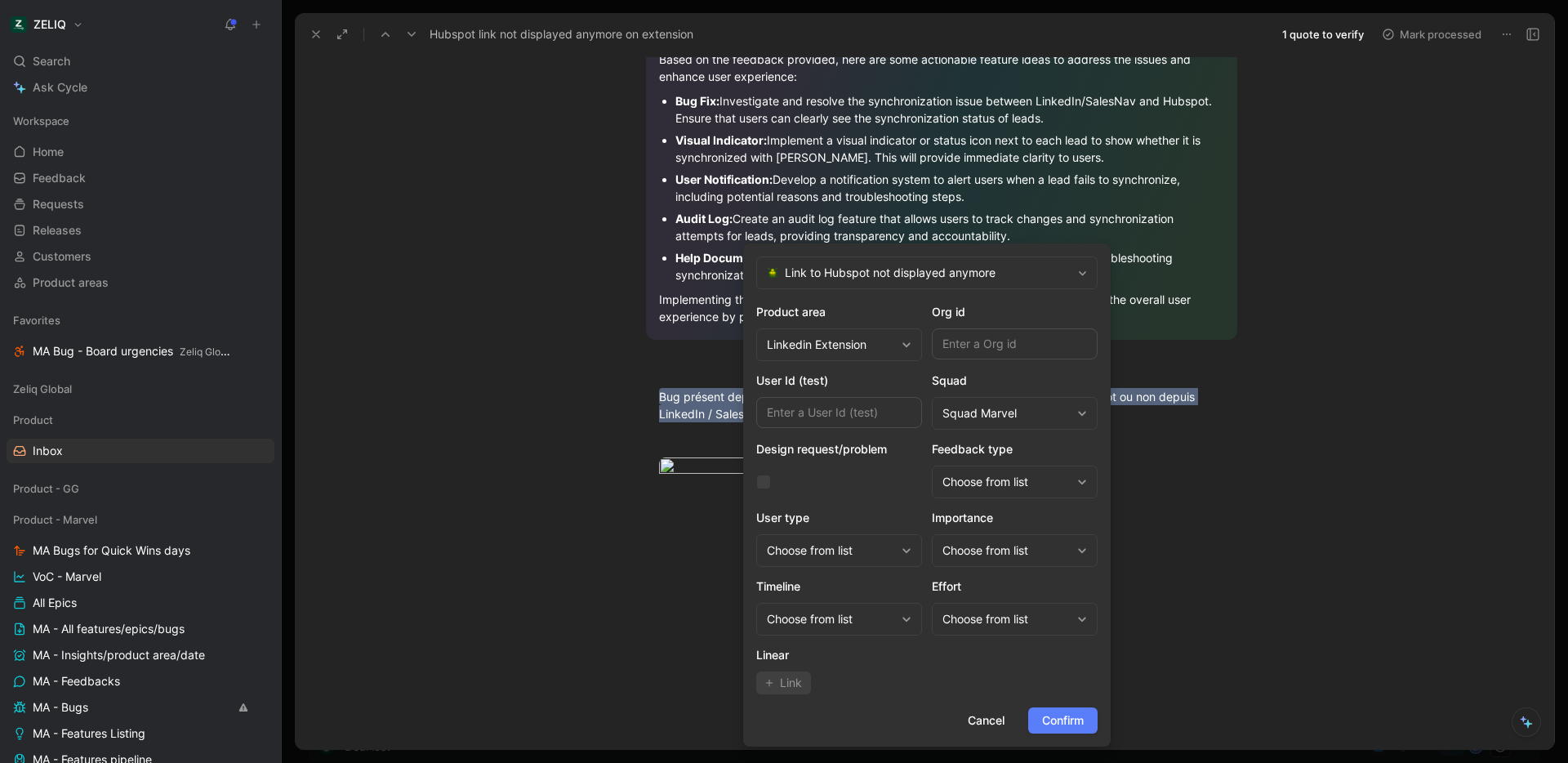 click on "Confirm" at bounding box center [1062, 721] 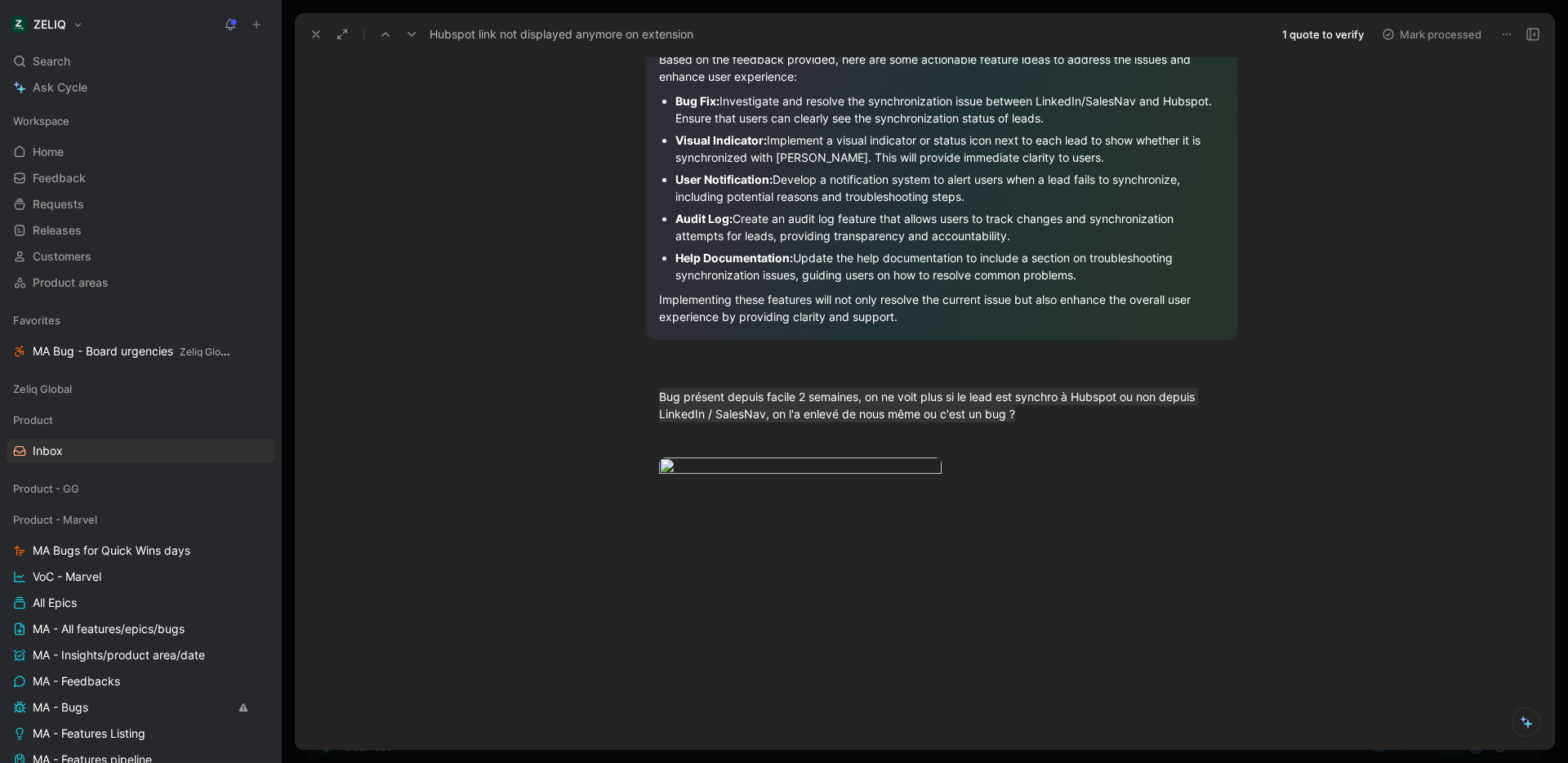 scroll, scrollTop: 0, scrollLeft: 0, axis: both 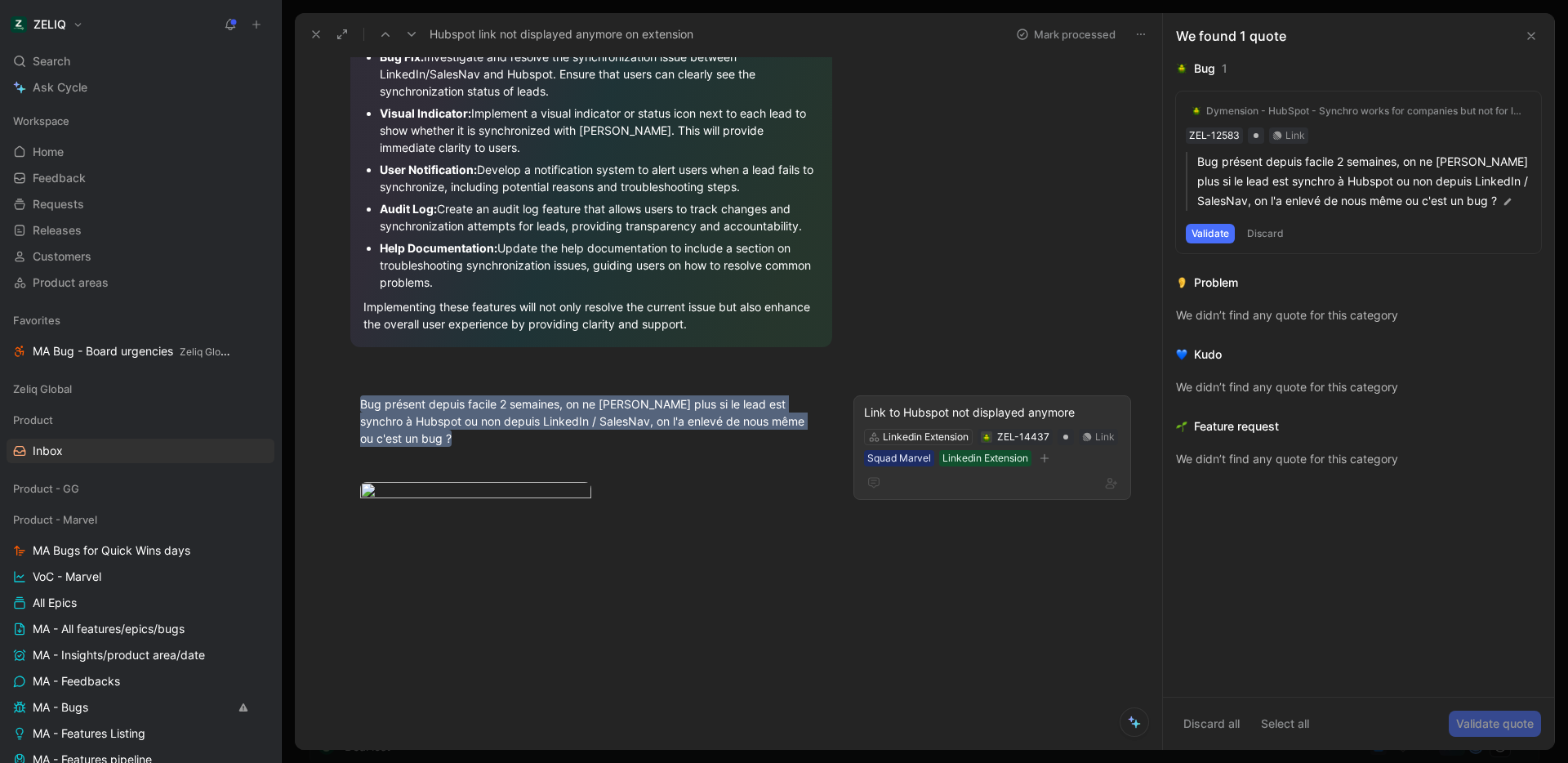 click on "Link to Hubspot not displayed anymore" at bounding box center [992, 413] 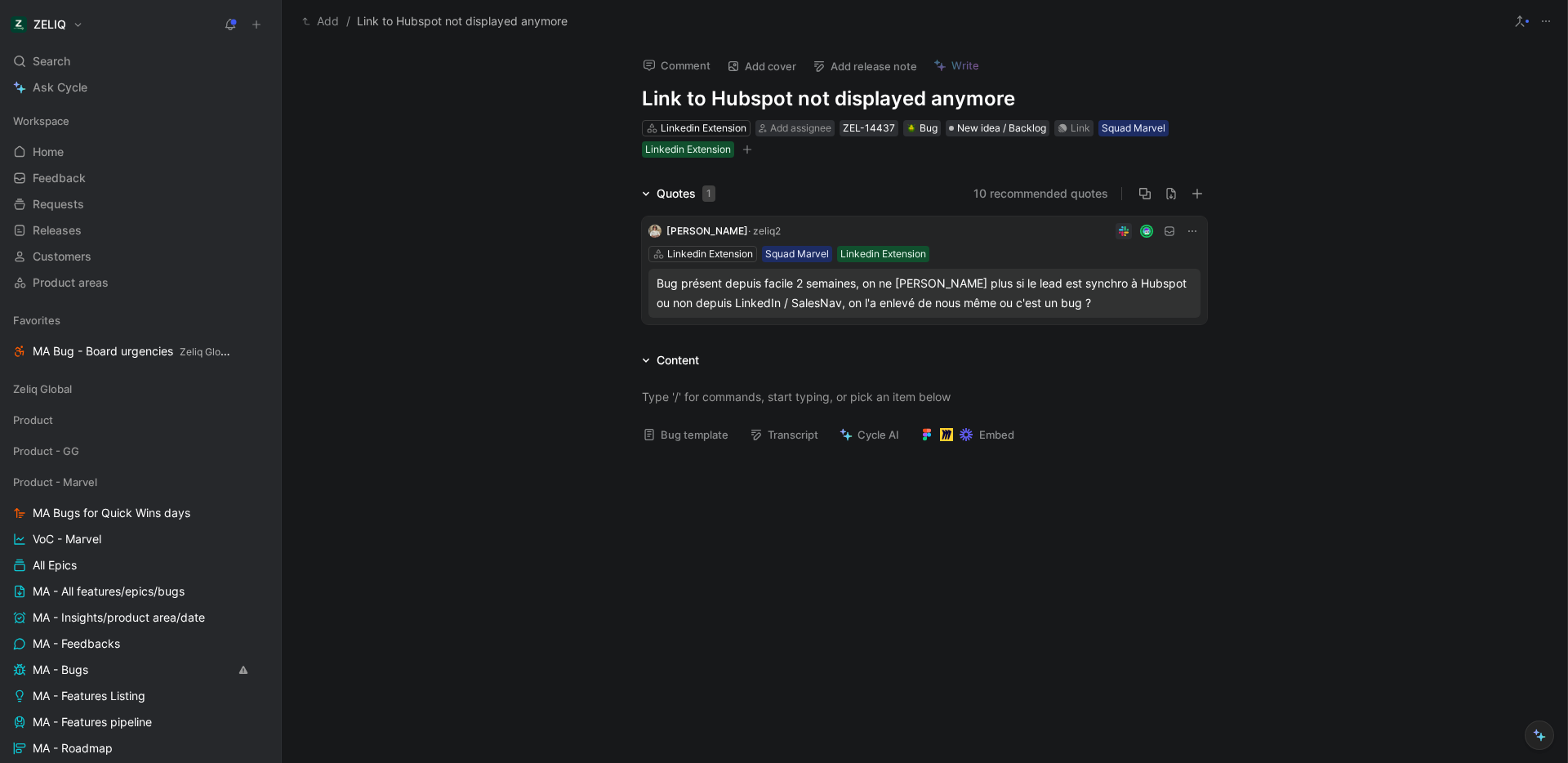 click on "Bug présent depuis facile 2 semaines, on ne [PERSON_NAME] plus si le lead est synchro à Hubspot ou non depuis LinkedIn / SalesNav, on l'a enlevé de nous même ou c'est un bug ?" at bounding box center [924, 293] 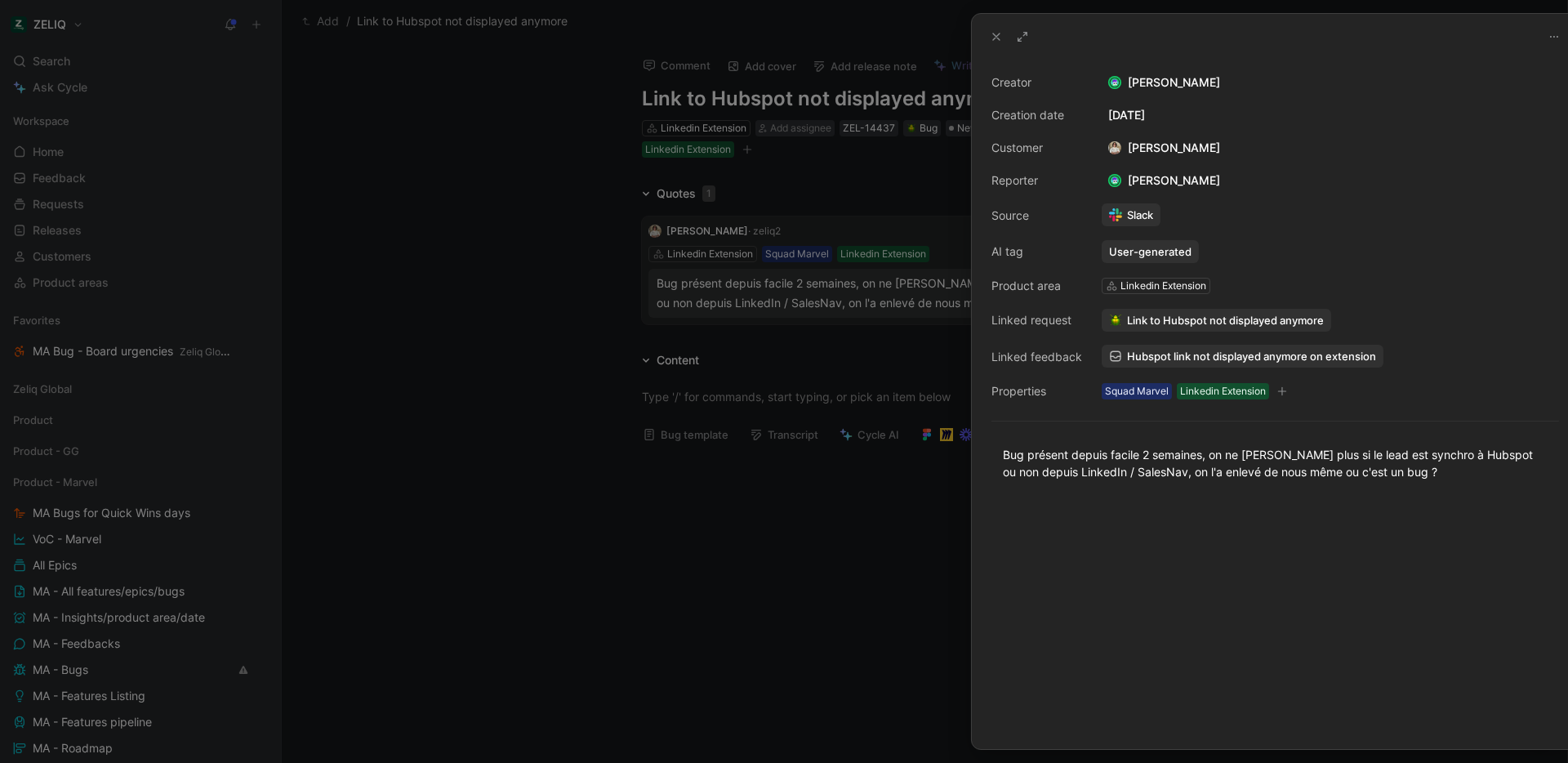 click at bounding box center [784, 382] 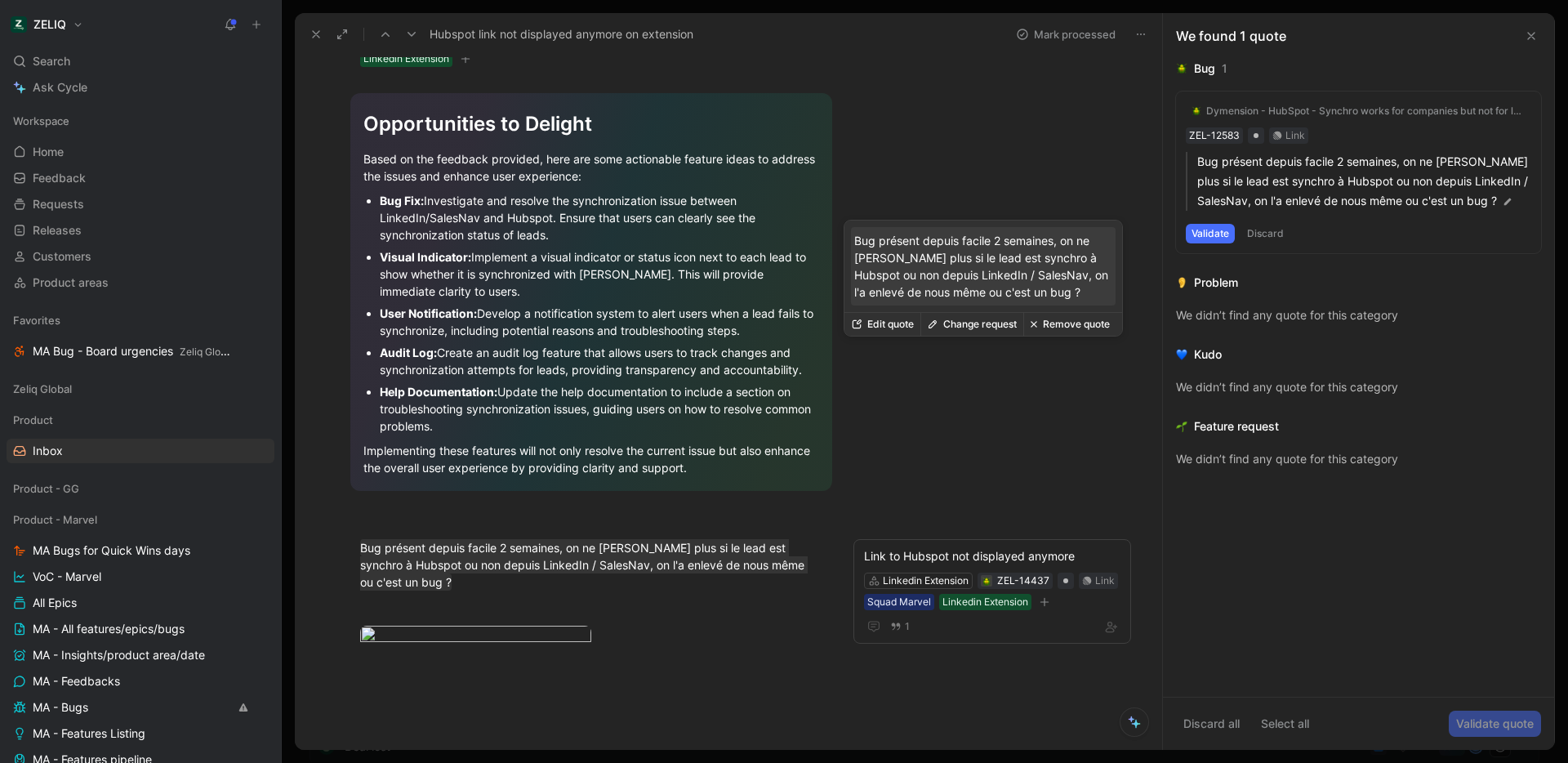 scroll, scrollTop: 329, scrollLeft: 0, axis: vertical 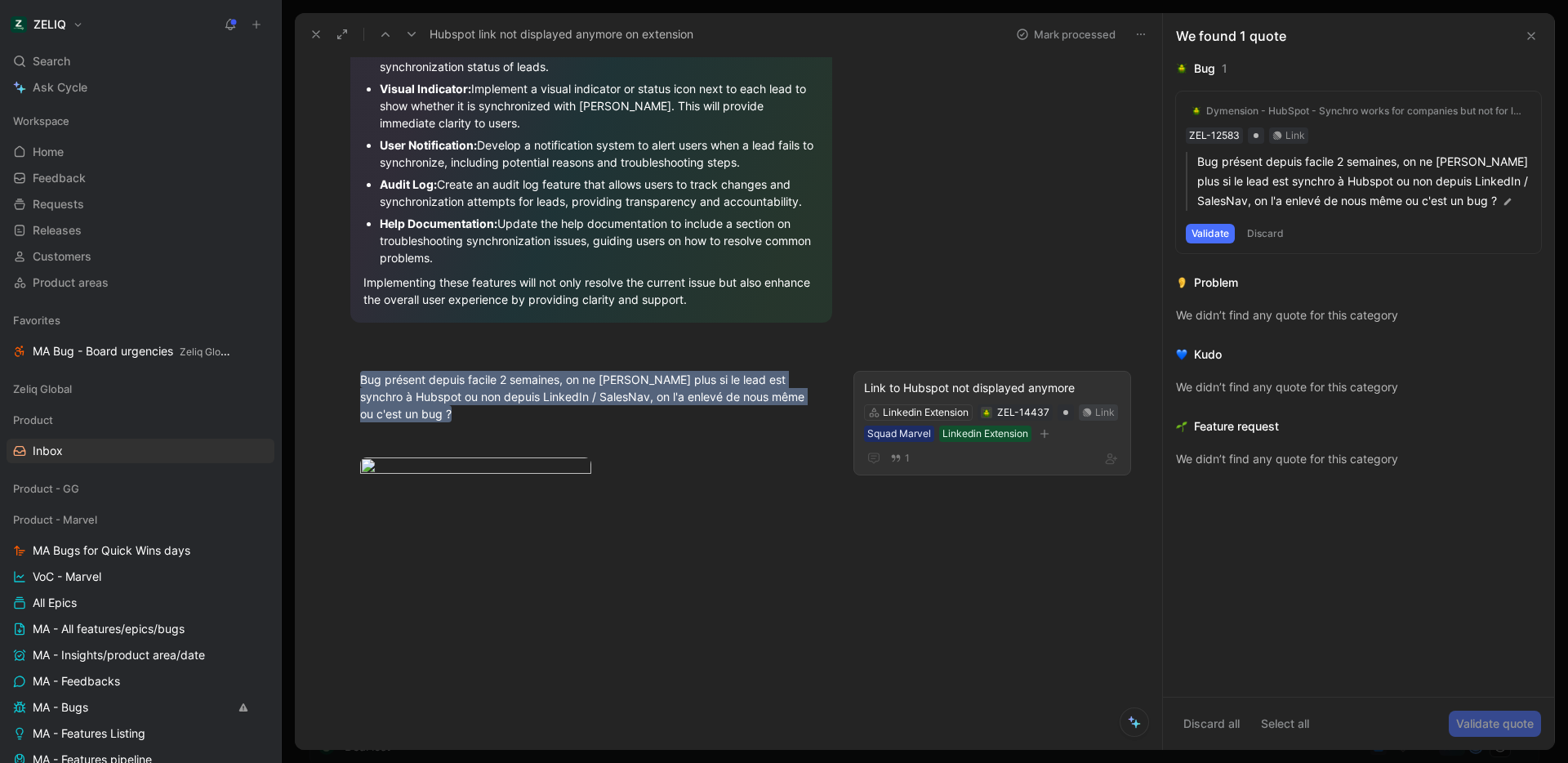 click on "Link" at bounding box center (1105, 413) 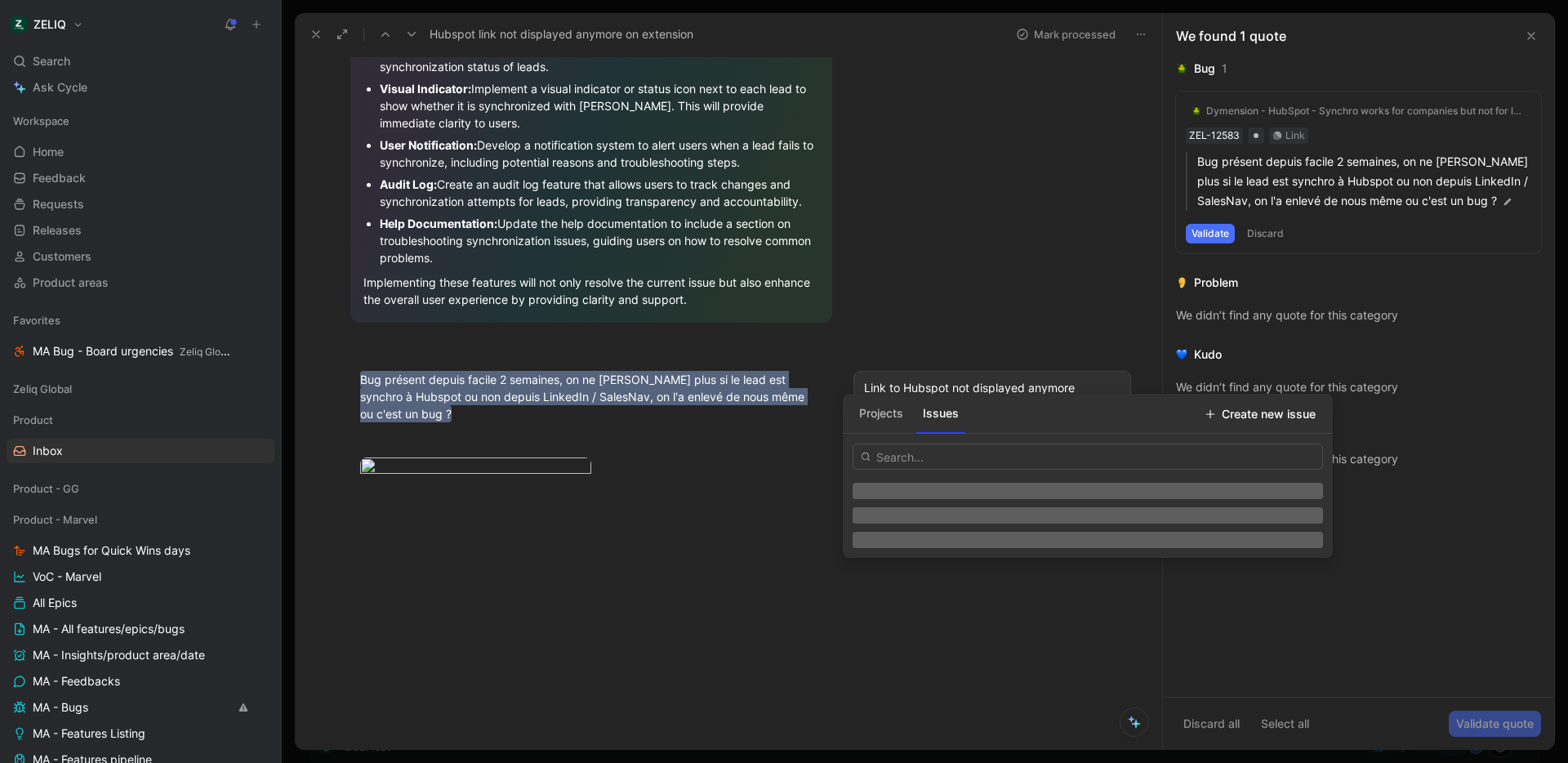 type on "[URL][DOMAIN_NAME]" 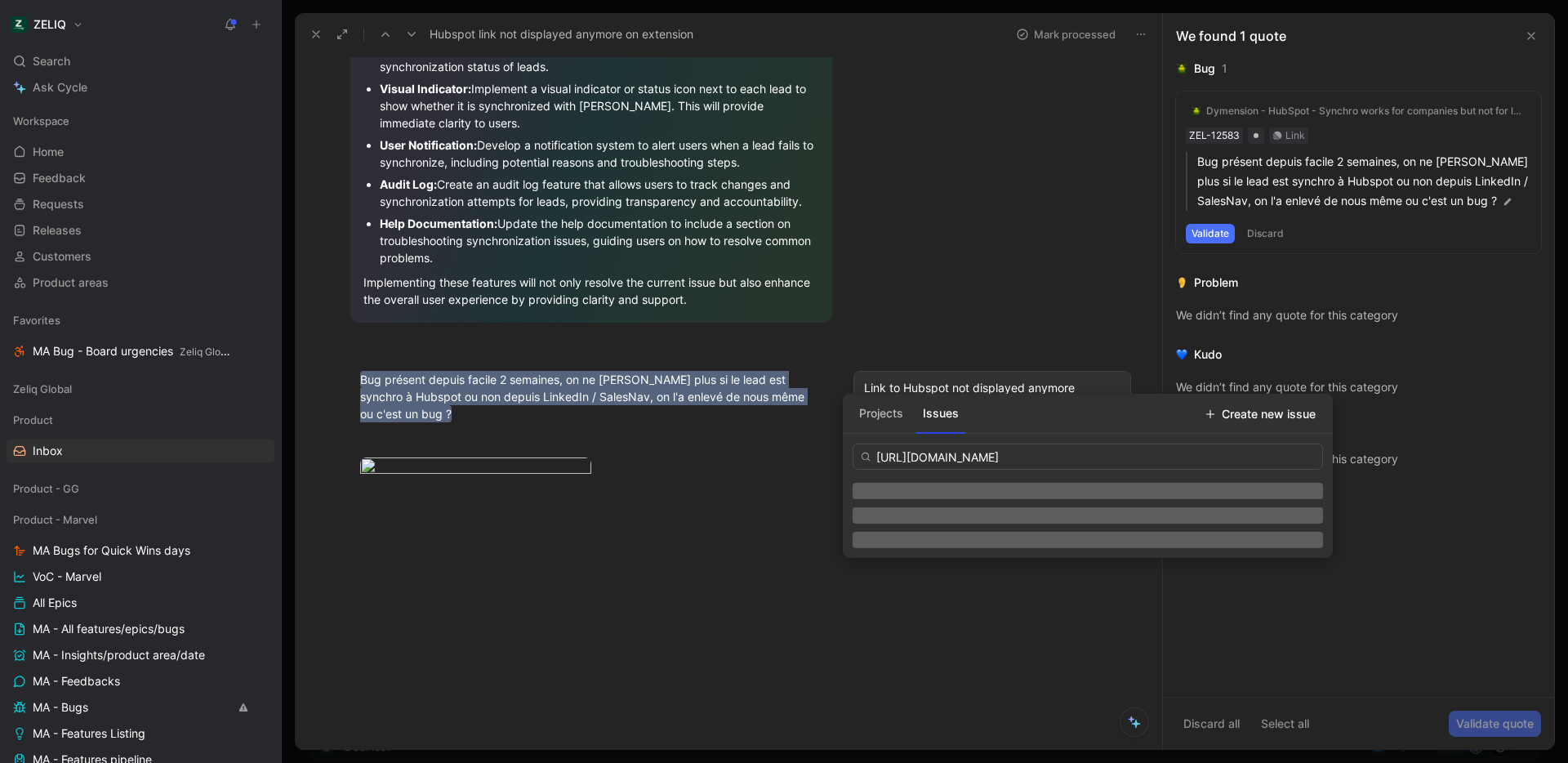 scroll, scrollTop: 0, scrollLeft: 109, axis: horizontal 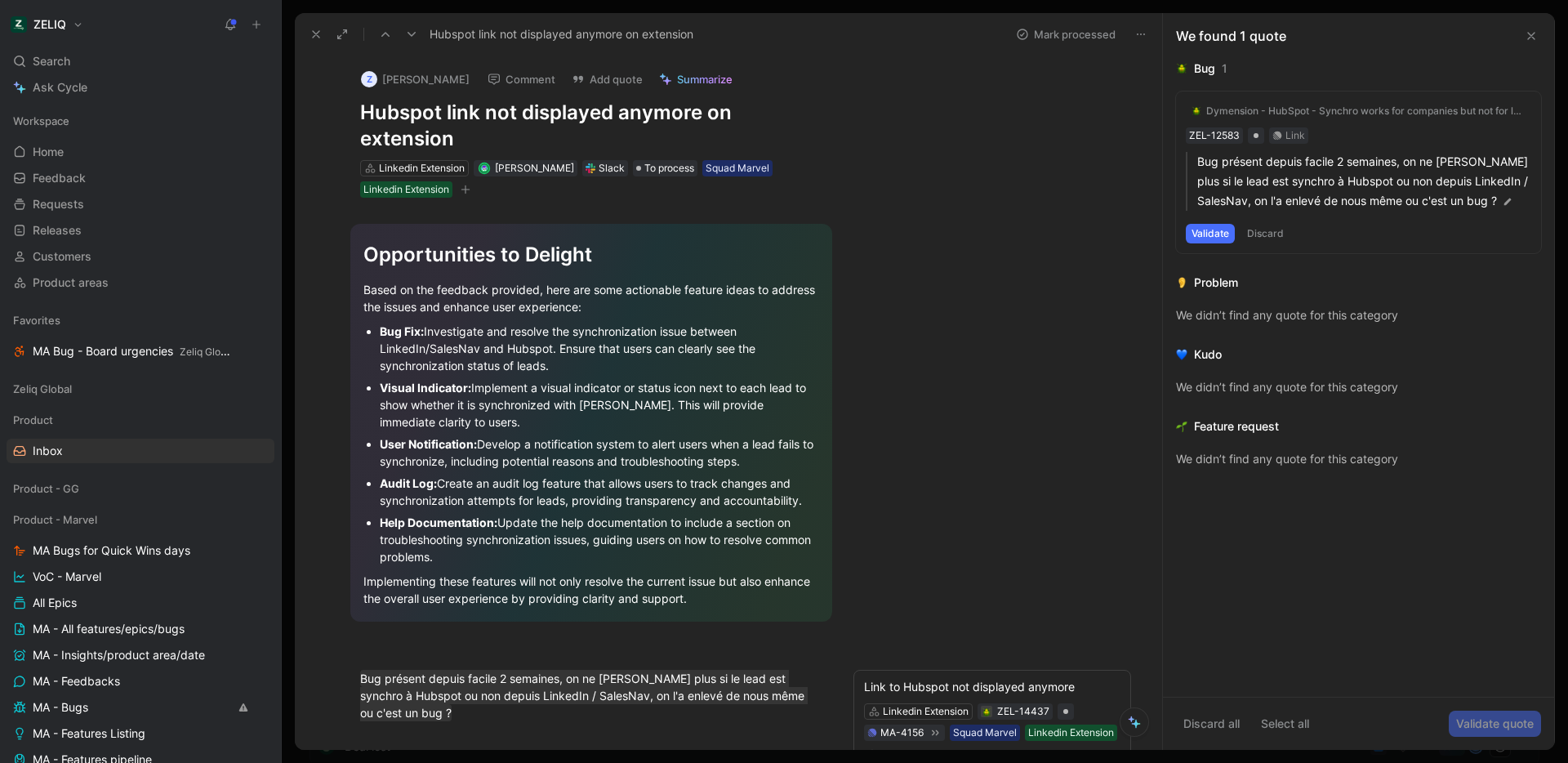 click 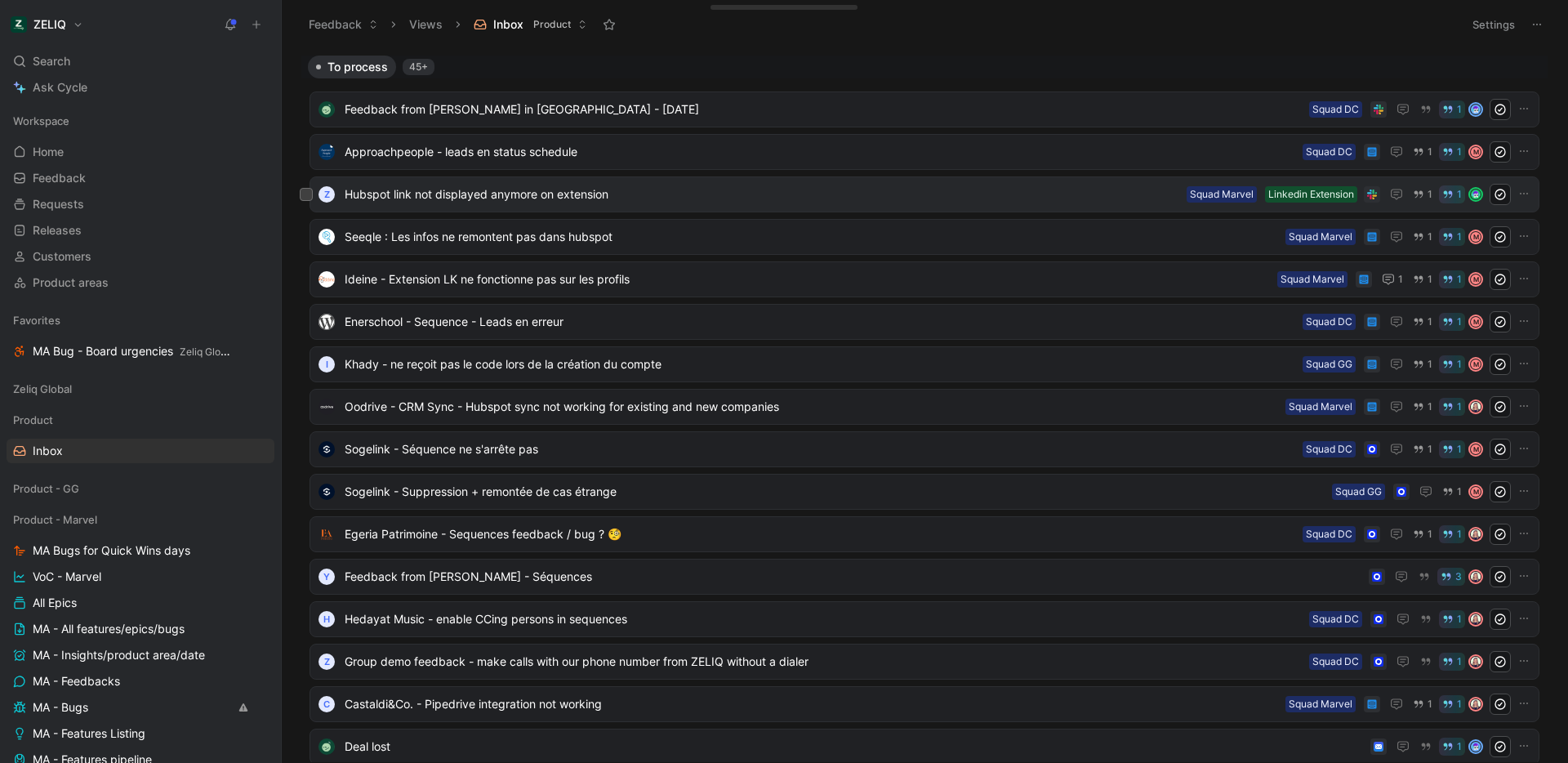 click on "z Hubspot link not displayed anymore on extension Linkedin Extension Squad Marvel 1 1" at bounding box center (924, 194) 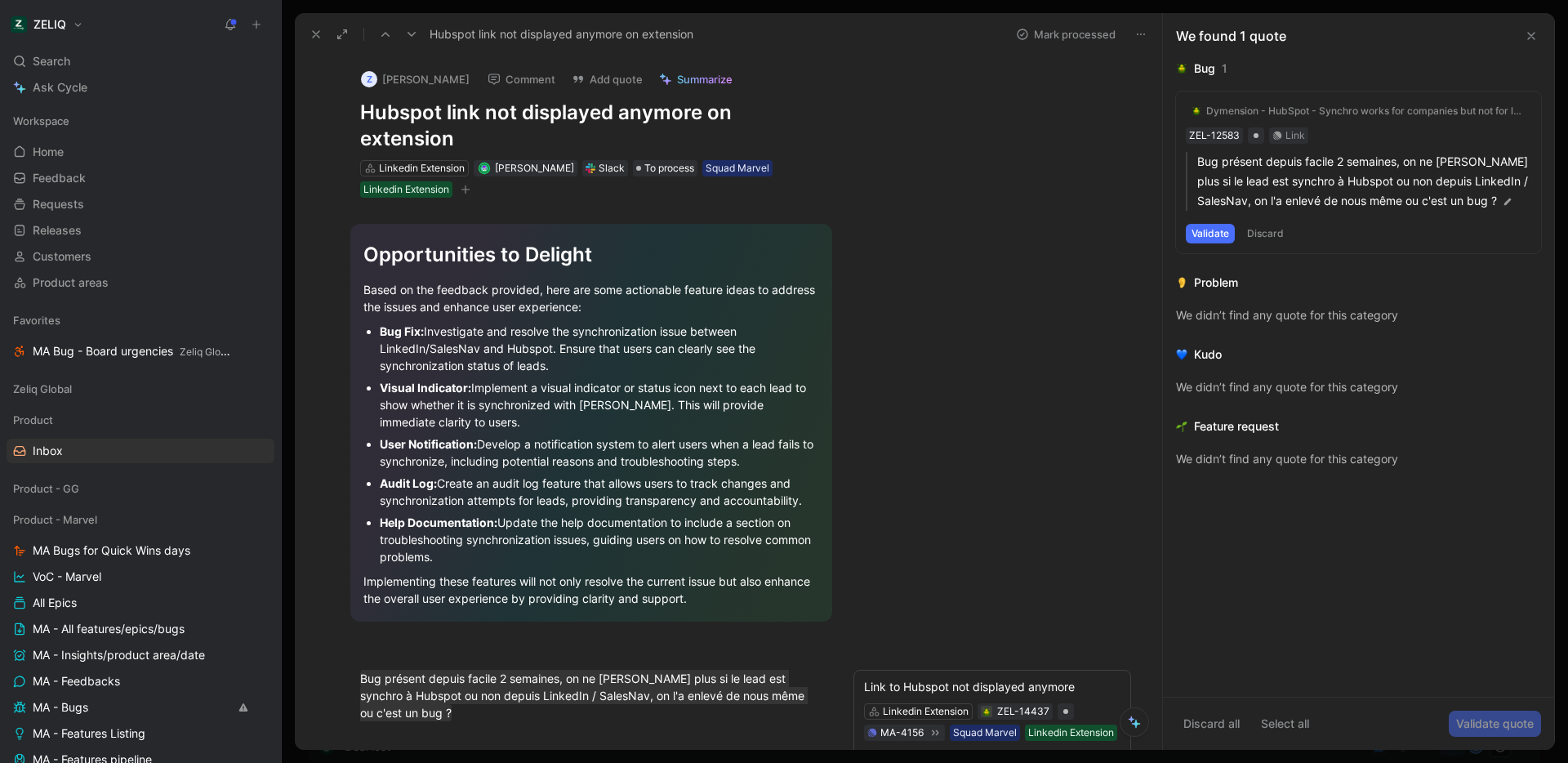 click on "Mark processed" at bounding box center [1066, 34] 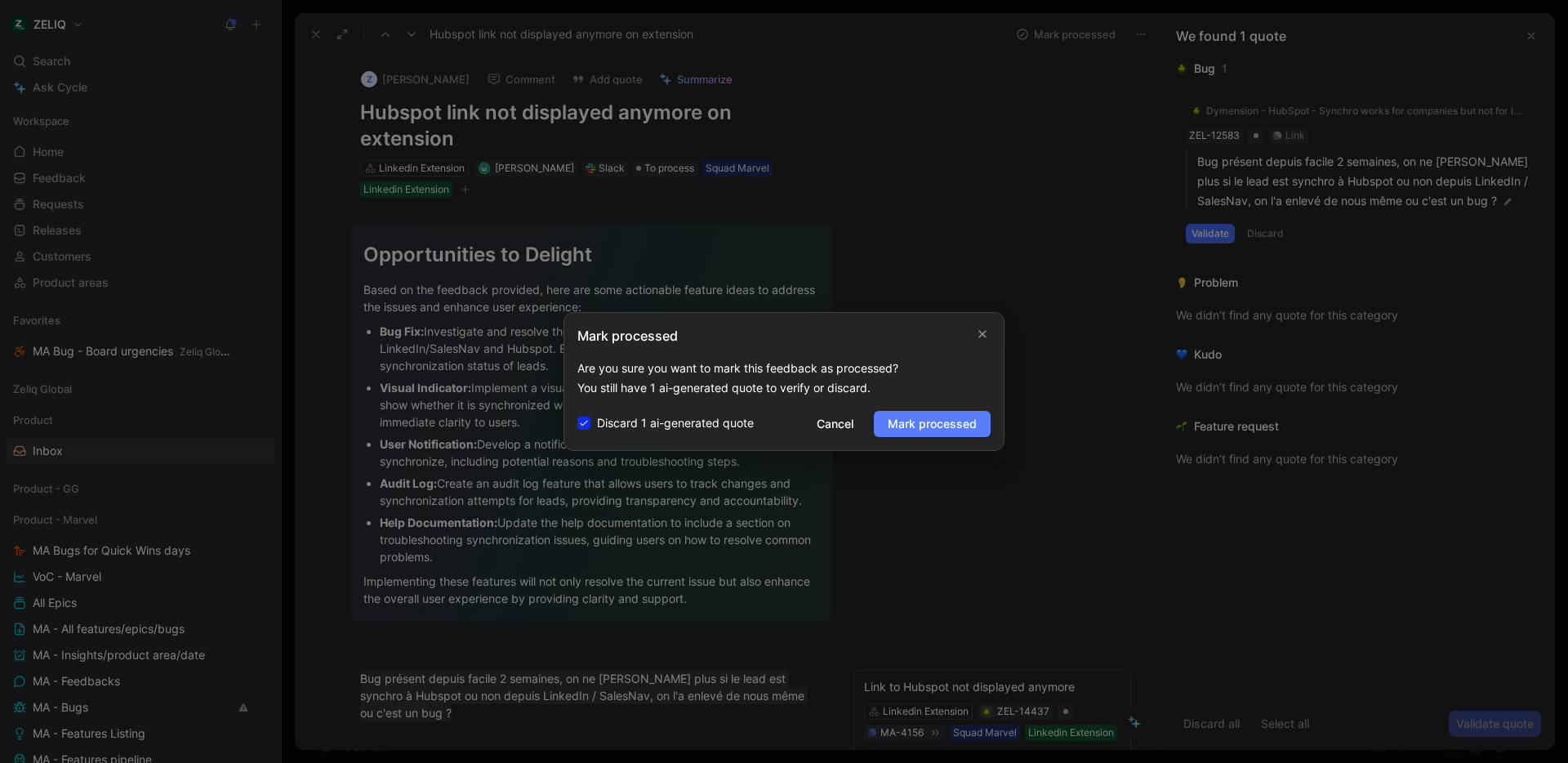 click on "Mark processed" at bounding box center (932, 424) 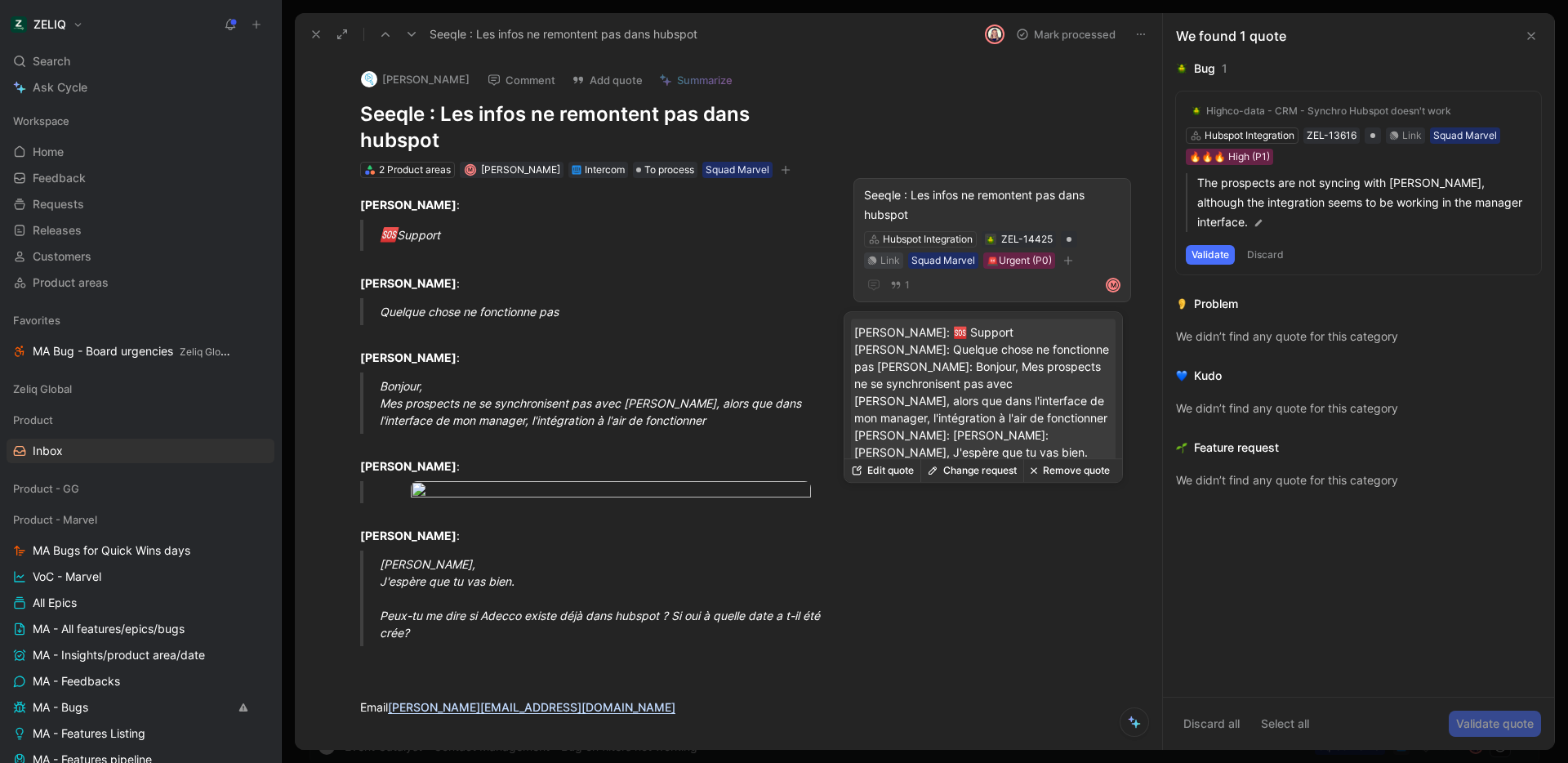 click on "Link" at bounding box center (890, 261) 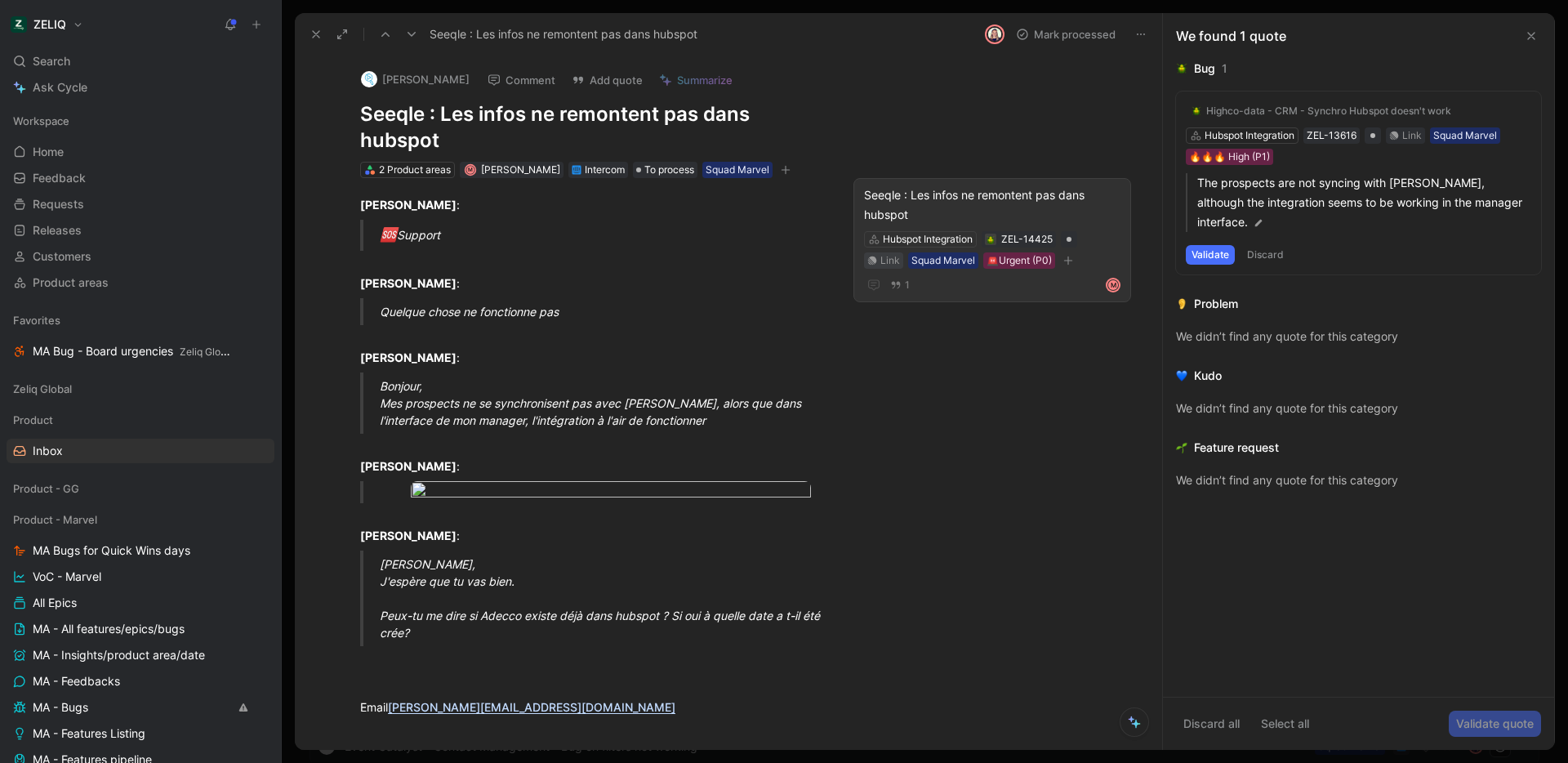 click on "Link" at bounding box center (890, 261) 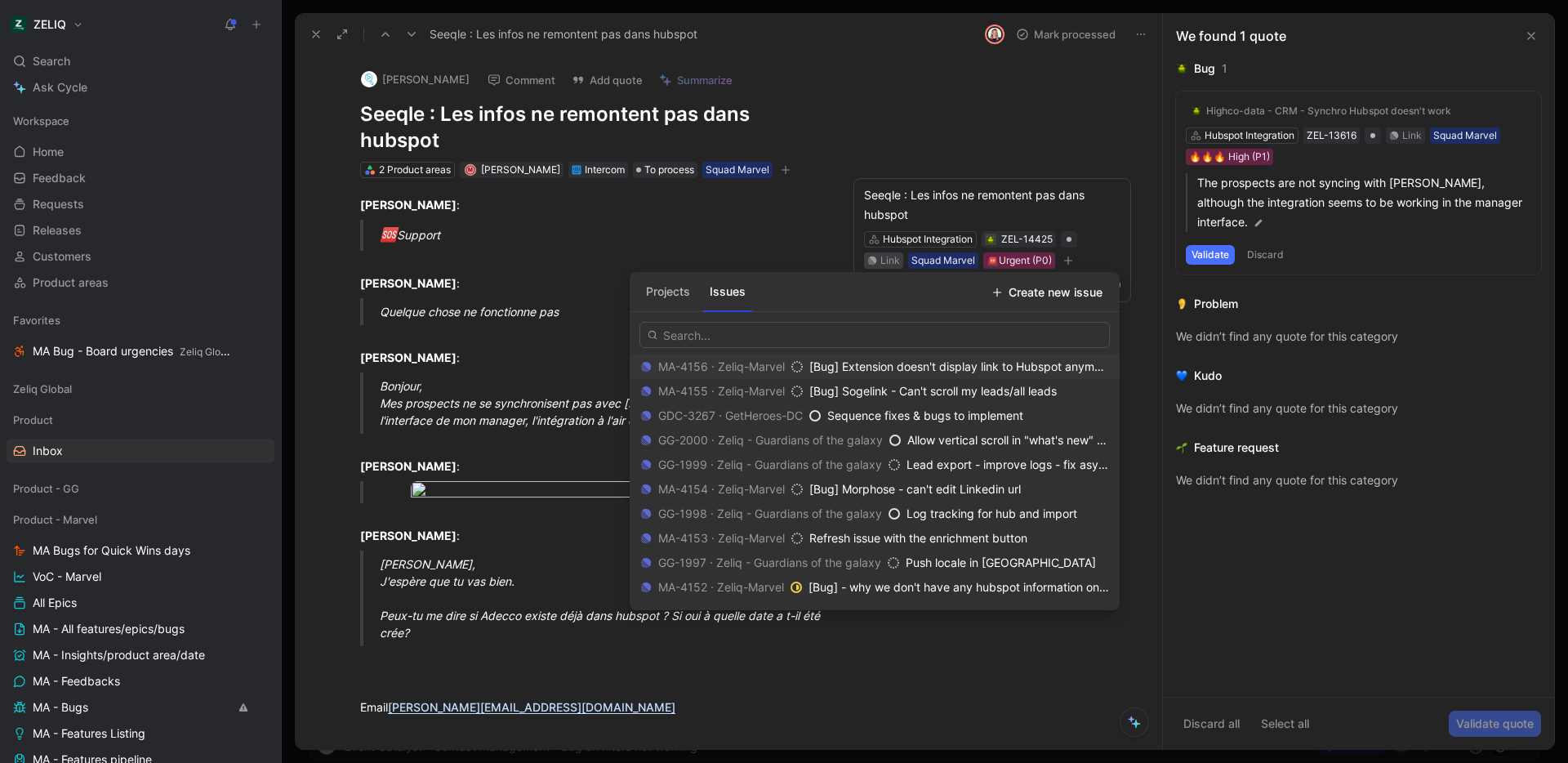 type on "[URL][DOMAIN_NAME]" 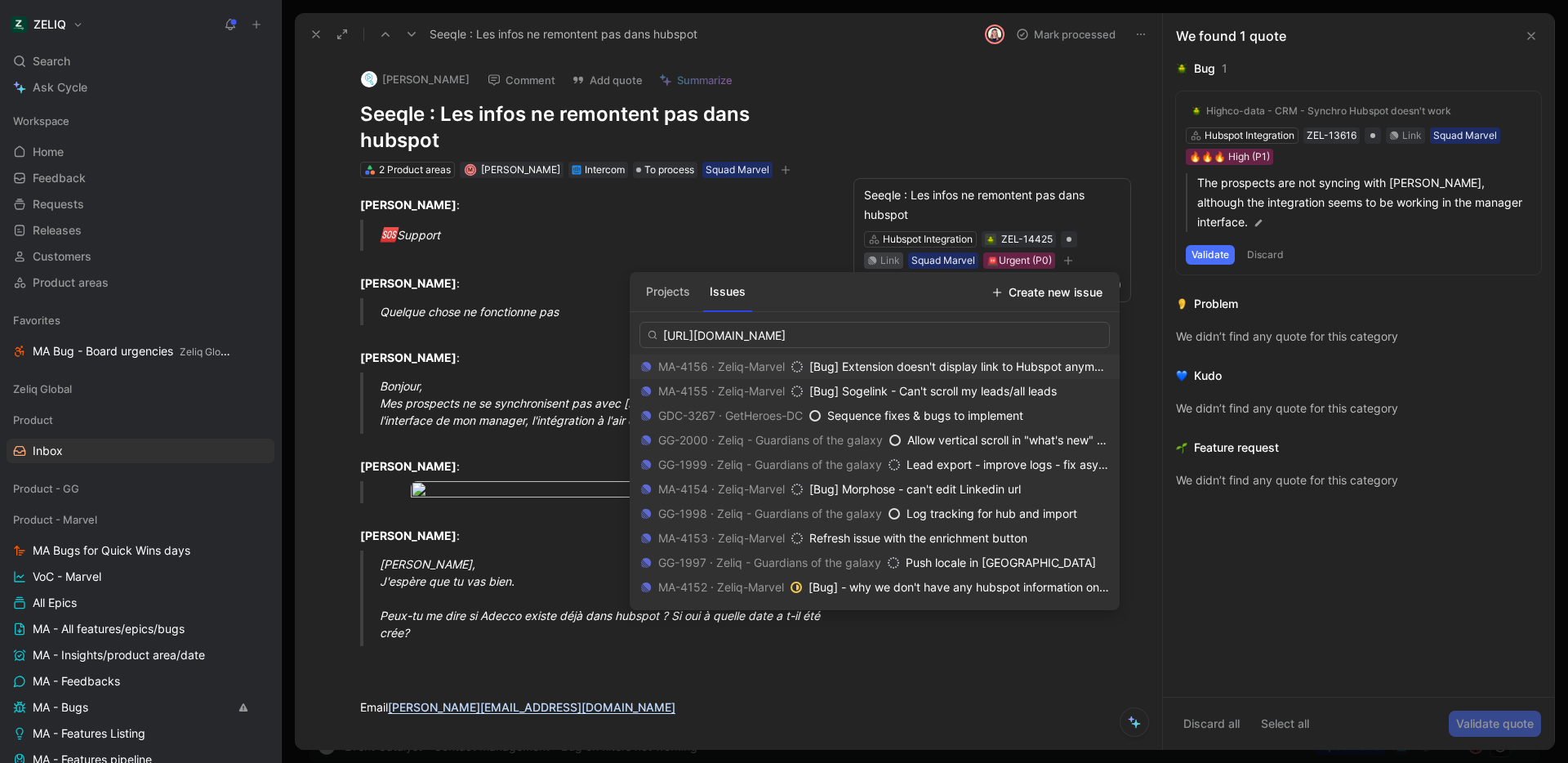scroll, scrollTop: 0, scrollLeft: 49, axis: horizontal 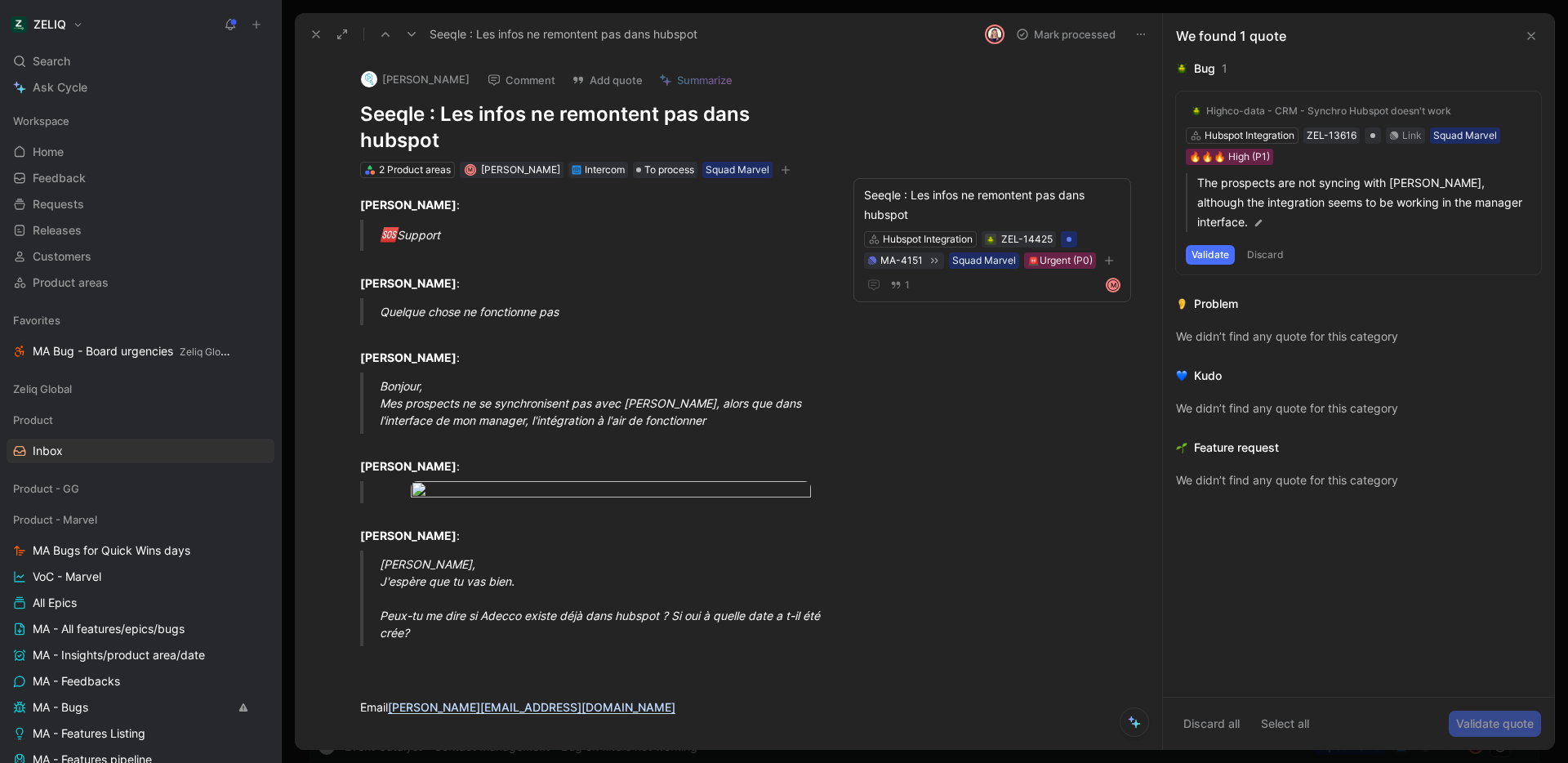 click on "Mark processed" at bounding box center (1066, 34) 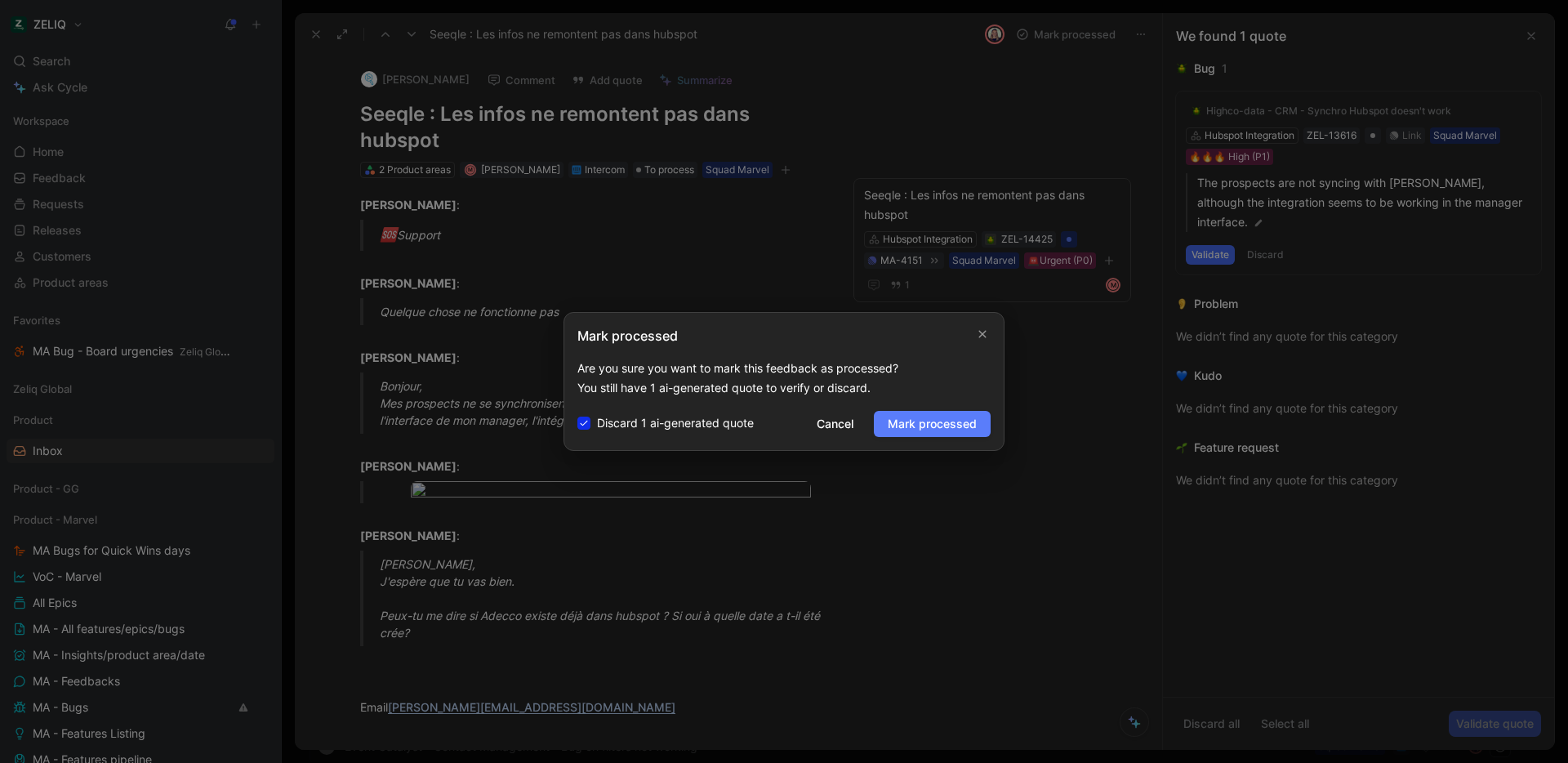 click on "Mark processed" at bounding box center (932, 424) 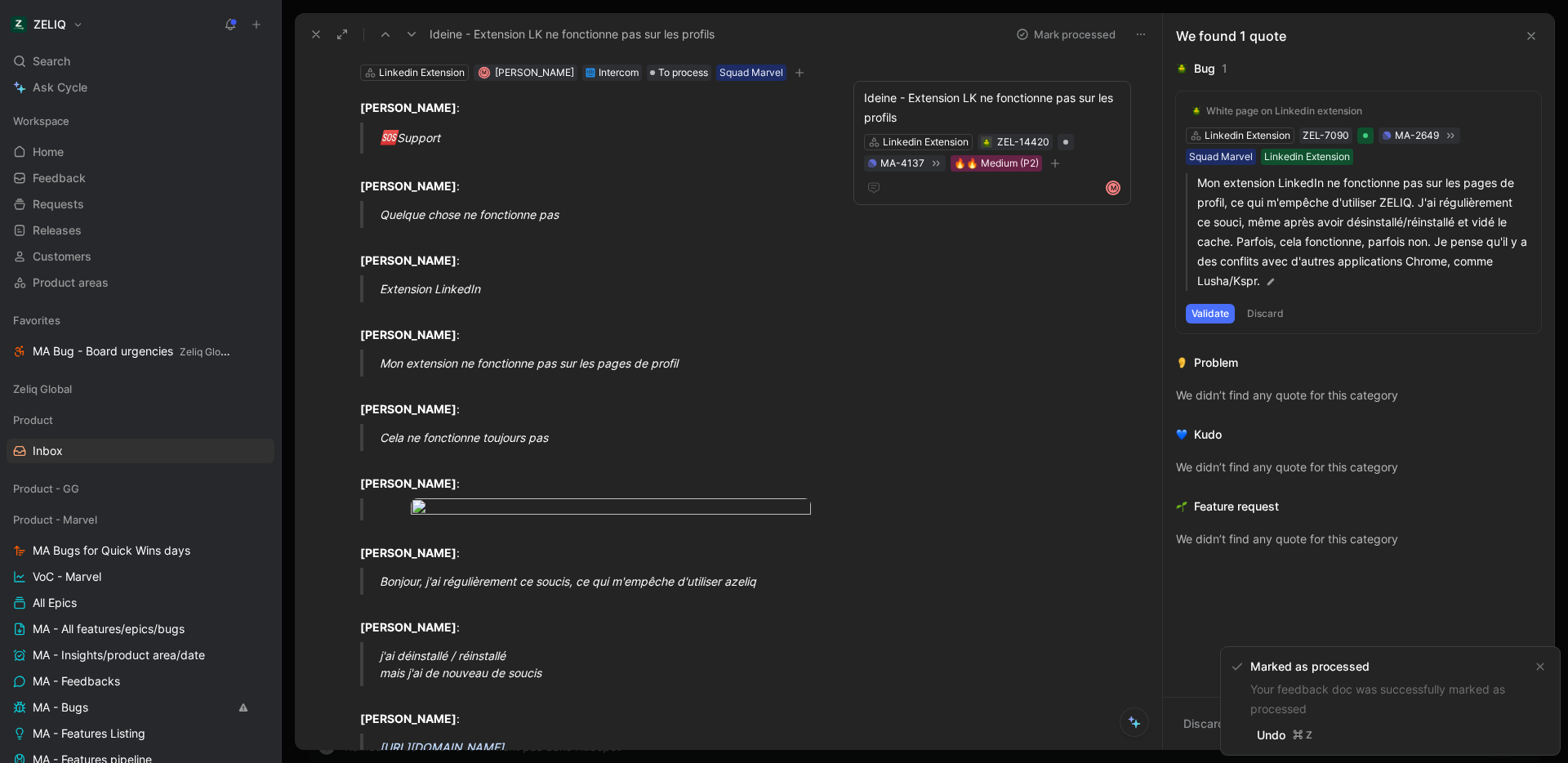 scroll, scrollTop: 0, scrollLeft: 0, axis: both 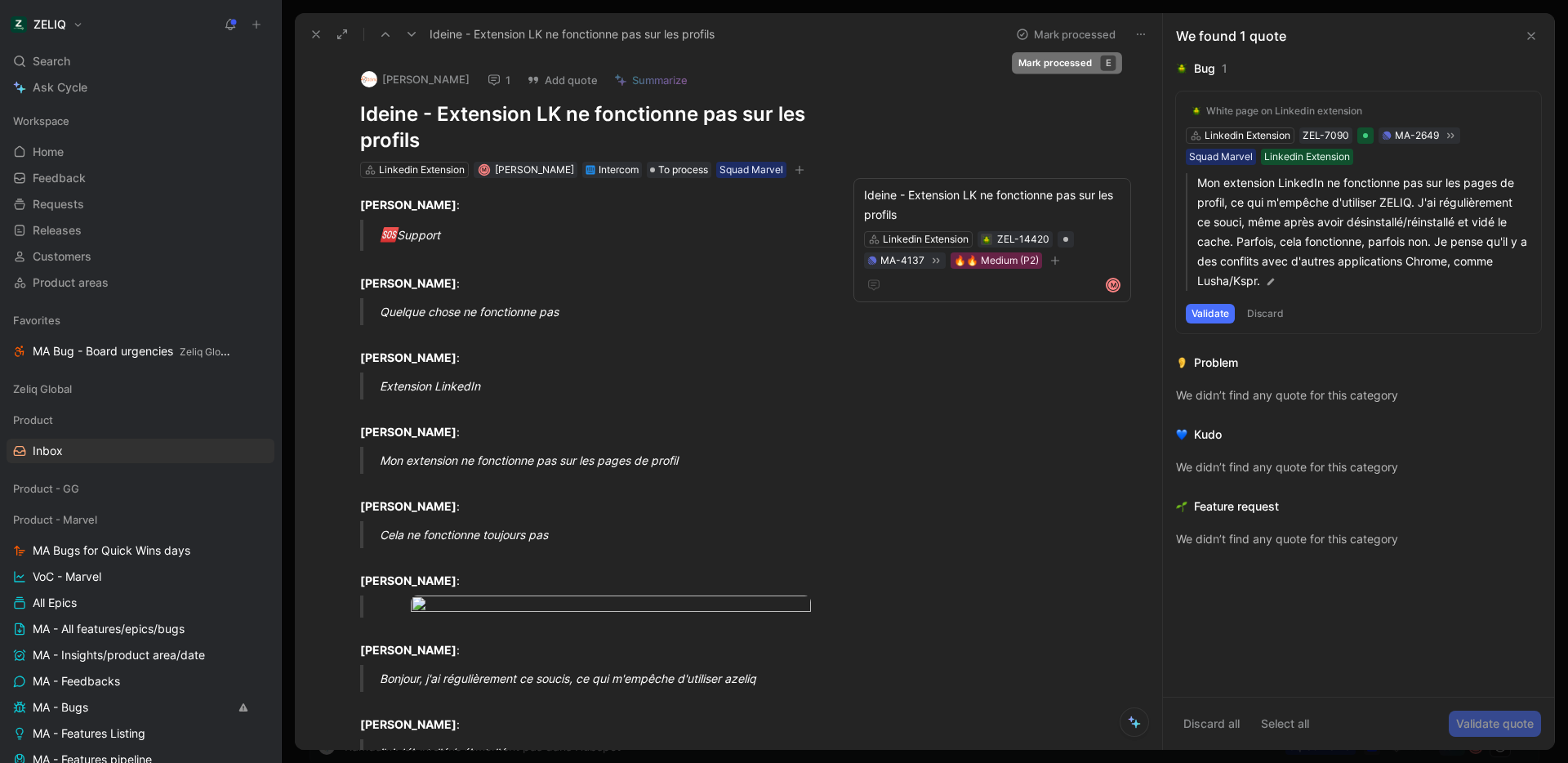 click on "Mark processed" at bounding box center (1066, 34) 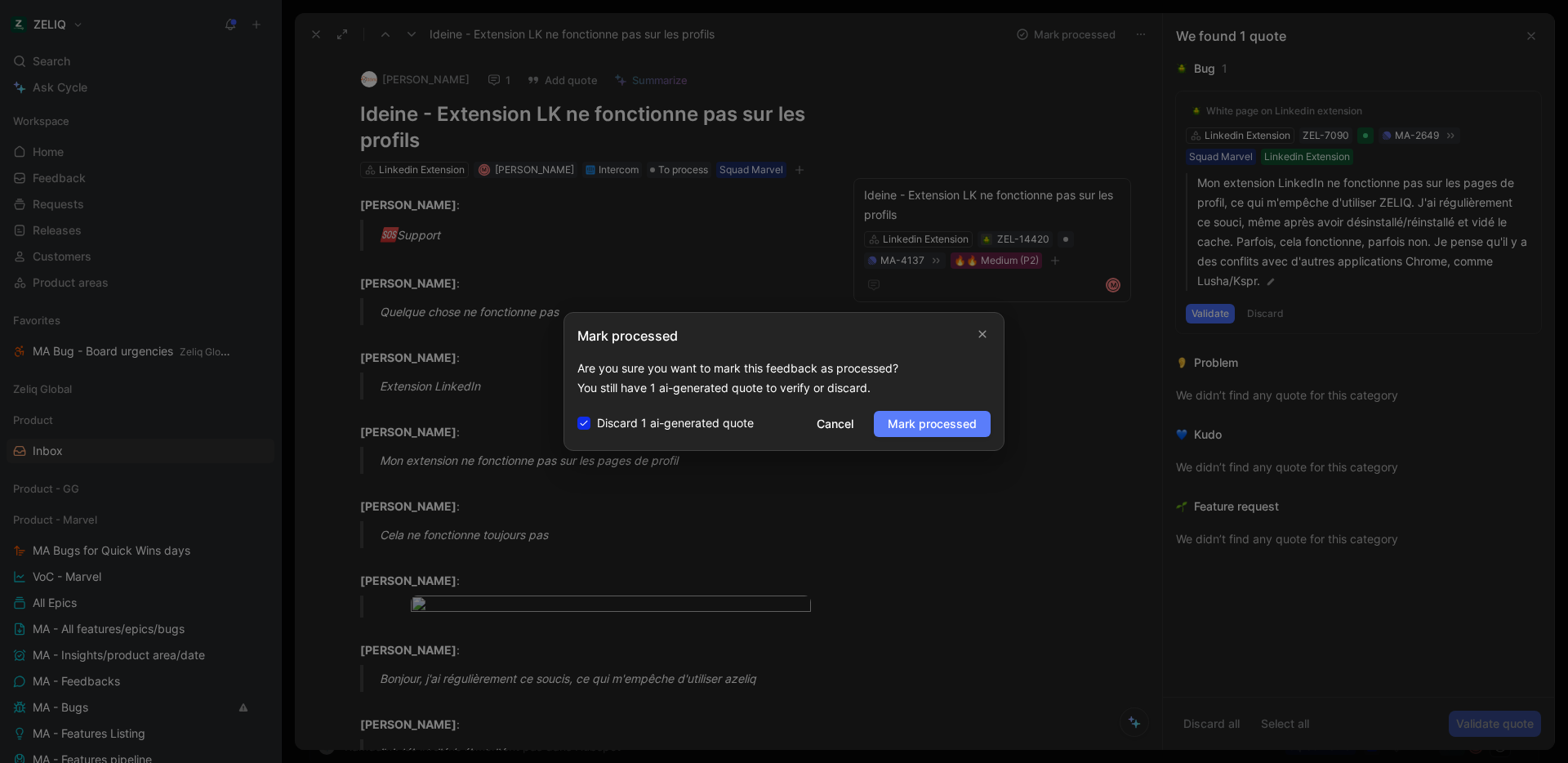 click on "Mark processed" at bounding box center [932, 424] 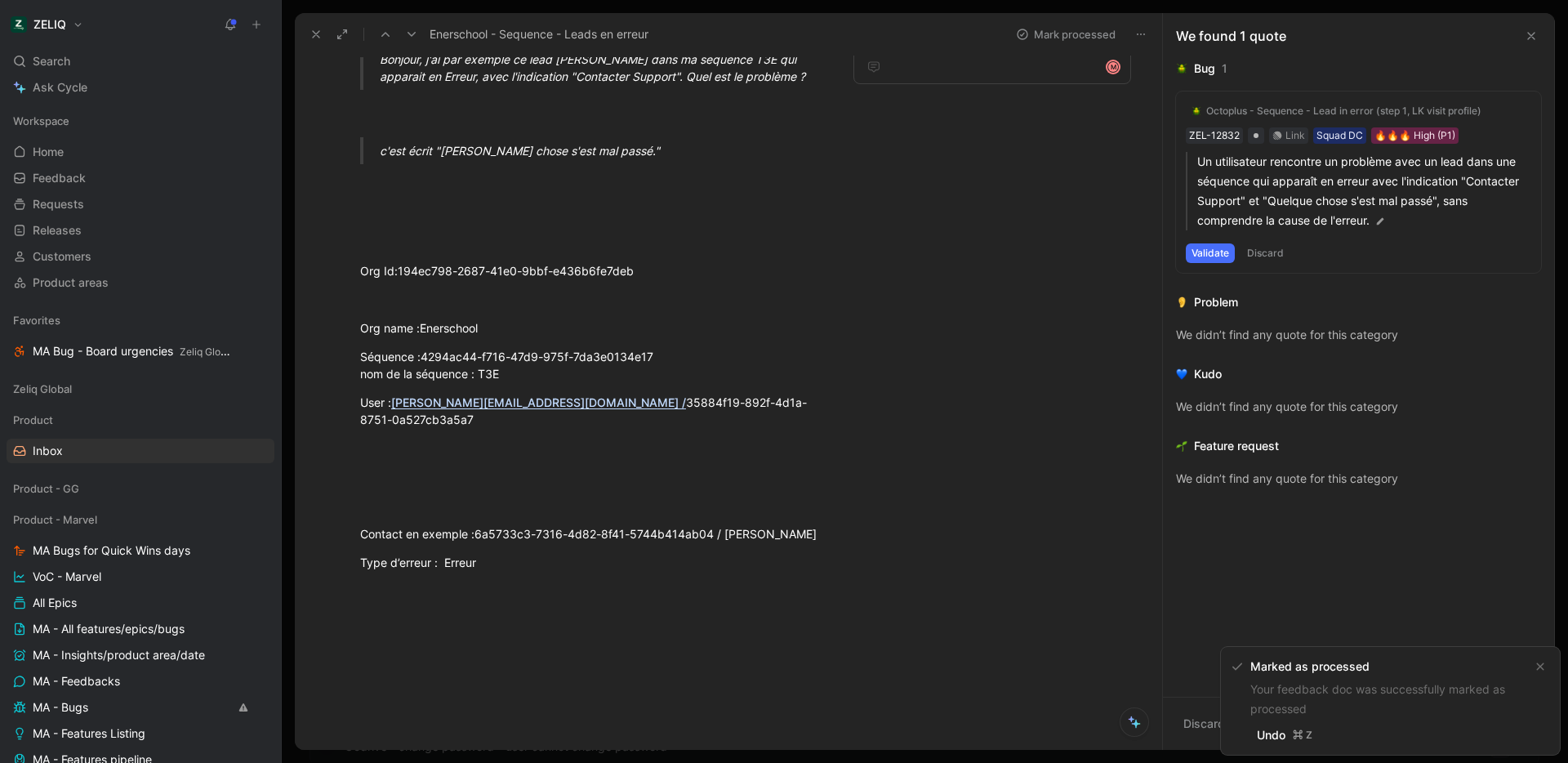 scroll, scrollTop: 0, scrollLeft: 0, axis: both 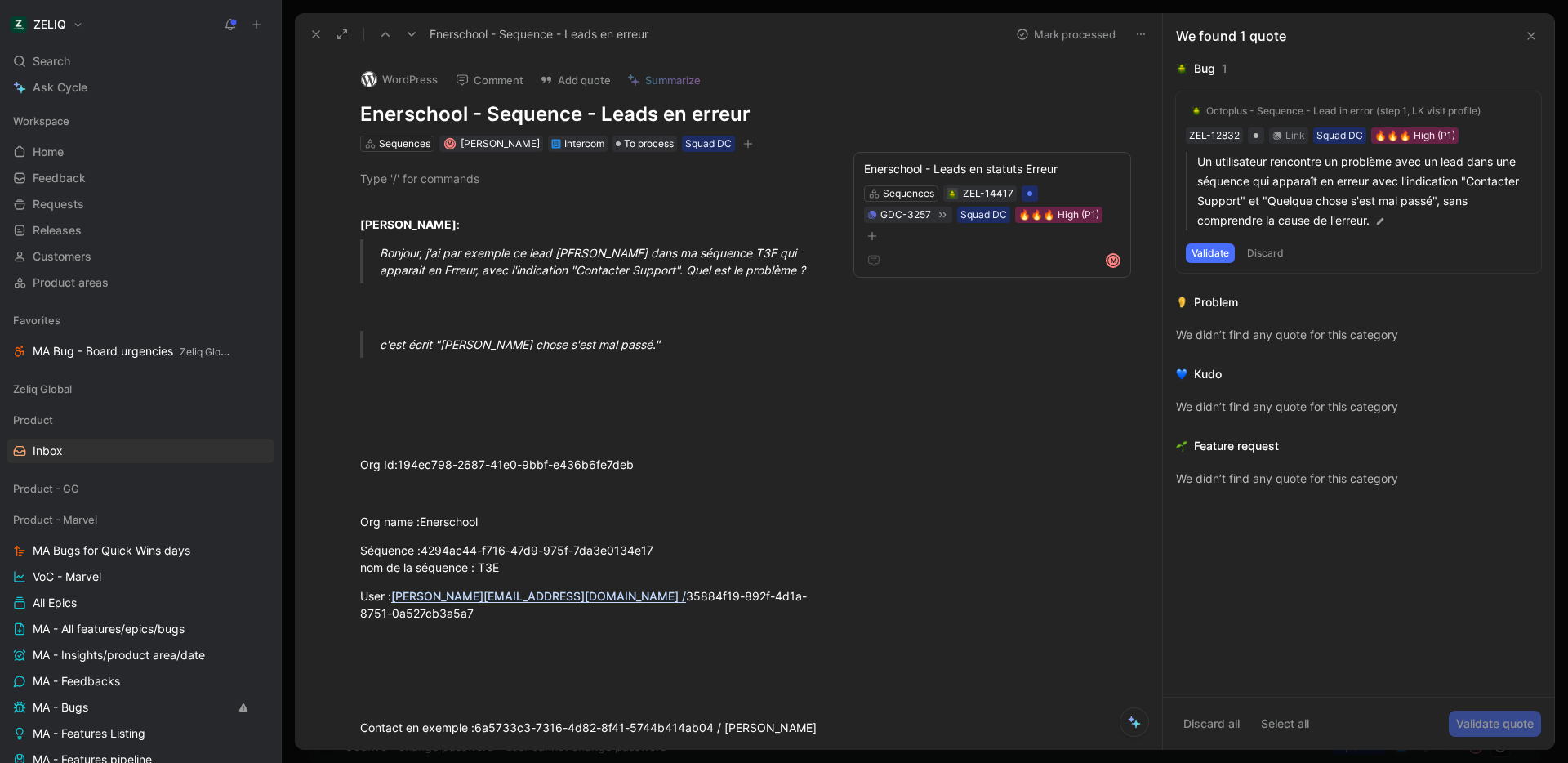 click at bounding box center [316, 34] 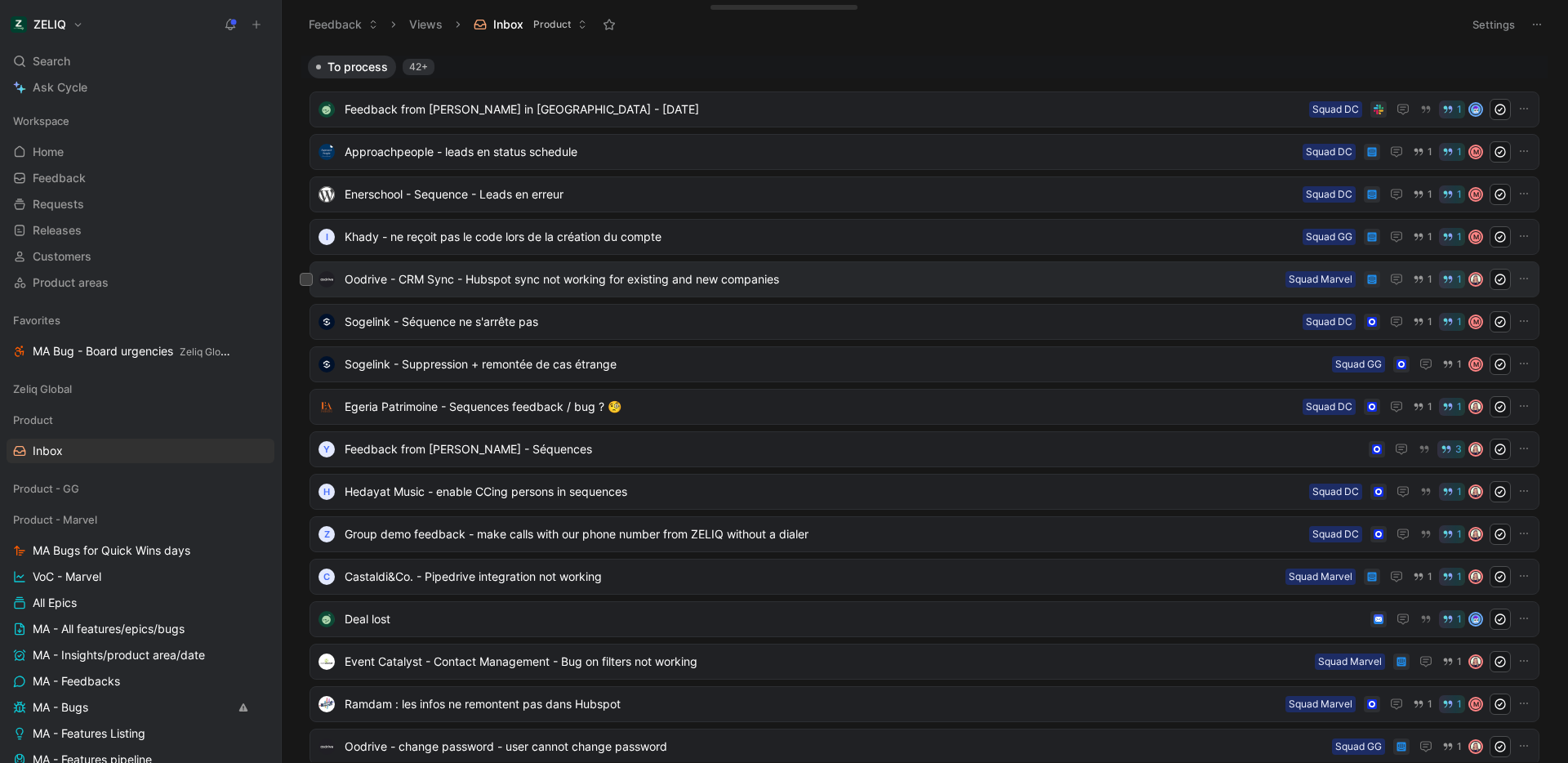 click on "Oodrive - CRM Sync - Hubspot sync not working for existing and new companies" at bounding box center (812, 279) 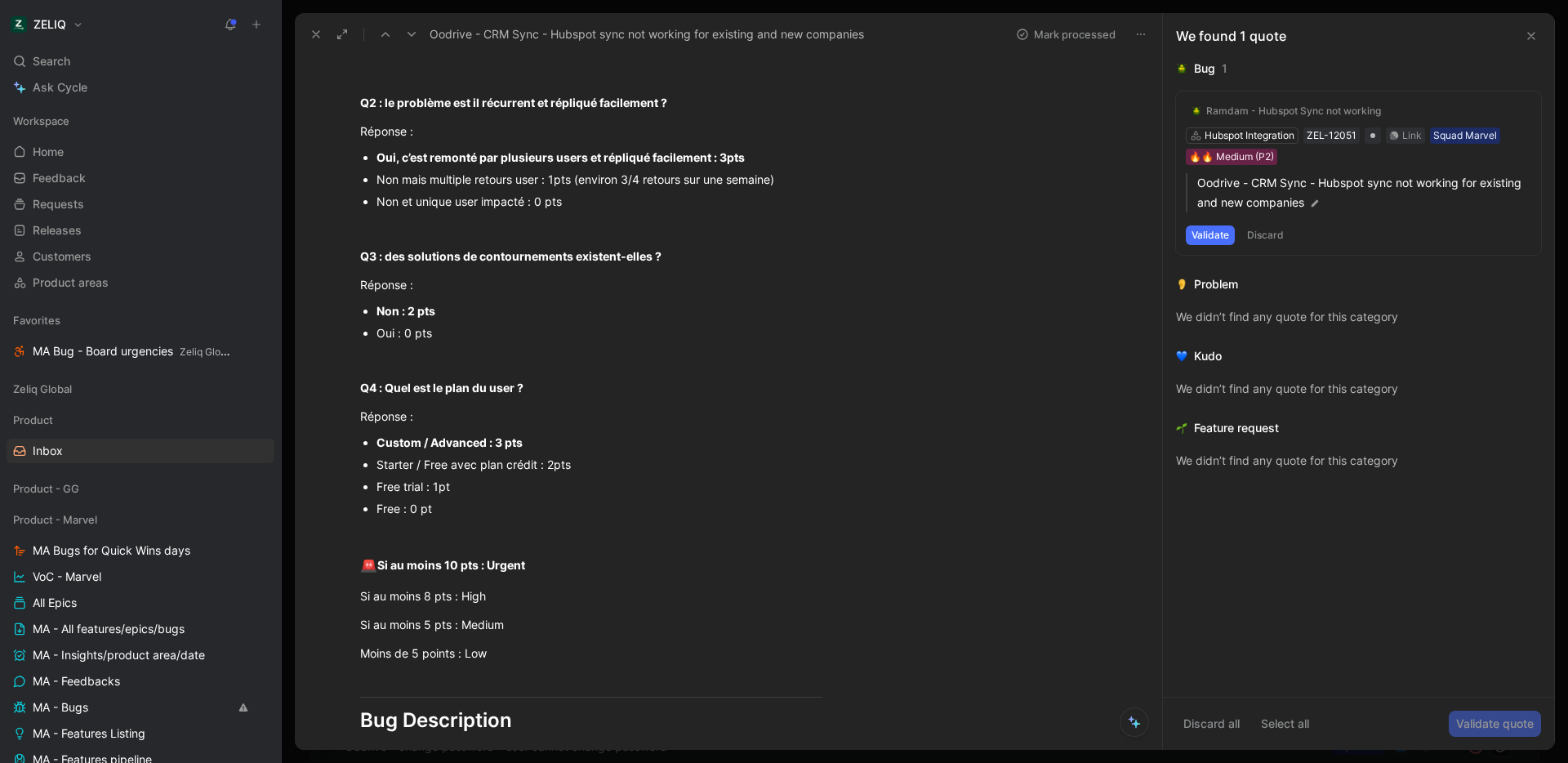 scroll, scrollTop: 0, scrollLeft: 0, axis: both 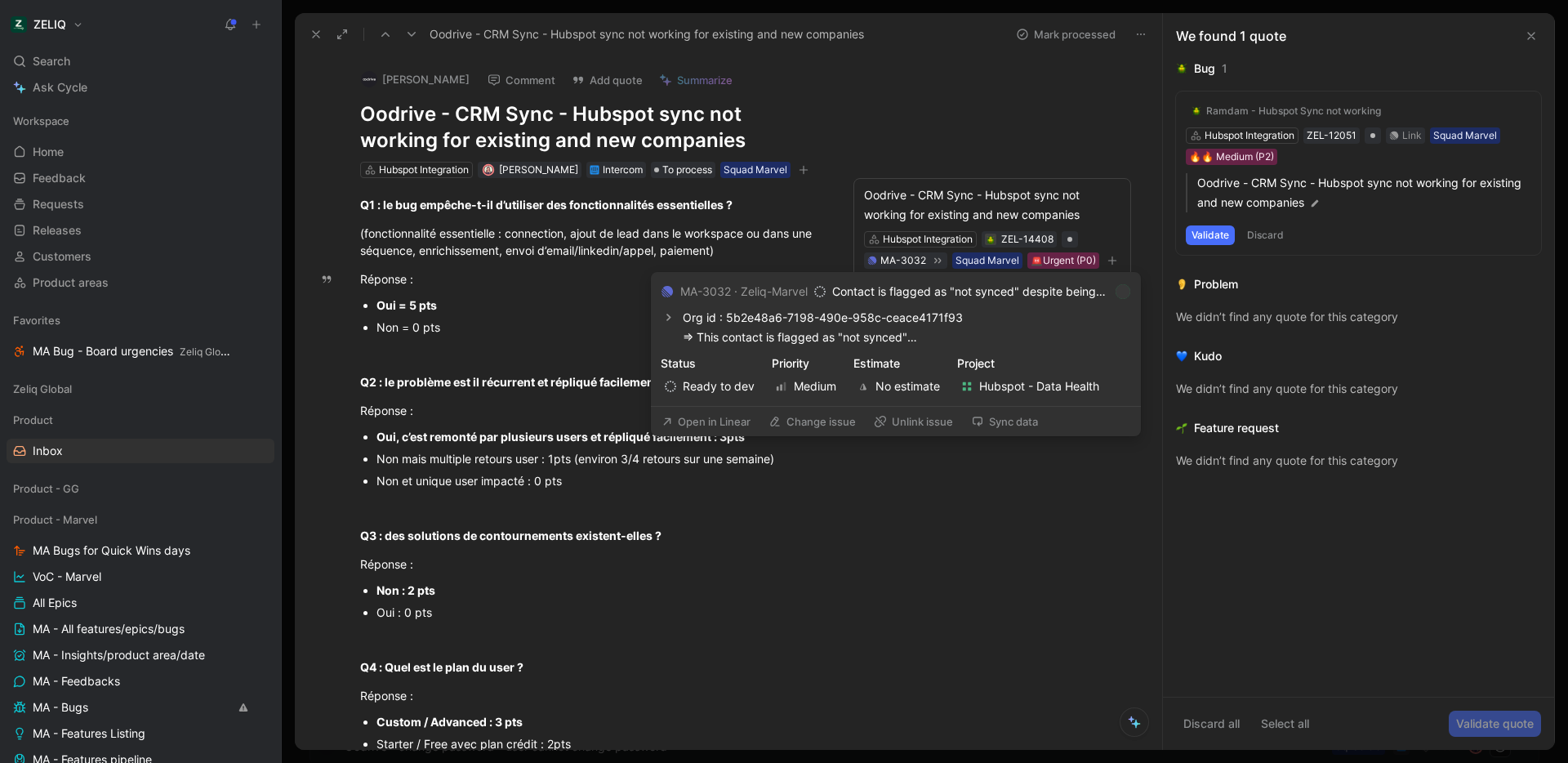 click on "Change issue" at bounding box center [812, 422] 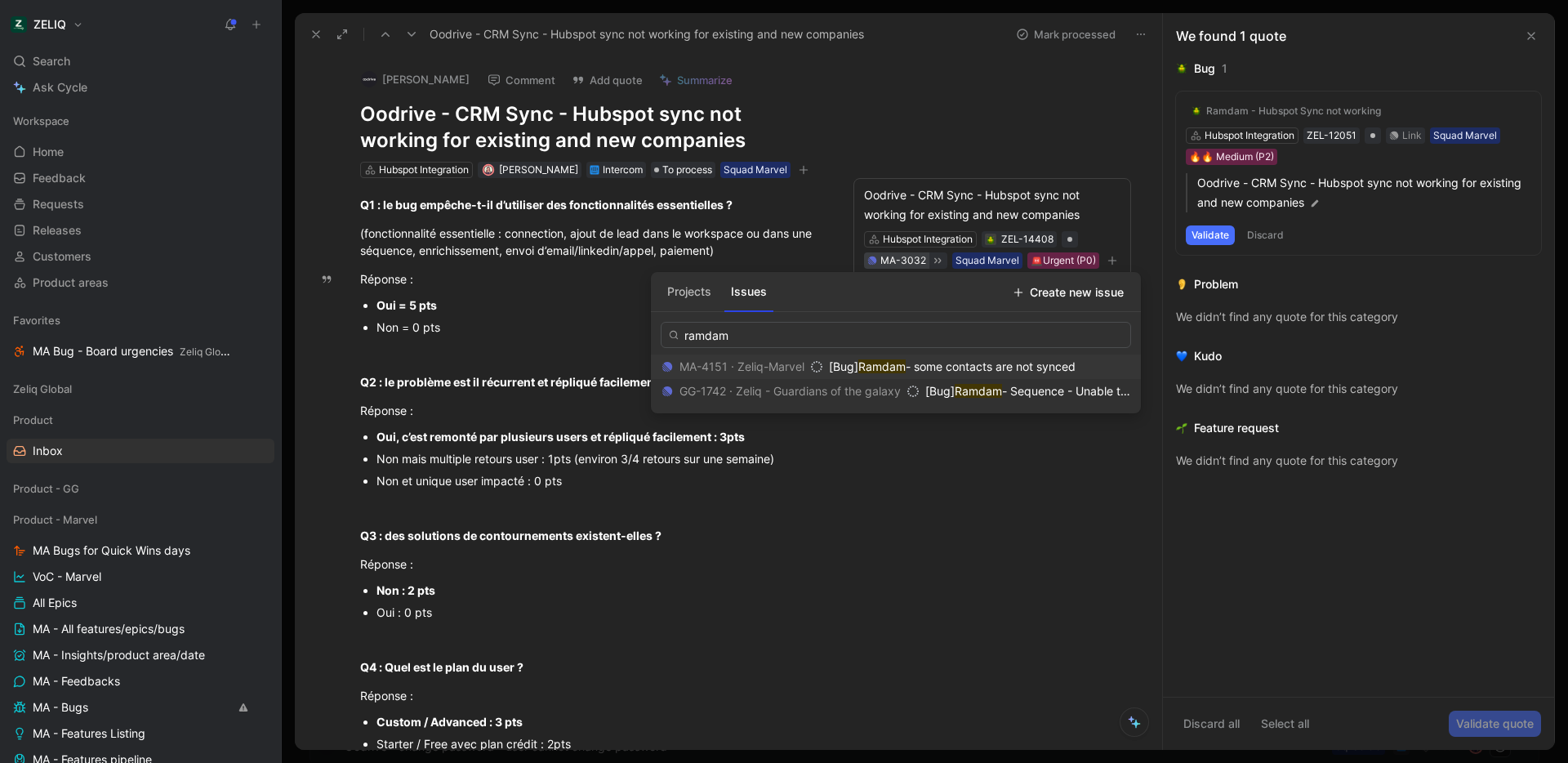 type on "ramdam" 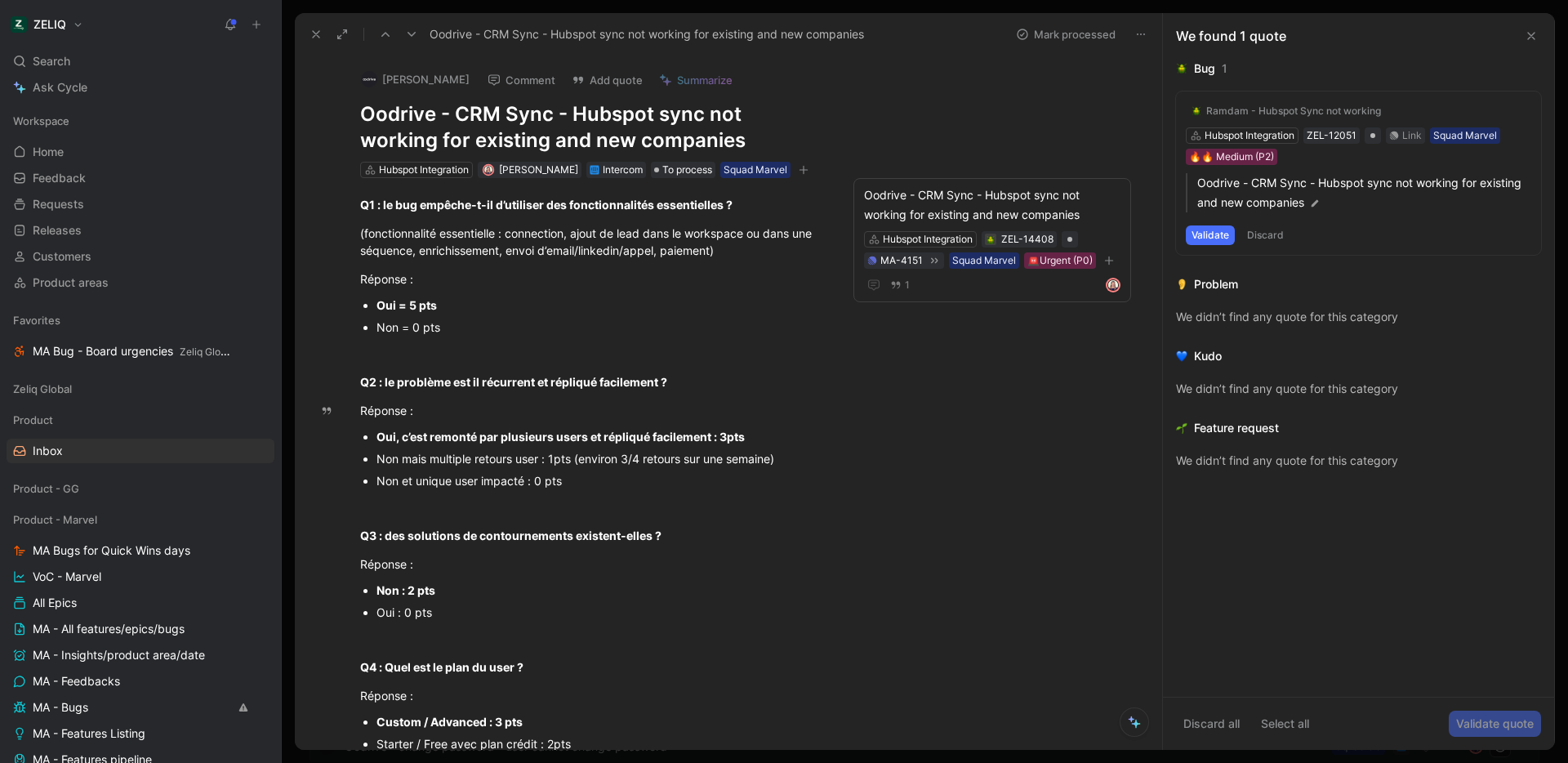 click on "[PERSON_NAME] Comment Add quote Summarize Oodrive - CRM Sync - Hubspot sync not working for existing and new companies Hubspot Integration [PERSON_NAME] Intercom To process Squad Marvel Oodrive - CRM Sync - Hubspot sync not working for existing and new companies Hubspot Integration ZEL-14408 MA-4151 Squad Marvel 🚨Urgent (P0) 1 Q1 : le bug empêche-t-il d’utiliser des fonctionnalités essentielles ? (fonctionnalité essentielle : connection, ajout de lead dans le workspace ou dans une séquence, enrichissement, envoi d’email/linkedin/[PERSON_NAME], paiement) Réponse : Oui = 5 pts Non = 0 pts Q2 : le problème est il récurrent et répliqué facilement ? Réponse : Oui, c’est remonté par plusieurs users et répliqué facilement : 3pts Non mais multiple retours user : 1pts (environ 3/4 retours sur une semaine) Non et unique user impacté : 0 pts Q3 : des solutions de contournements existent-elles ? Réponse : Non : 2 pts Oui : 0 pts Q4 : Quel est le plan du user ? Réponse : Custom / Advanced : 3 pts 🚨 :" at bounding box center [728, 403] 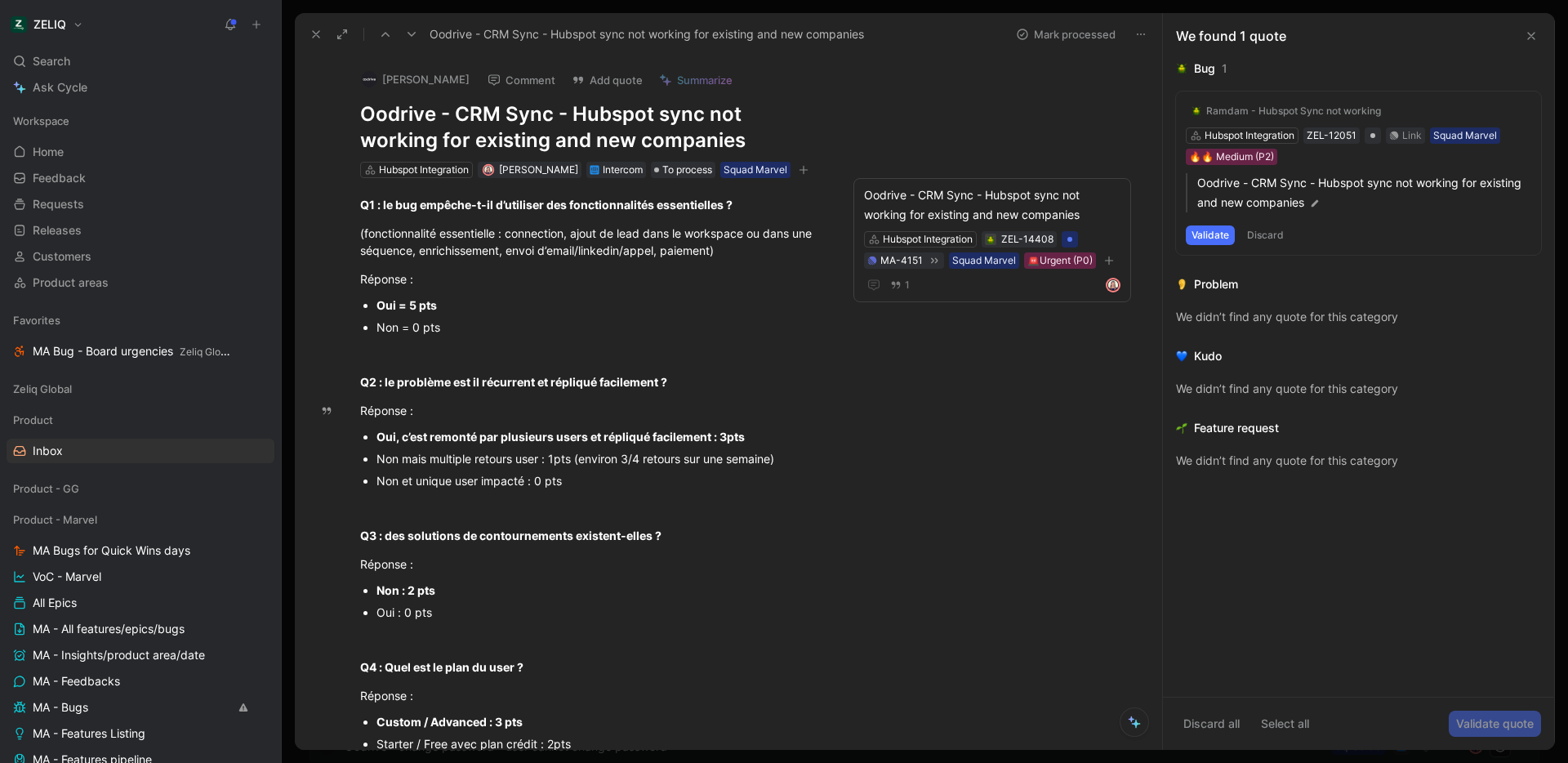 click on "Mark processed" at bounding box center (1066, 34) 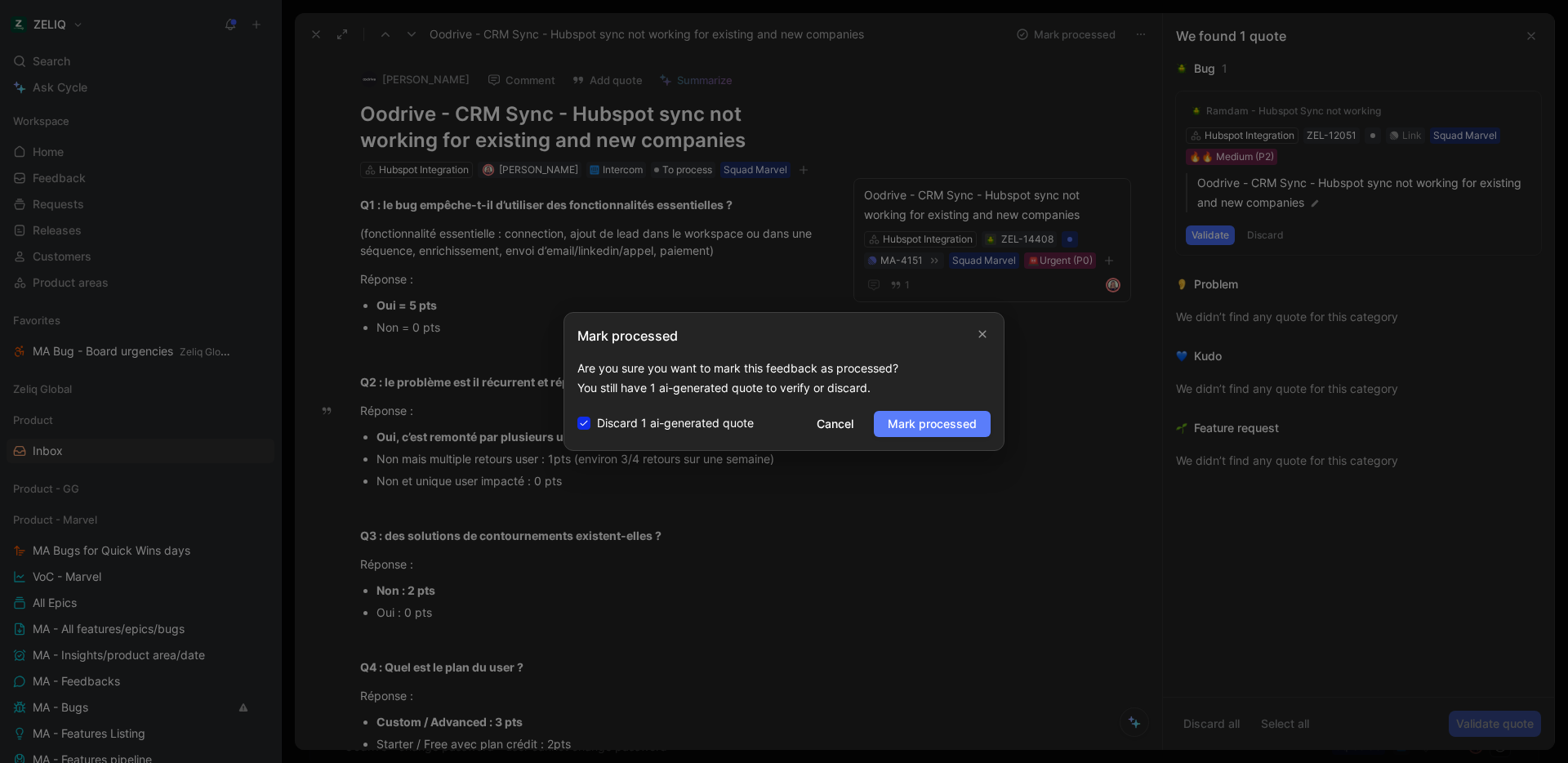 click on "Mark processed" at bounding box center (932, 424) 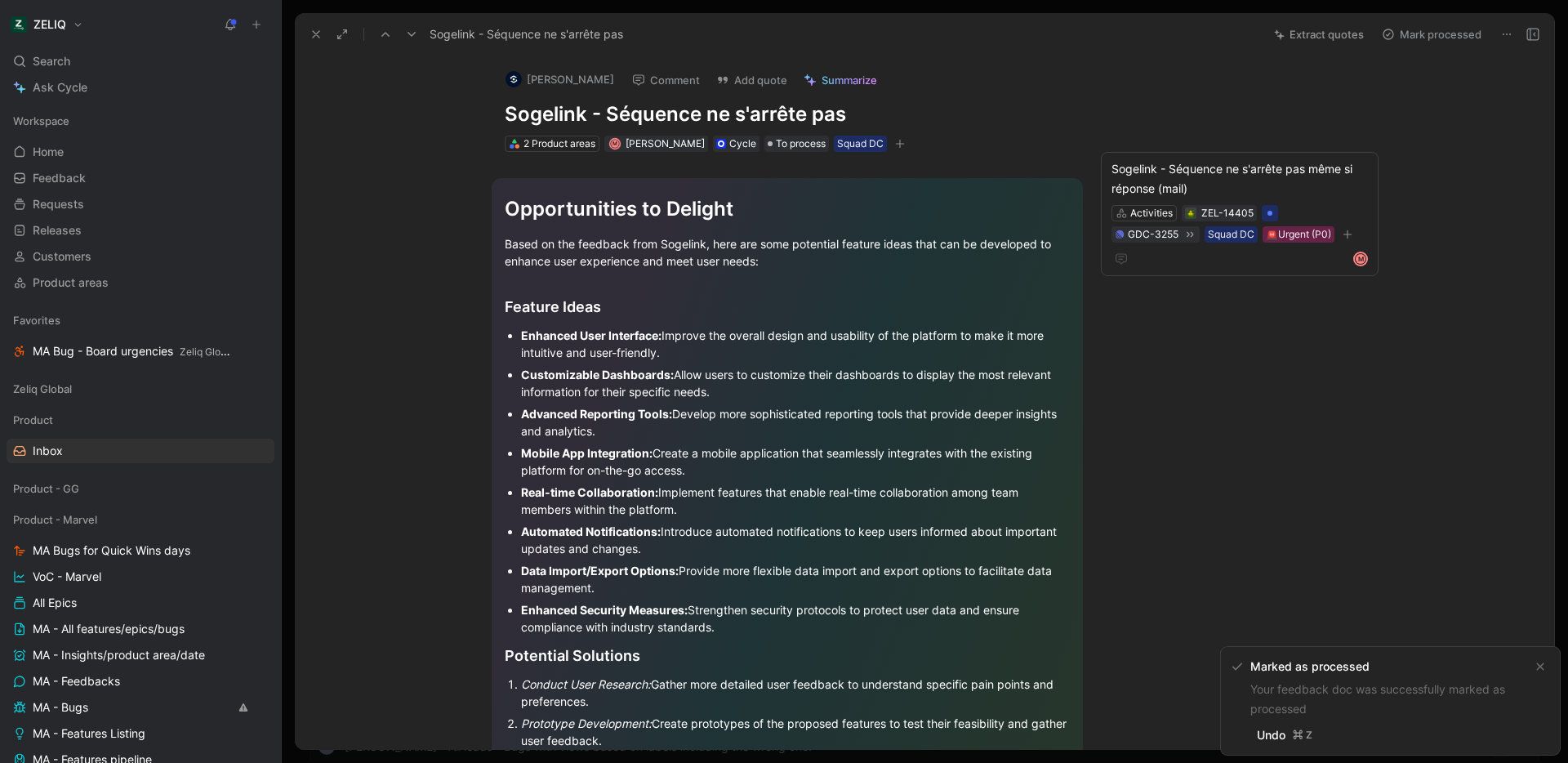 click 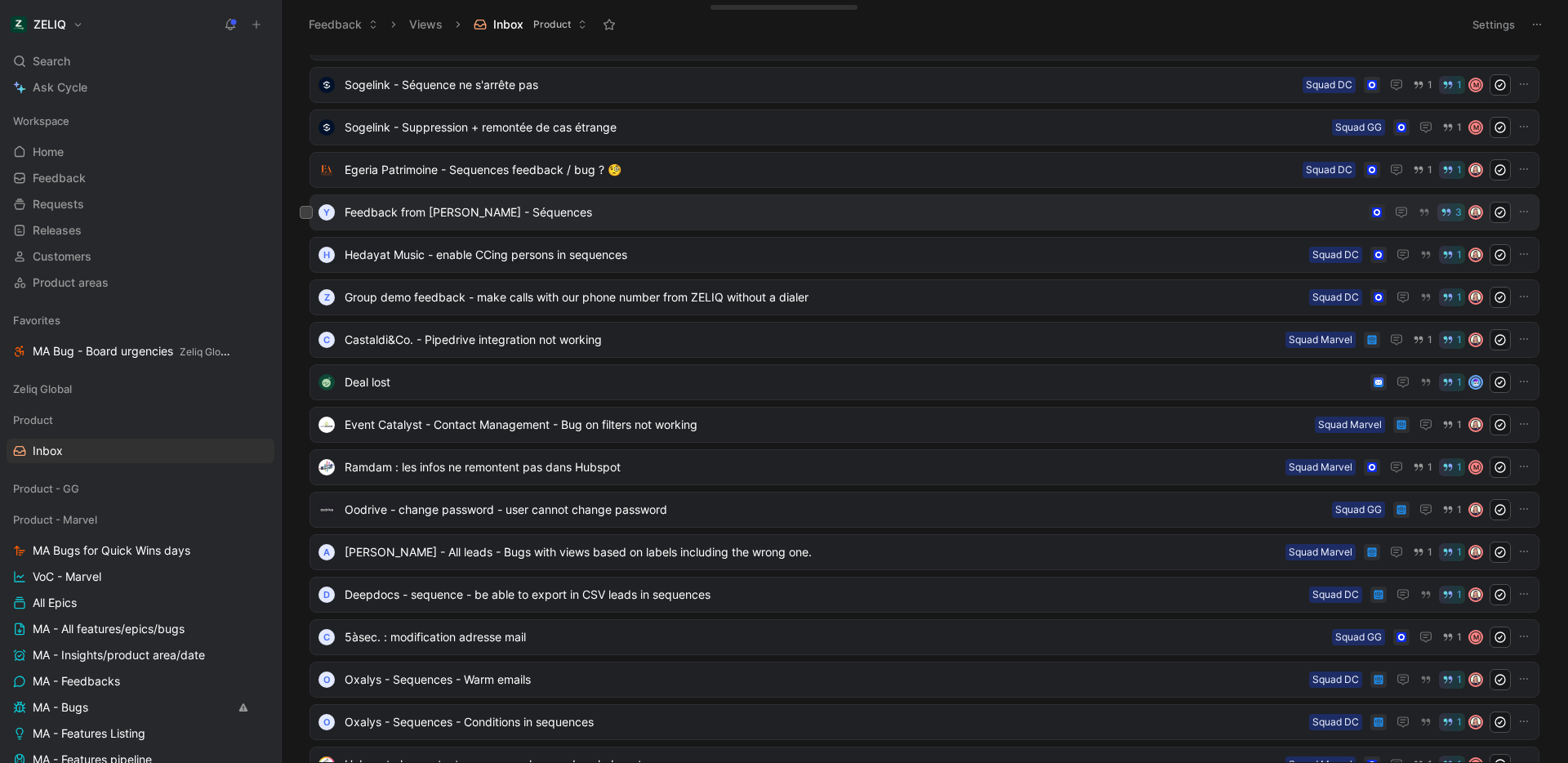 scroll, scrollTop: 146, scrollLeft: 0, axis: vertical 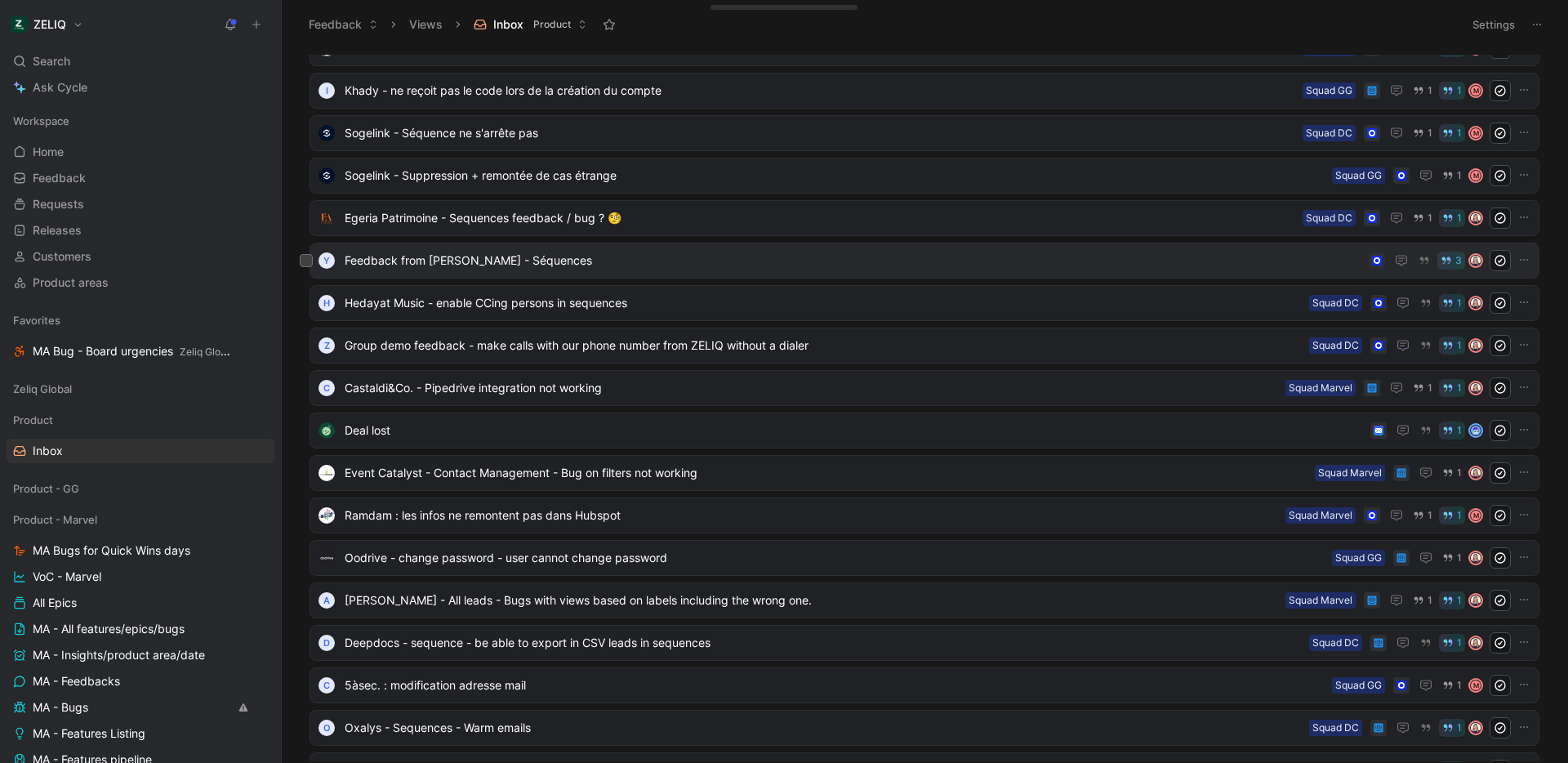 click on "Feedback from [PERSON_NAME] - Séquences" at bounding box center [853, 261] 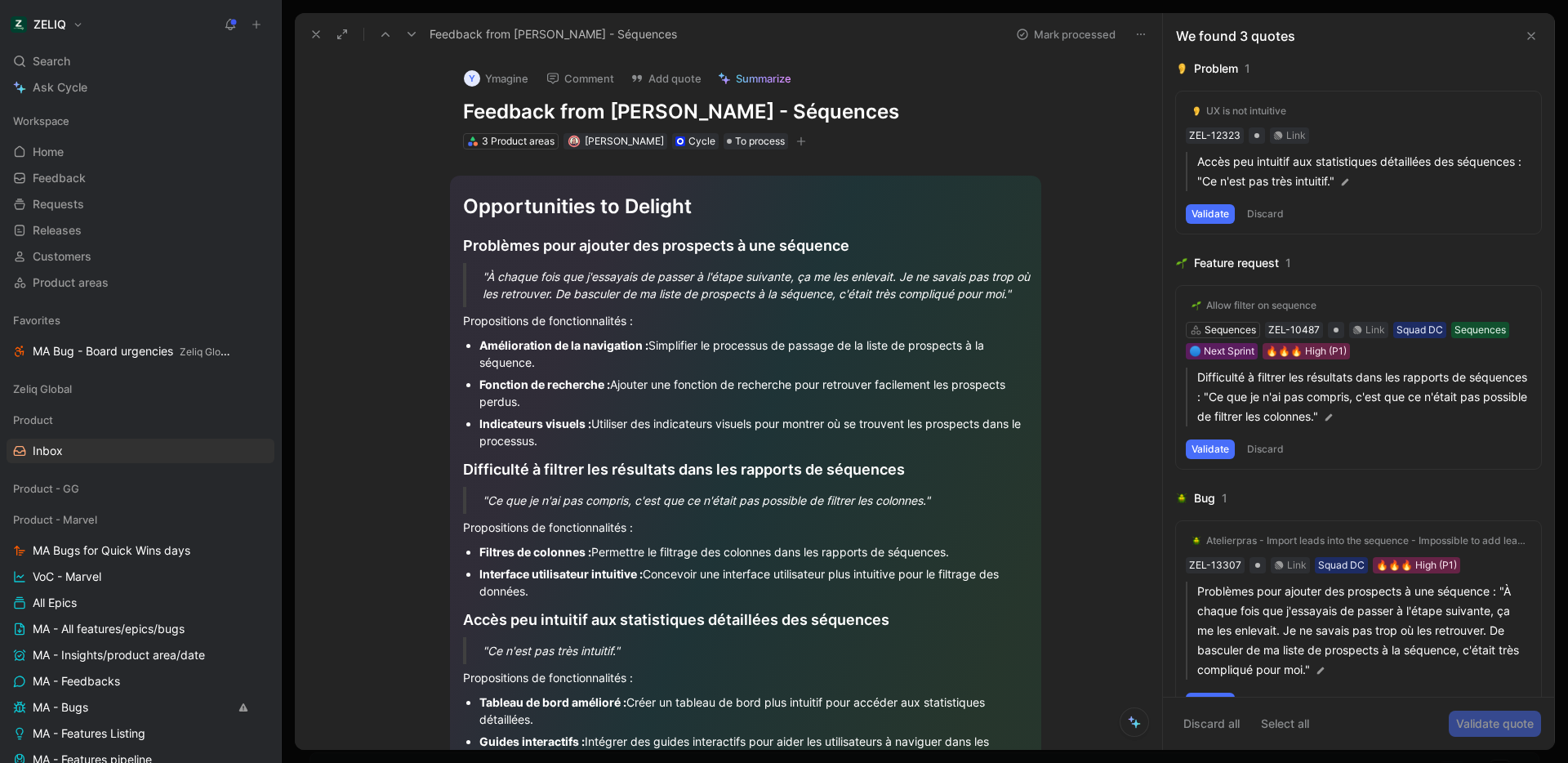 scroll, scrollTop: 0, scrollLeft: 0, axis: both 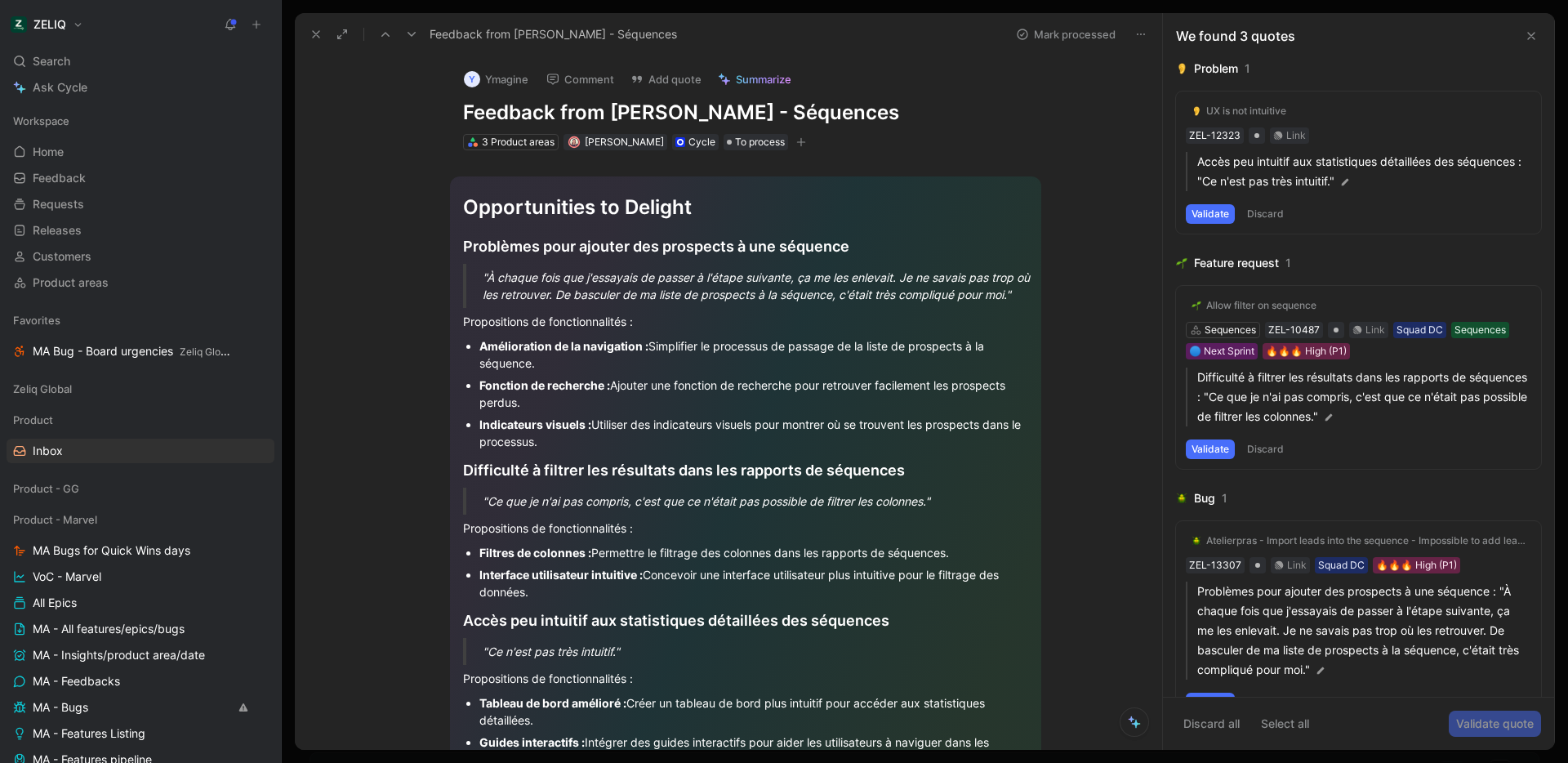 click 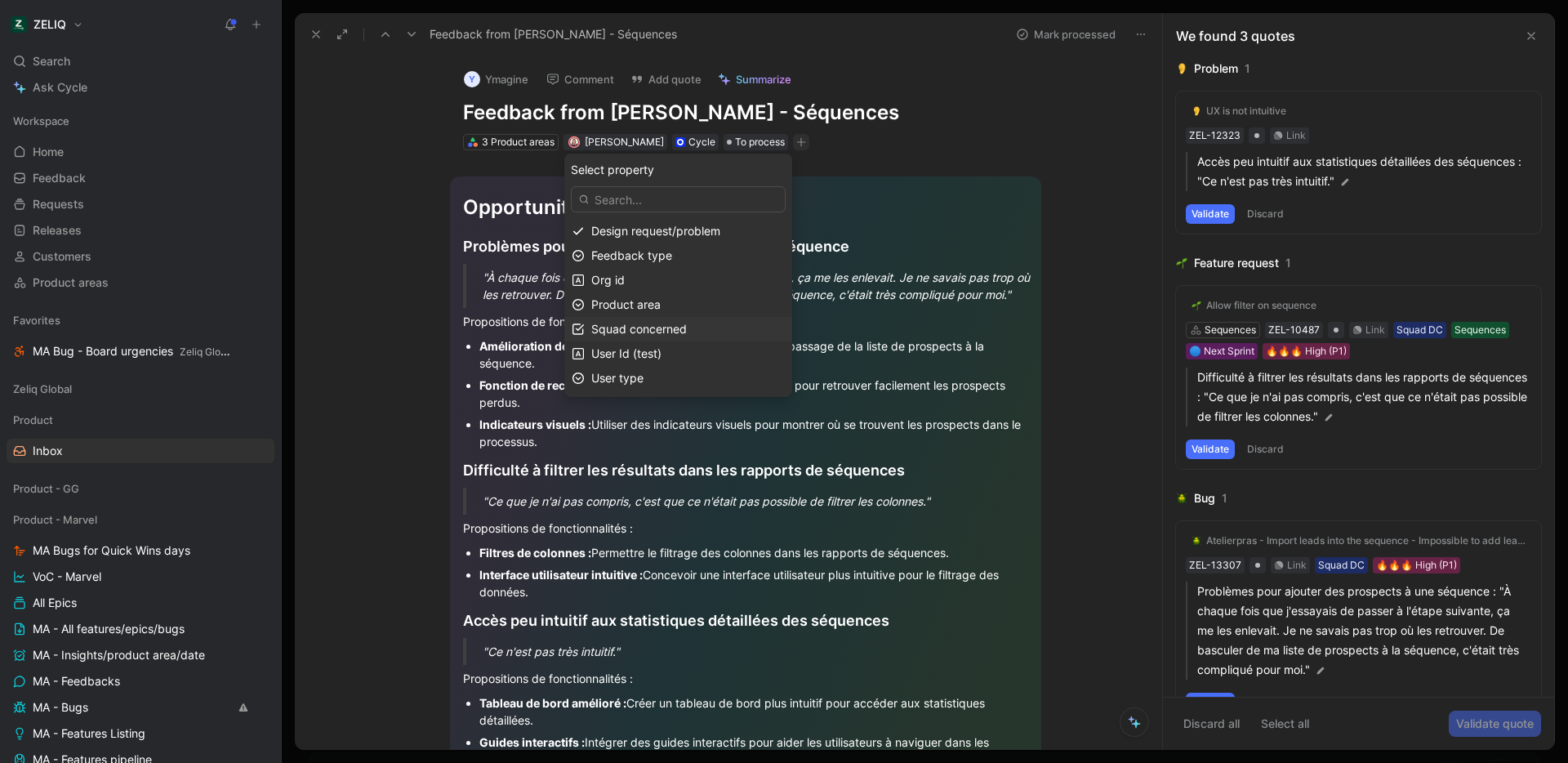 click on "Squad concerned" at bounding box center [639, 328] 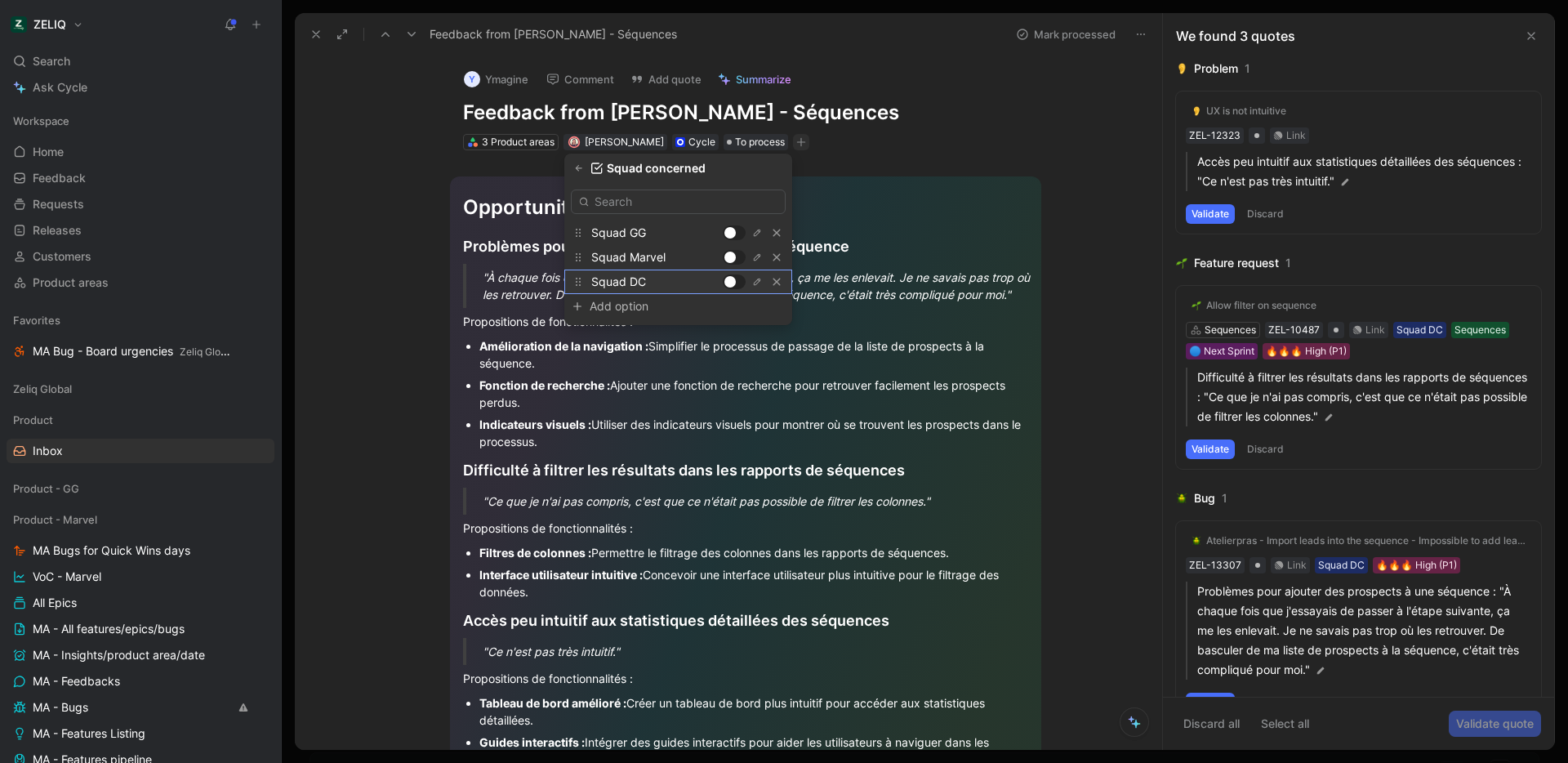 click at bounding box center (730, 282) 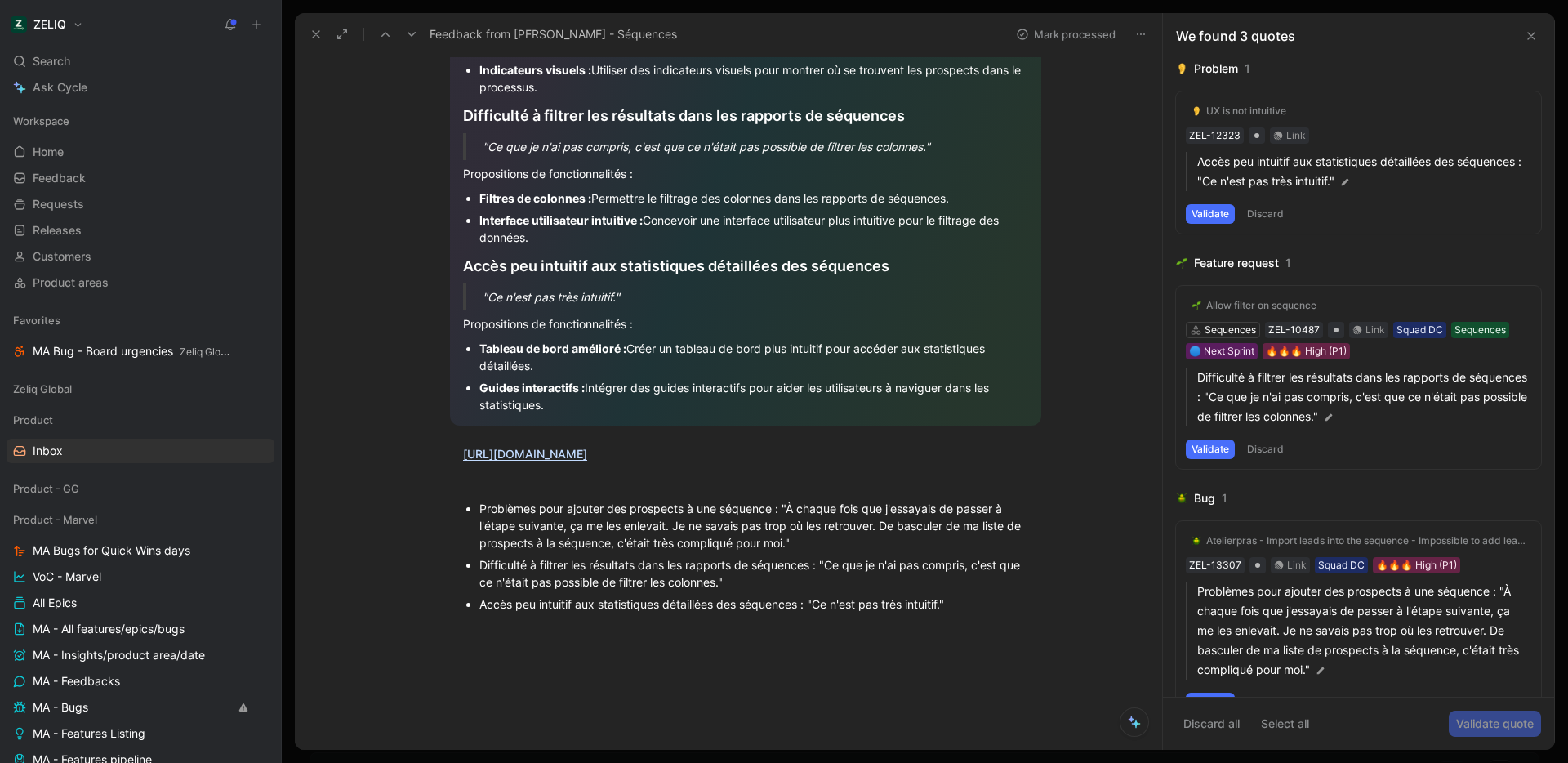 scroll, scrollTop: 582, scrollLeft: 0, axis: vertical 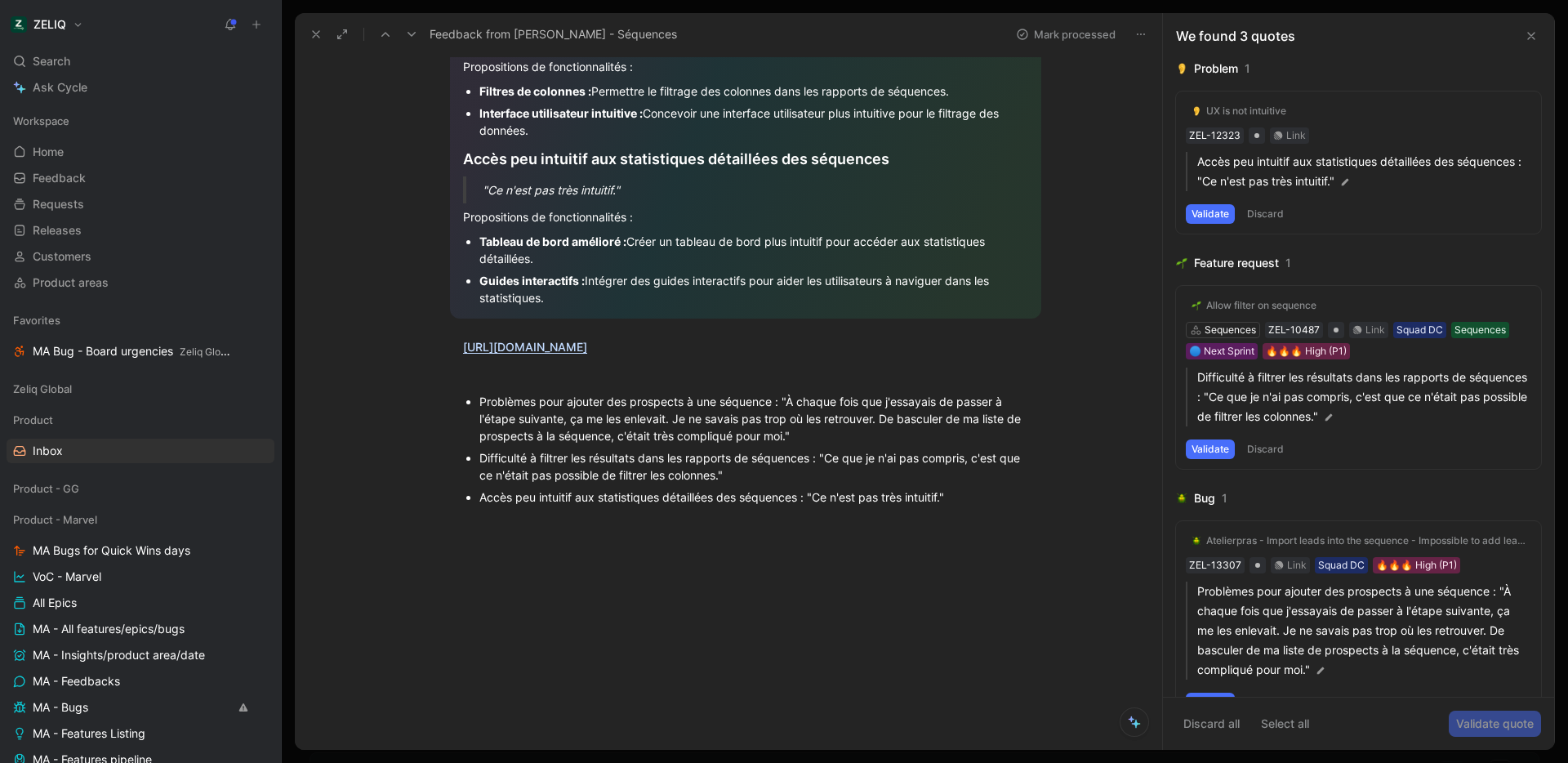 click at bounding box center (316, 34) 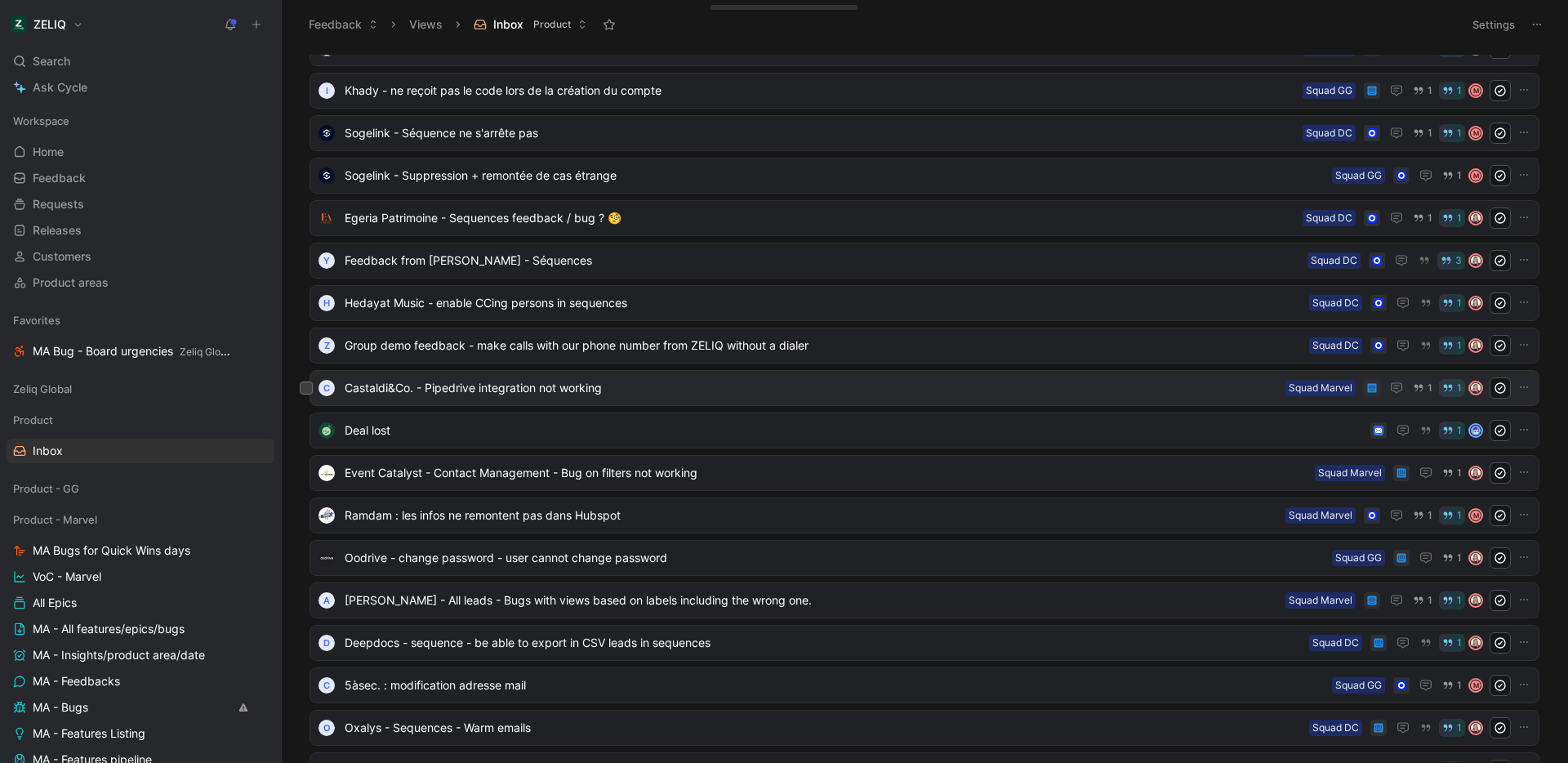 click on "Castaldi&Co. - Pipedrive integration not working" at bounding box center (812, 388) 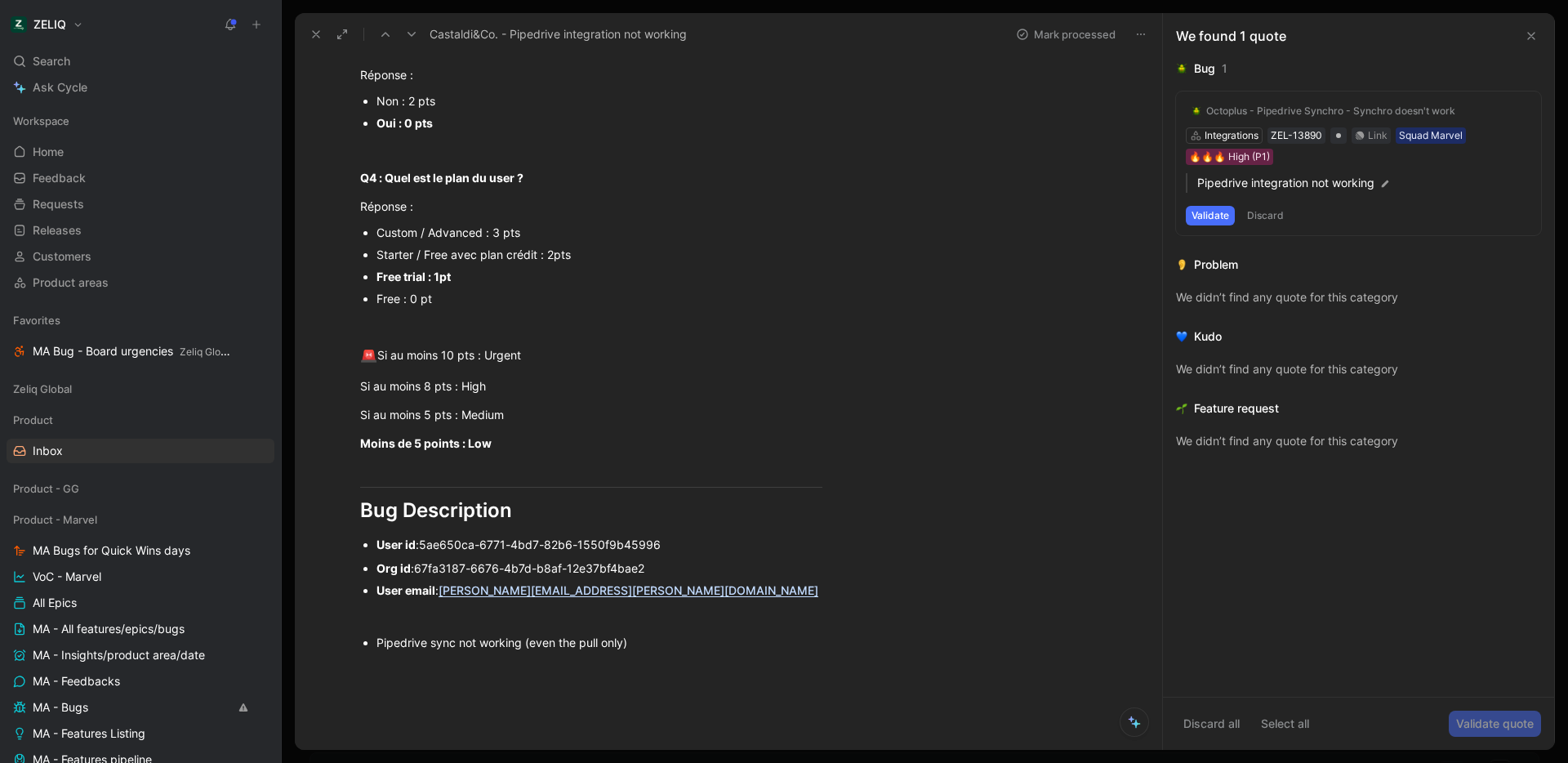 scroll, scrollTop: 552, scrollLeft: 0, axis: vertical 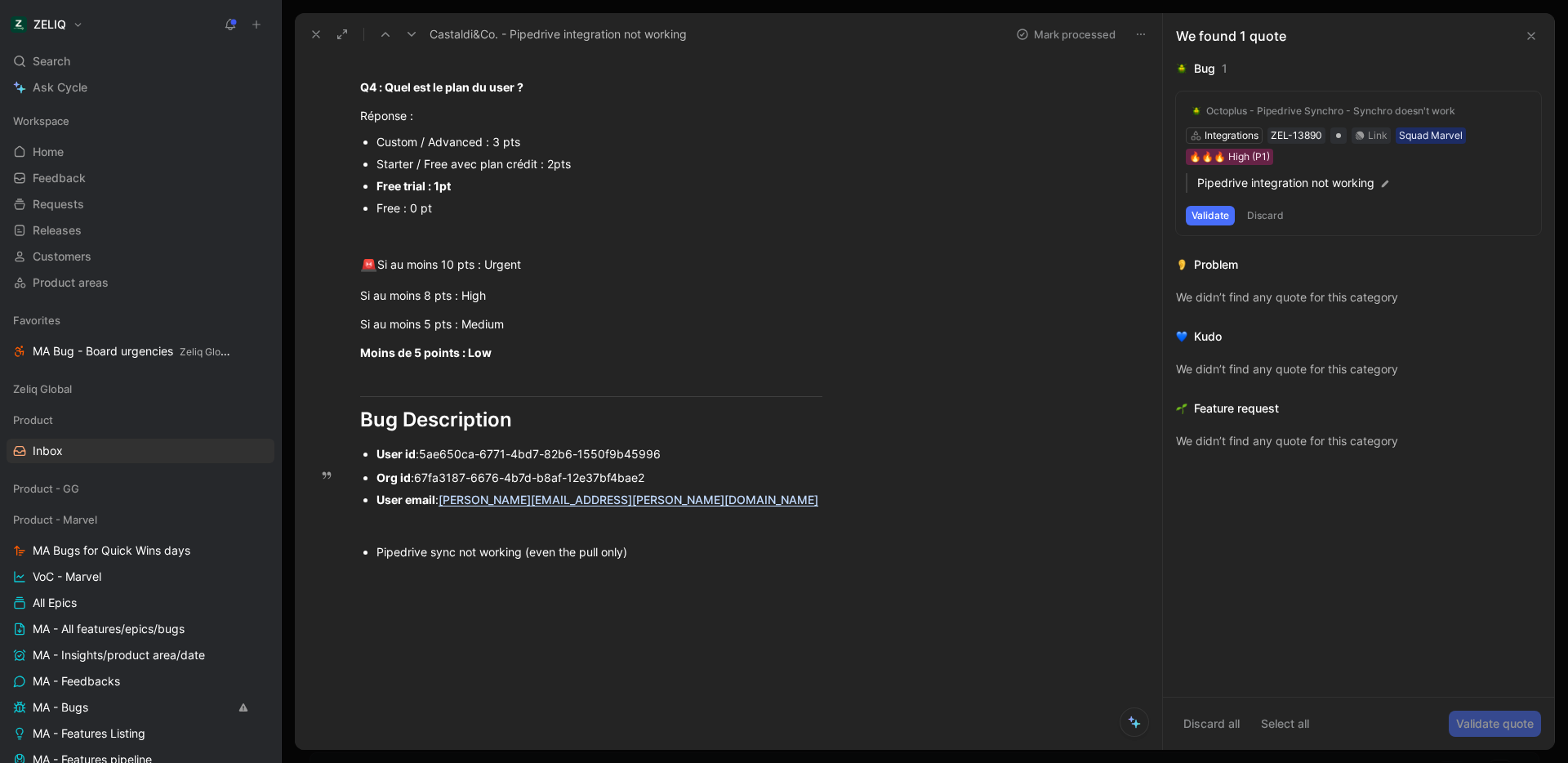 click on "Q1 : le bug empêche-t-il d’utiliser des fonctionnalités essentielles ? (fonctionnalité essentielle : connection, ajout de lead dans le workspace ou dans une séquence, enrichissement, envoi d’email/linkedin/[PERSON_NAME], paiement) Réponse : Oui = 5 pts Non = 0 pts Q2 : le problème est il récurrent et répliqué facilement ? Réponse : Oui, c’est remonté par plusieurs users et répliqué facilement : 3pts Non mais multiple retours user : 1pts (environ 3/4 retours sur une semaine) Non et unique user impacté : 0 pts Q3 : des solutions de contournements existent-elles ? Réponse : Non : 2 pts Oui : 0 pts Q4 : Quel est le plan du user ? Réponse : Custom / Advanced : 3 pts Starter / Free avec plan crédit : 2pts Free trial : 1pt Free : 0 pt 🚨  Si au moins 10 pts : Urgent Si au moins 8 pts : High Si au moins 5 pts : Medium Moins de 5 points : Low Bug Description User id :  5ae650ca-6771-4bd7-82b6-1550f9b45996 Org id :  67fa3187-6676-4b7d-b8af-12e37bf4bae2 User email :  [PERSON_NAME][EMAIL_ADDRESS][PERSON_NAME][DOMAIN_NAME]" at bounding box center (591, 87) 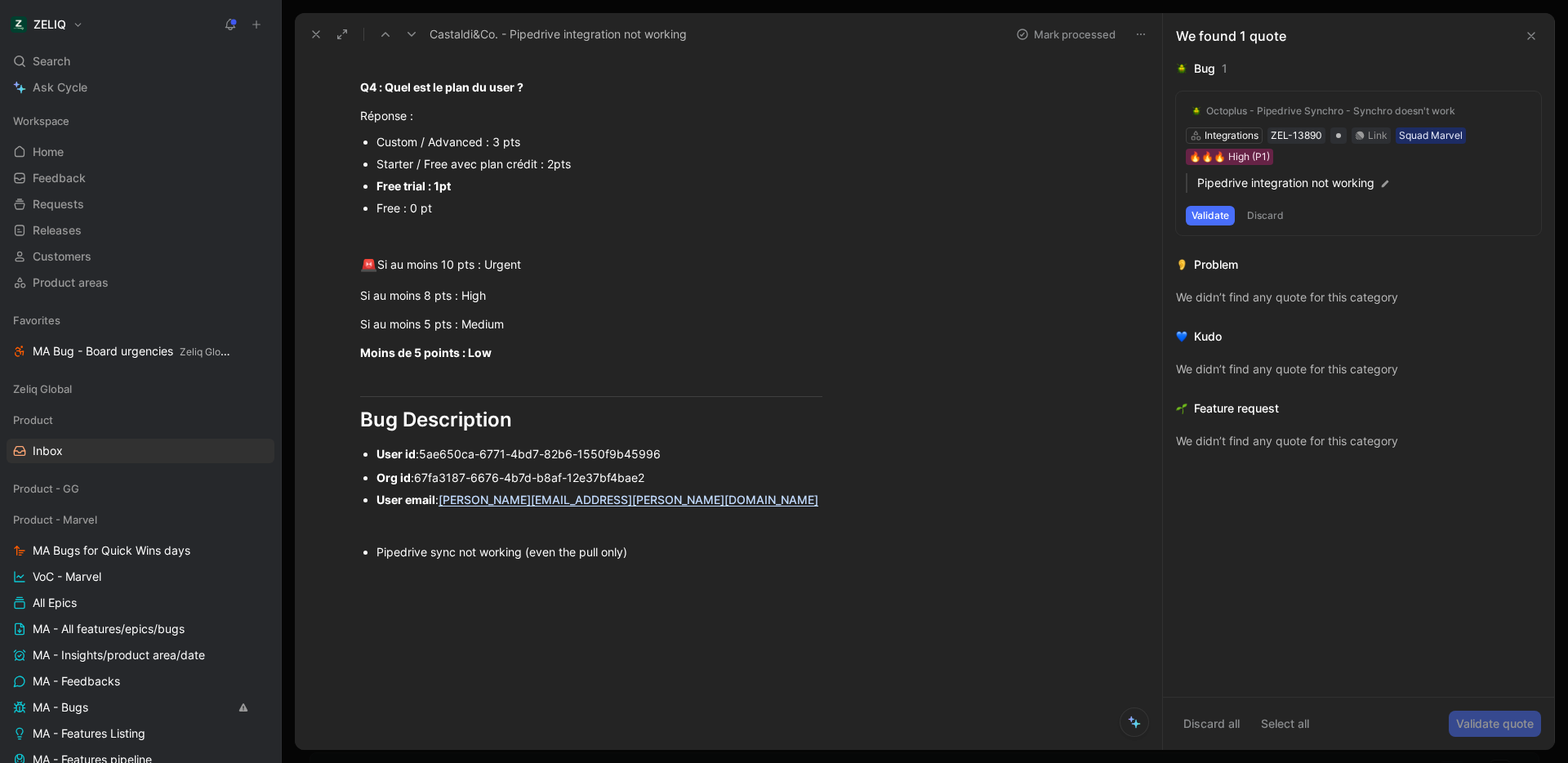 click on "Q1 : le bug empêche-t-il d’utiliser des fonctionnalités essentielles ? (fonctionnalité essentielle : connection, ajout de lead dans le workspace ou dans une séquence, enrichissement, envoi d’email/linkedin/[PERSON_NAME], paiement) Réponse : Oui = 5 pts Non = 0 pts Q2 : le problème est il récurrent et répliqué facilement ? Réponse : Oui, c’est remonté par plusieurs users et répliqué facilement : 3pts Non mais multiple retours user : 1pts (environ 3/4 retours sur une semaine) Non et unique user impacté : 0 pts Q3 : des solutions de contournements existent-elles ? Réponse : Non : 2 pts Oui : 0 pts Q4 : Quel est le plan du user ? Réponse : Custom / Advanced : 3 pts Starter / Free avec plan crédit : 2pts Free trial : 1pt Free : 0 pt 🚨  Si au moins 10 pts : Urgent Si au moins 8 pts : High Si au moins 5 pts : Medium Moins de 5 points : Low Bug Description User id :  5ae650ca-6771-4bd7-82b6-1550f9b45996 Org id :  67fa3187-6676-4b7d-b8af-12e37bf4bae2 User email :  [PERSON_NAME][EMAIL_ADDRESS][PERSON_NAME][DOMAIN_NAME]" at bounding box center [591, 87] 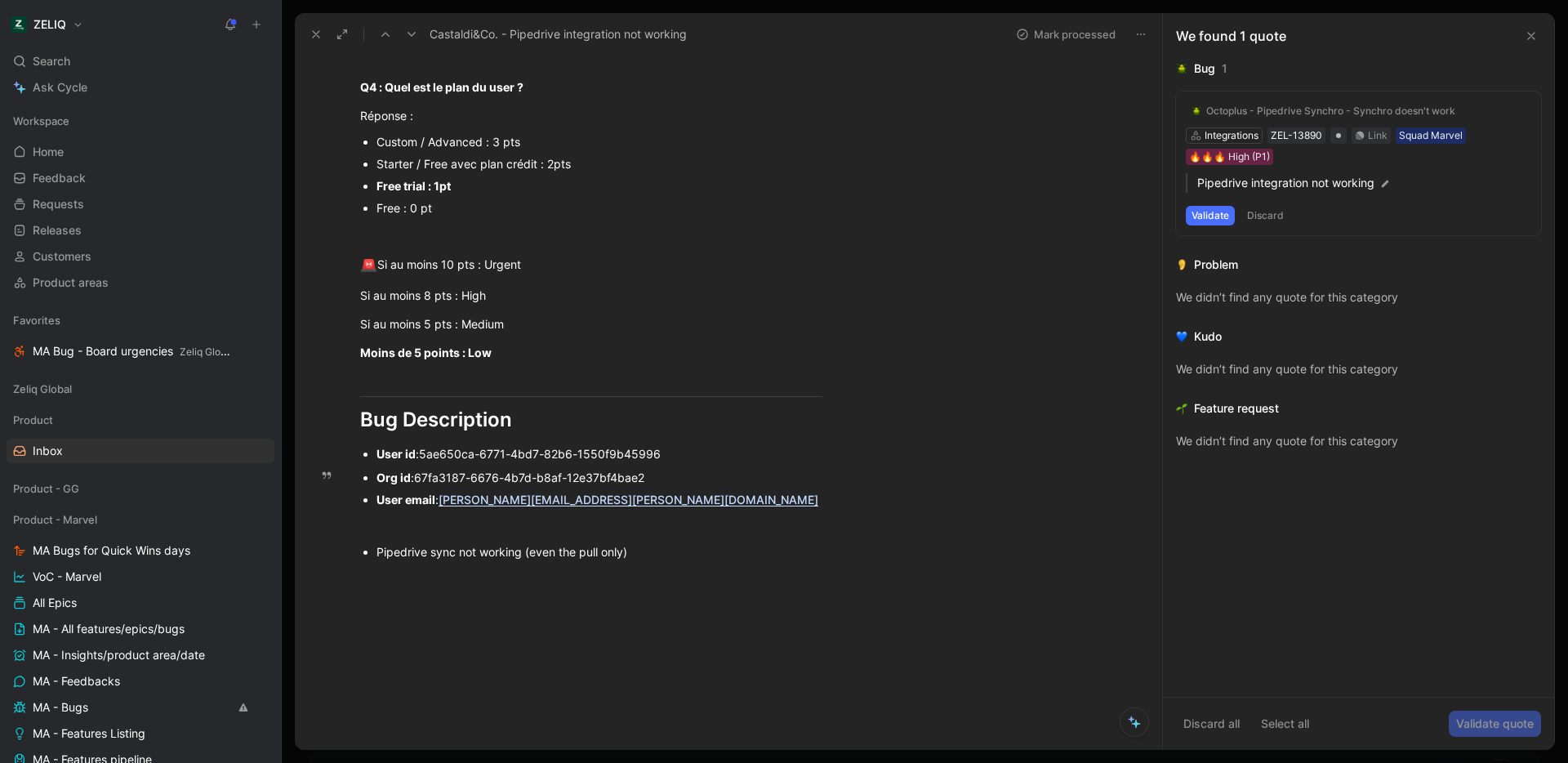 click on "67fa3187-6676-4b7d-b8af-12e37bf4bae2" at bounding box center (529, 477) 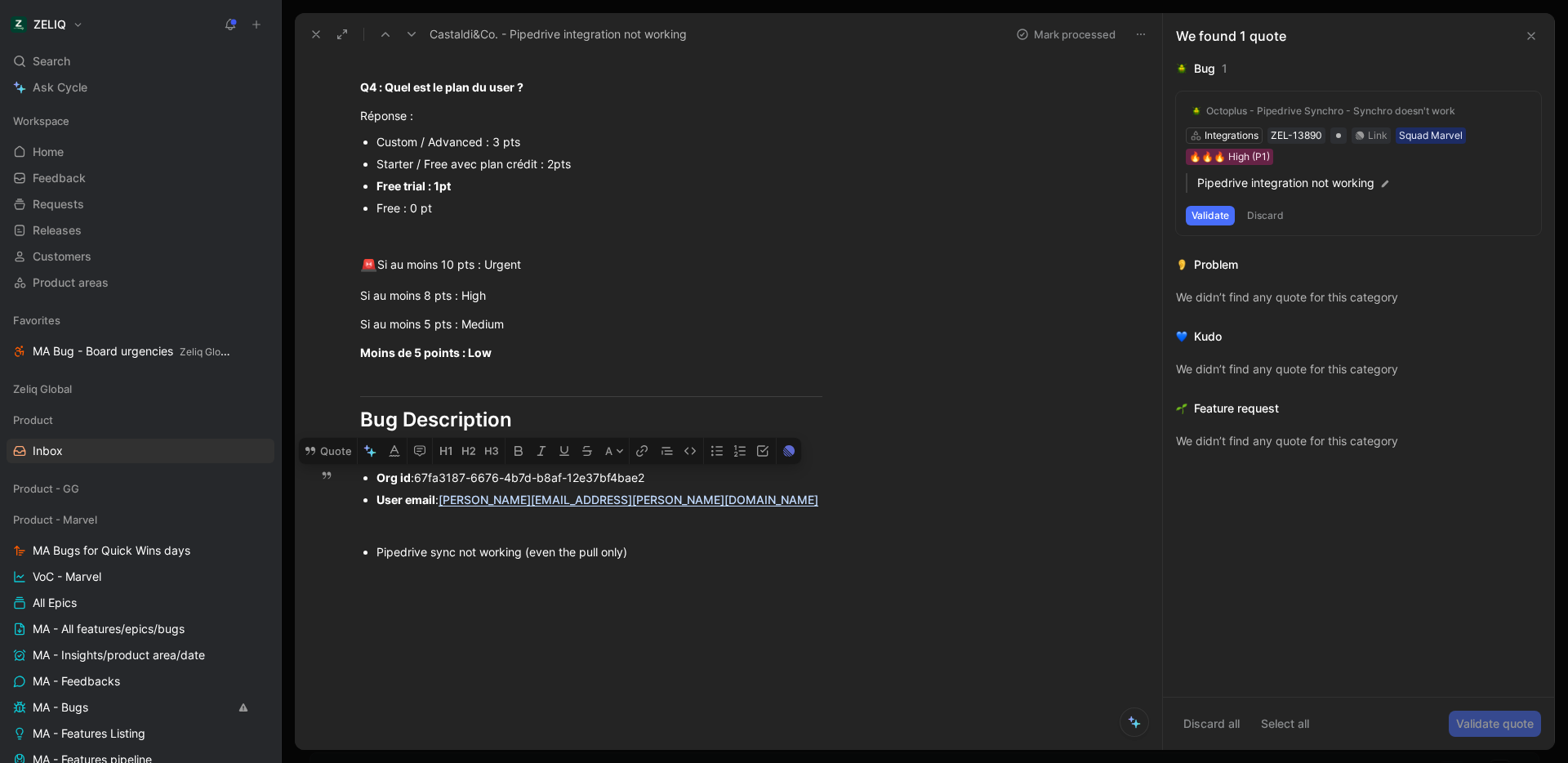 drag, startPoint x: 445, startPoint y: 502, endPoint x: 572, endPoint y: 512, distance: 127.39309 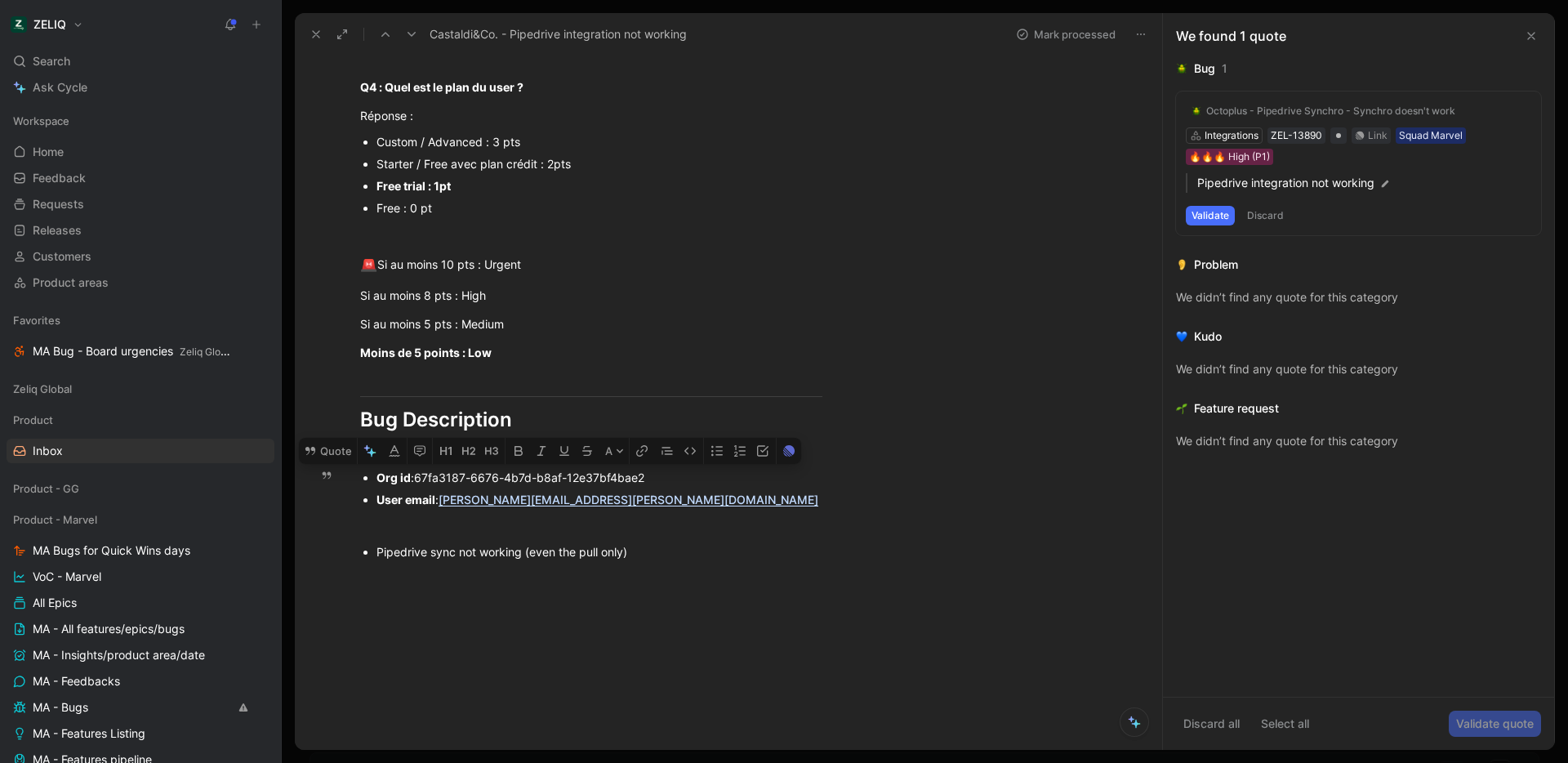 click on "Org id :  67fa3187-6676-4b7d-b8af-12e37bf4bae2" at bounding box center [599, 477] 